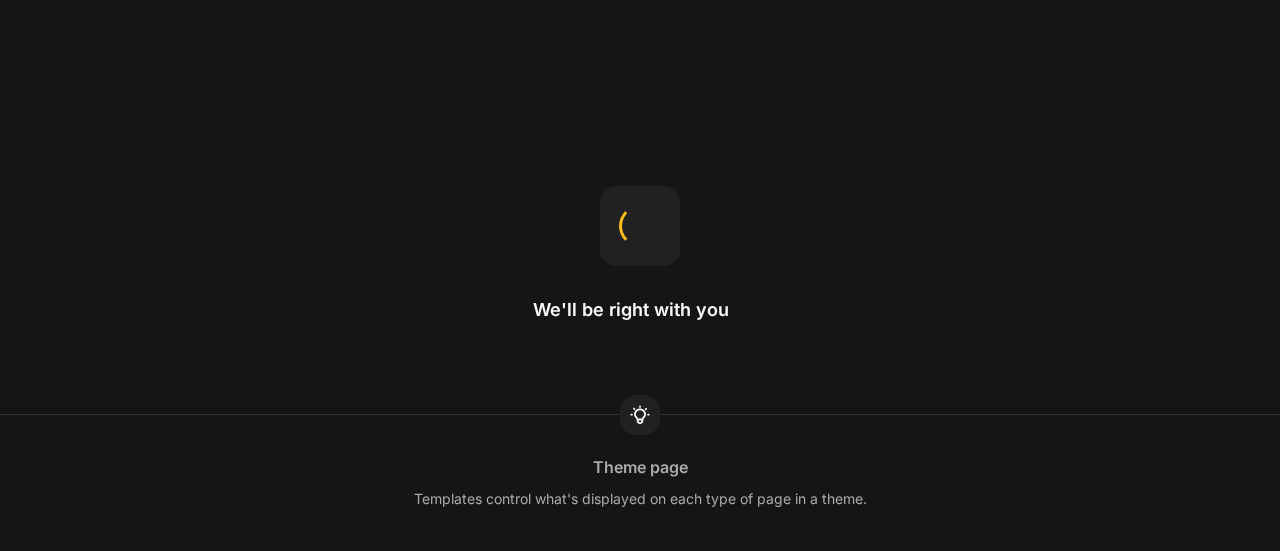 scroll, scrollTop: 0, scrollLeft: 0, axis: both 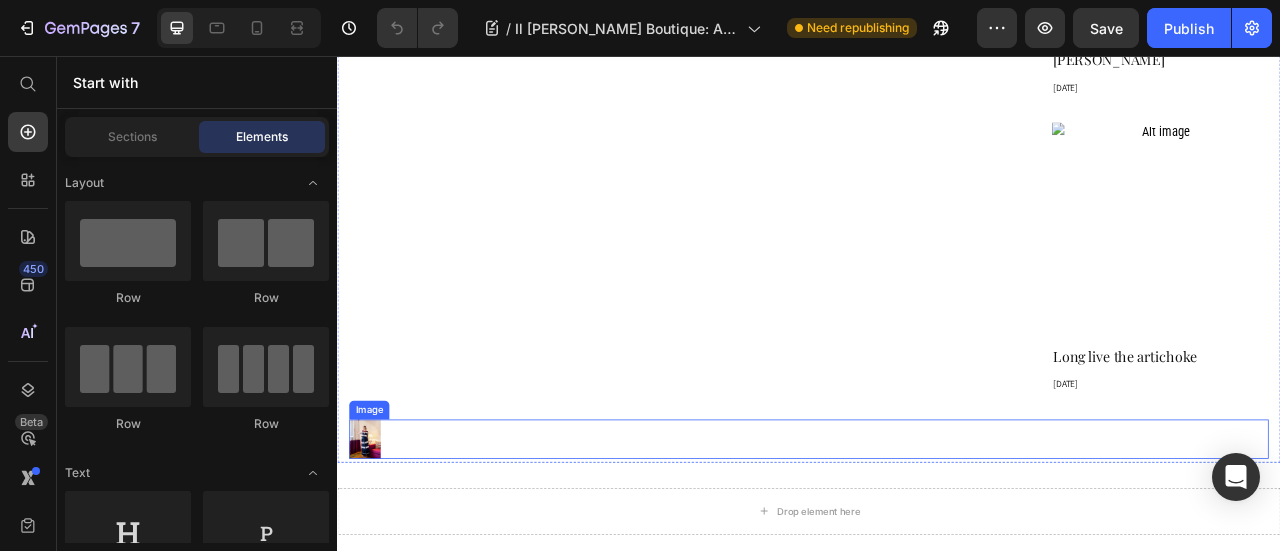click at bounding box center [937, 543] 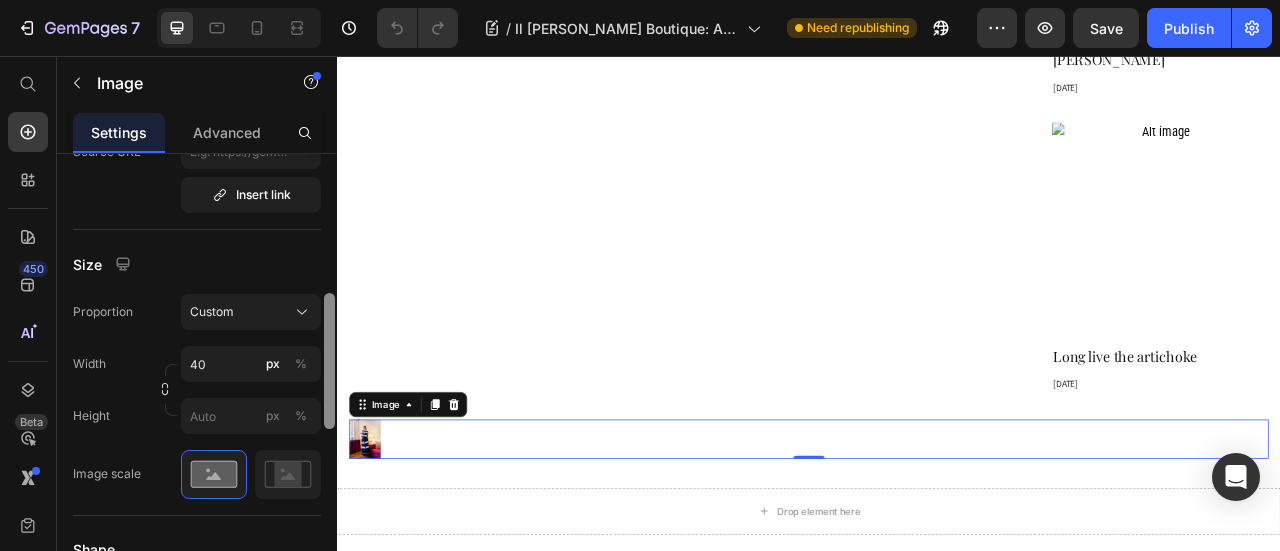 scroll, scrollTop: 515, scrollLeft: 0, axis: vertical 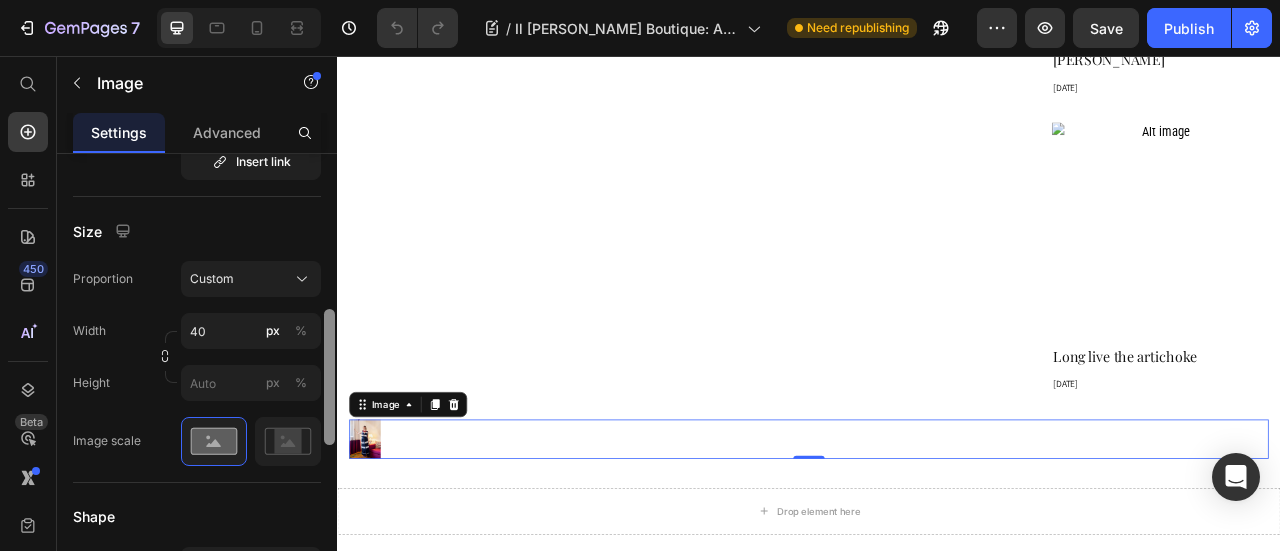 drag, startPoint x: 328, startPoint y: 242, endPoint x: 329, endPoint y: 397, distance: 155.00322 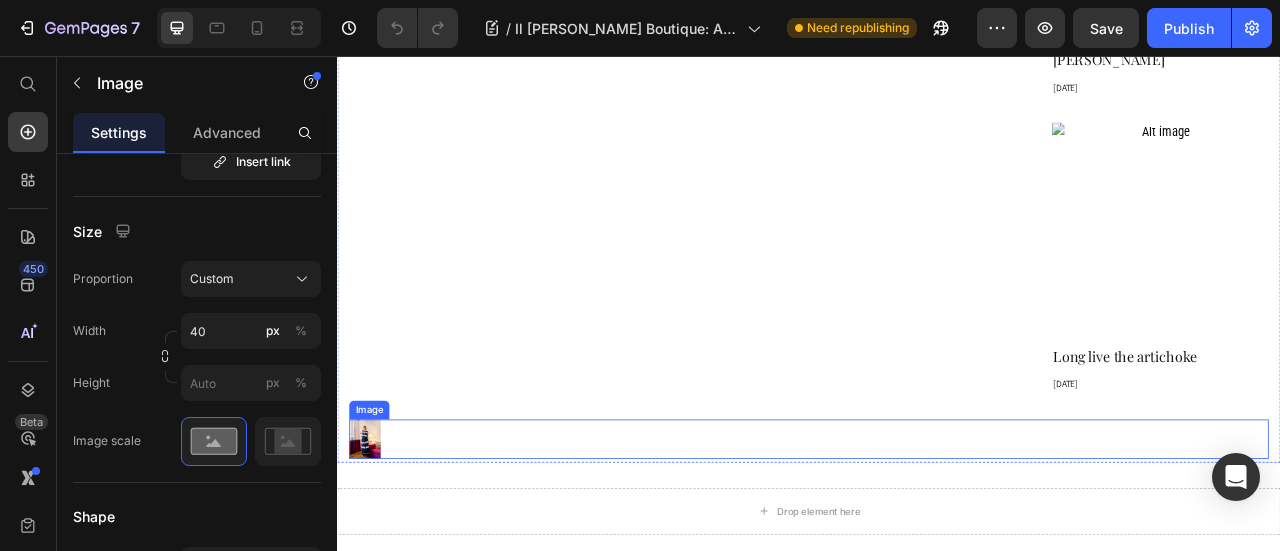 click at bounding box center (937, 543) 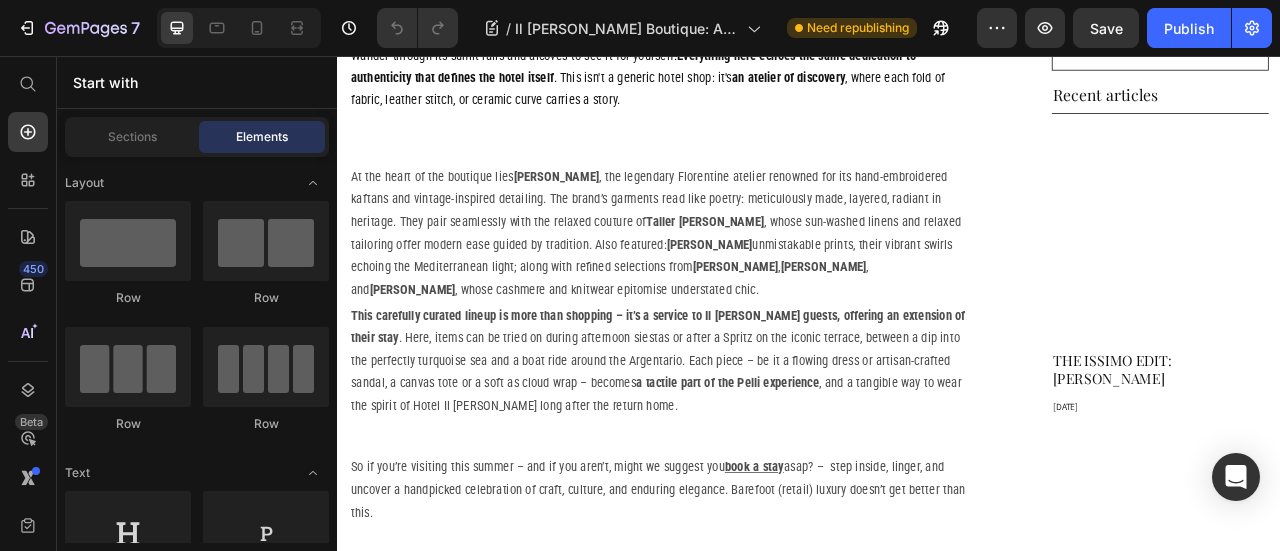 scroll, scrollTop: 1200, scrollLeft: 0, axis: vertical 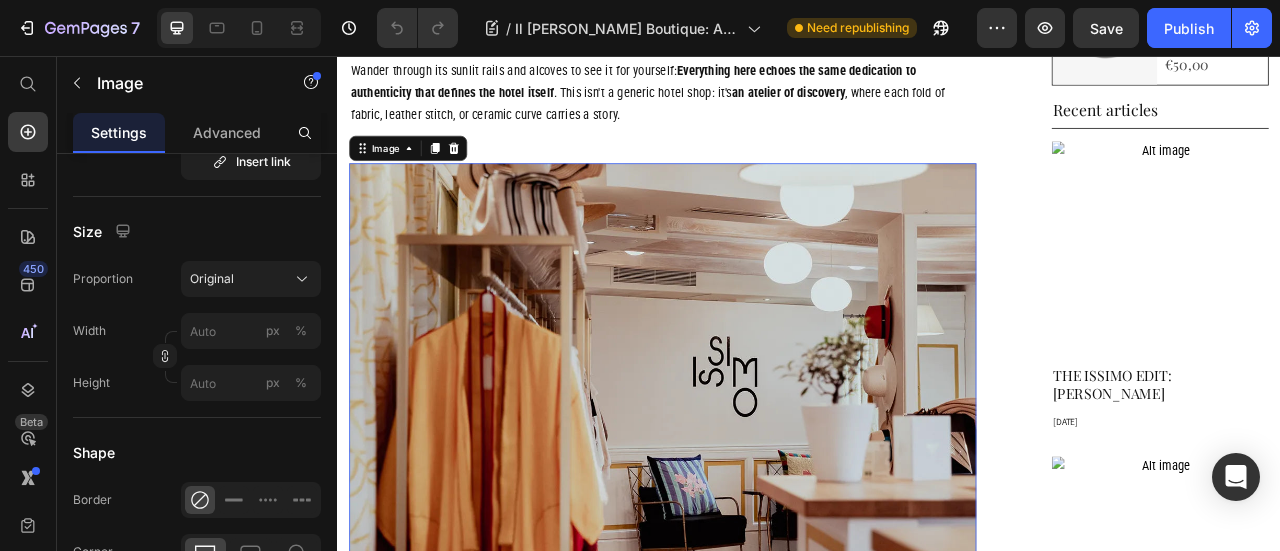 click at bounding box center [751, 472] 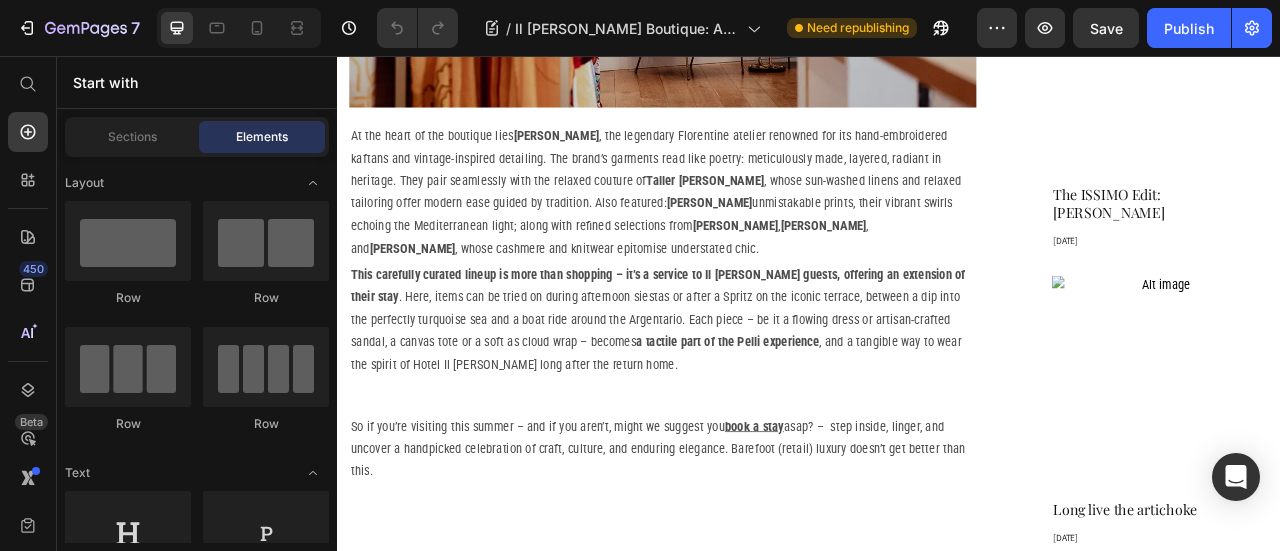 scroll, scrollTop: 1827, scrollLeft: 0, axis: vertical 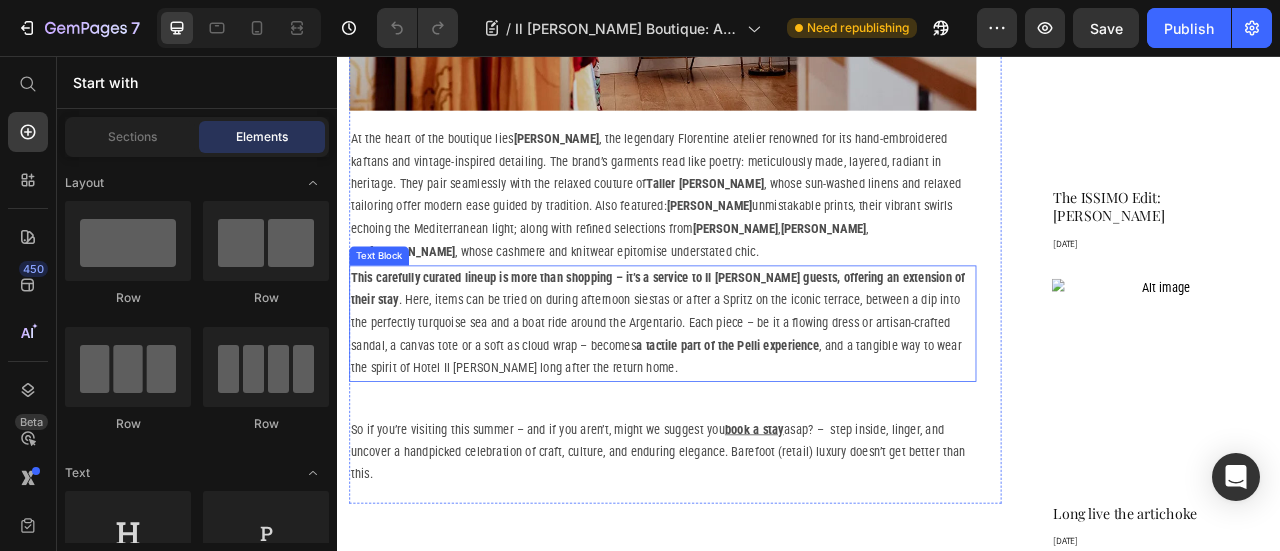 click on "This carefully curated lineup is more than shopping – it’s a service to Il [PERSON_NAME] guests, offering an extension of their stay . Here, items can be tried on during afternoon siestas or after a Spritz on the iconic terrace, between a dip into the perfectly turquoise sea and a boat ride around the Argentario. Each piece – be it a flowing dress or artisan-crafted sandal, a canvas tote or a soft as cloud wrap – becomes  a tactile part of the Pelli experience , and a tangible way to wear the spirit of Hotel Il [PERSON_NAME] long after the return home." at bounding box center (751, 396) 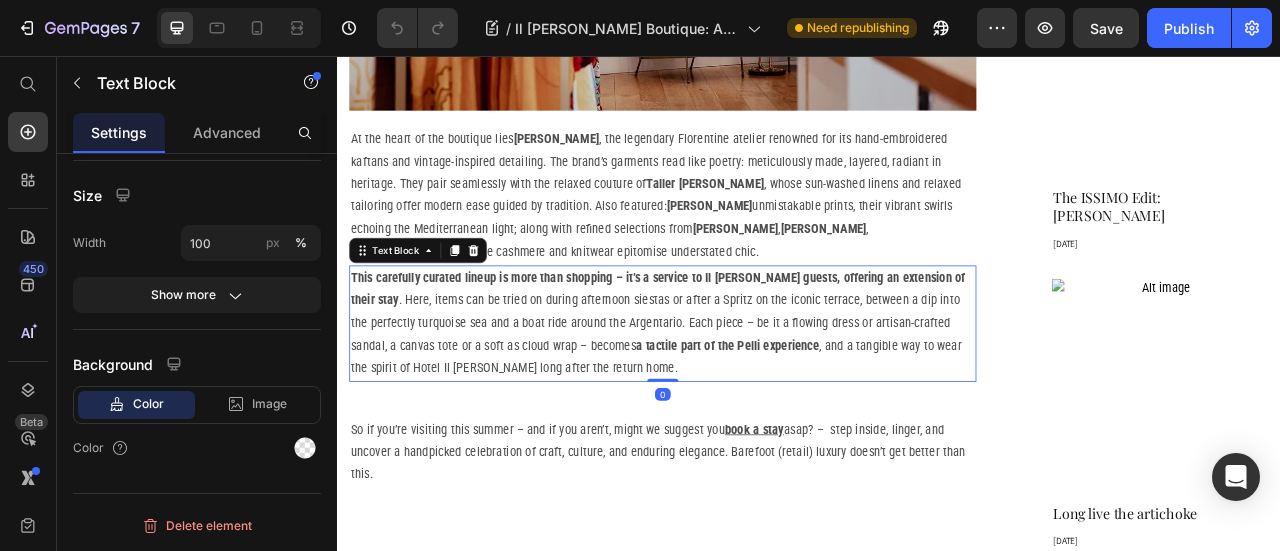 scroll, scrollTop: 0, scrollLeft: 0, axis: both 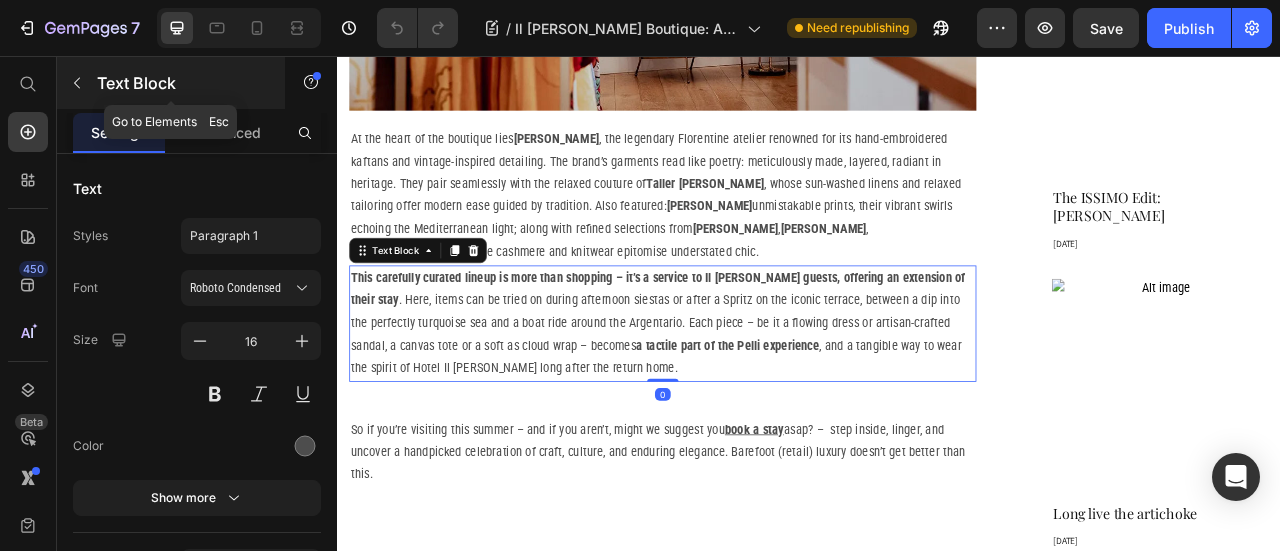 click 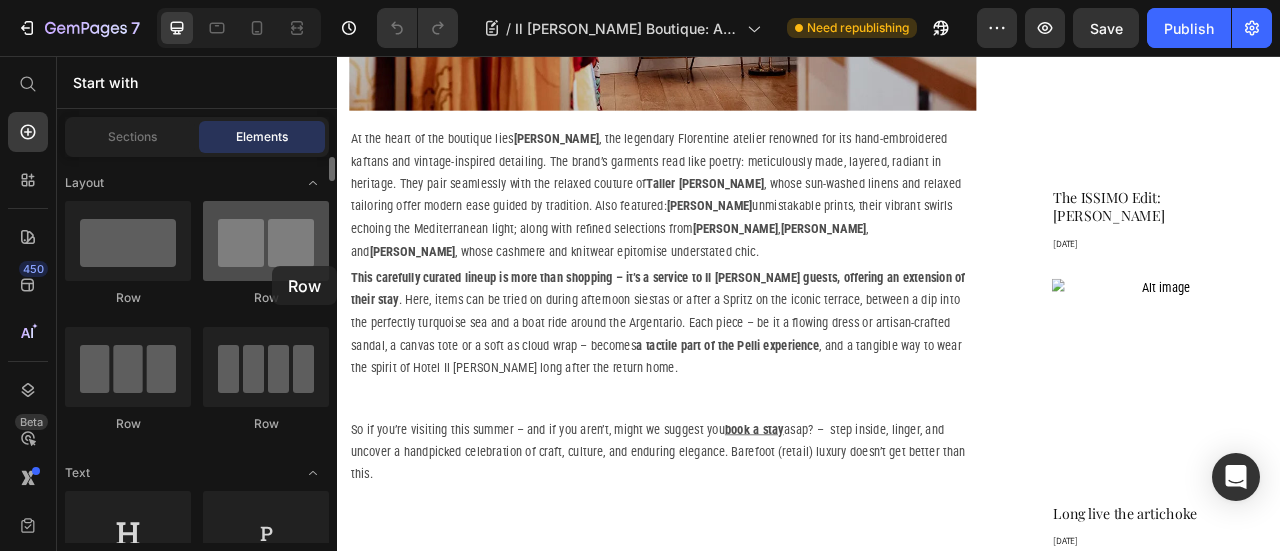 click at bounding box center [266, 241] 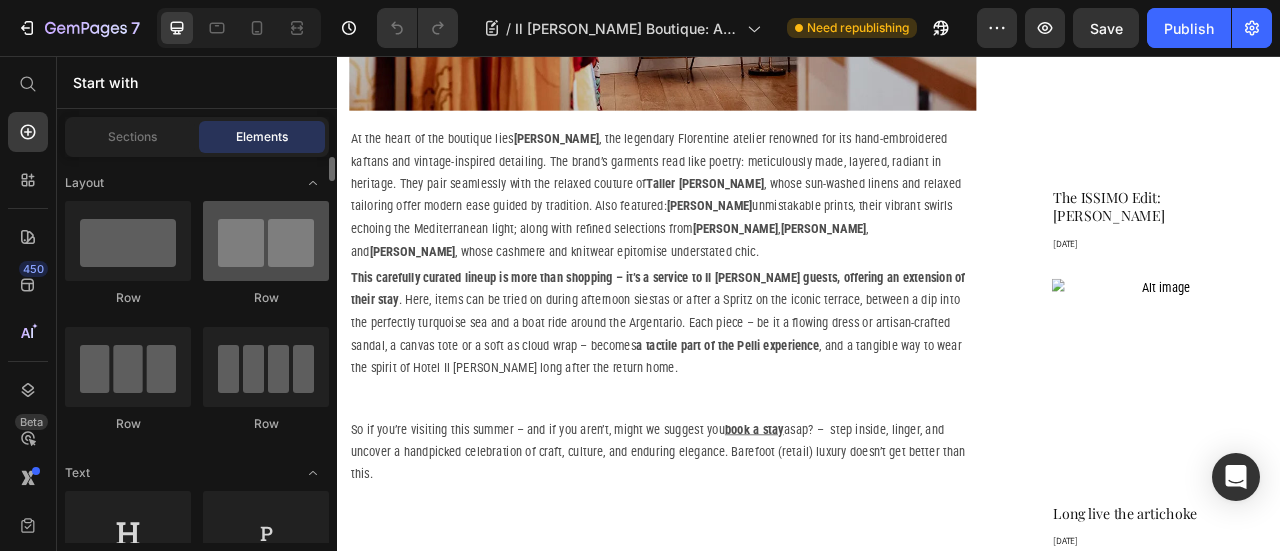 click at bounding box center [266, 241] 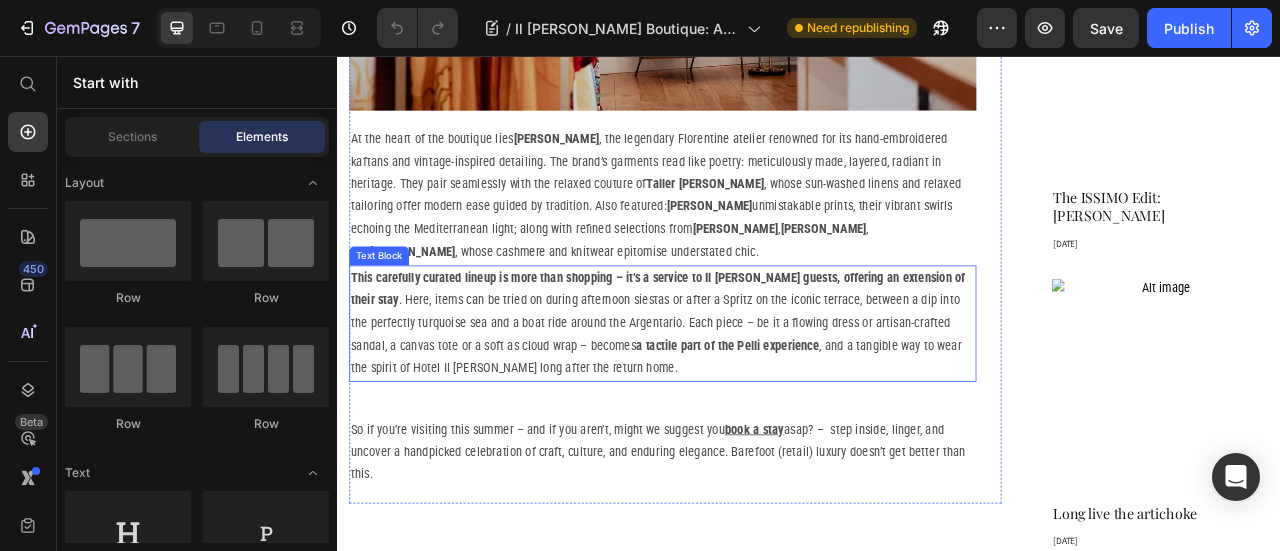 click on "This carefully curated lineup is more than shopping – it’s a service to Il [PERSON_NAME] guests, offering an extension of their stay . Here, items can be tried on during afternoon siestas or after a Spritz on the iconic terrace, between a dip into the perfectly turquoise sea and a boat ride around the Argentario. Each piece – be it a flowing dress or artisan-crafted sandal, a canvas tote or a soft as cloud wrap – becomes  a tactile part of the Pelli experience , and a tangible way to wear the spirit of Hotel Il [PERSON_NAME] long after the return home." at bounding box center (751, 396) 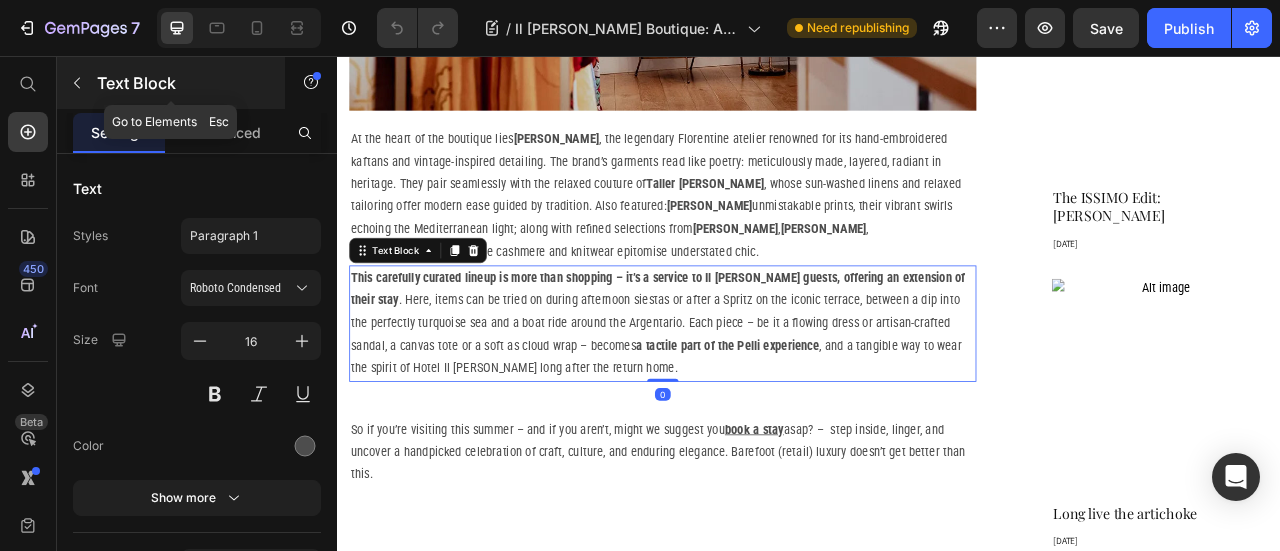 click 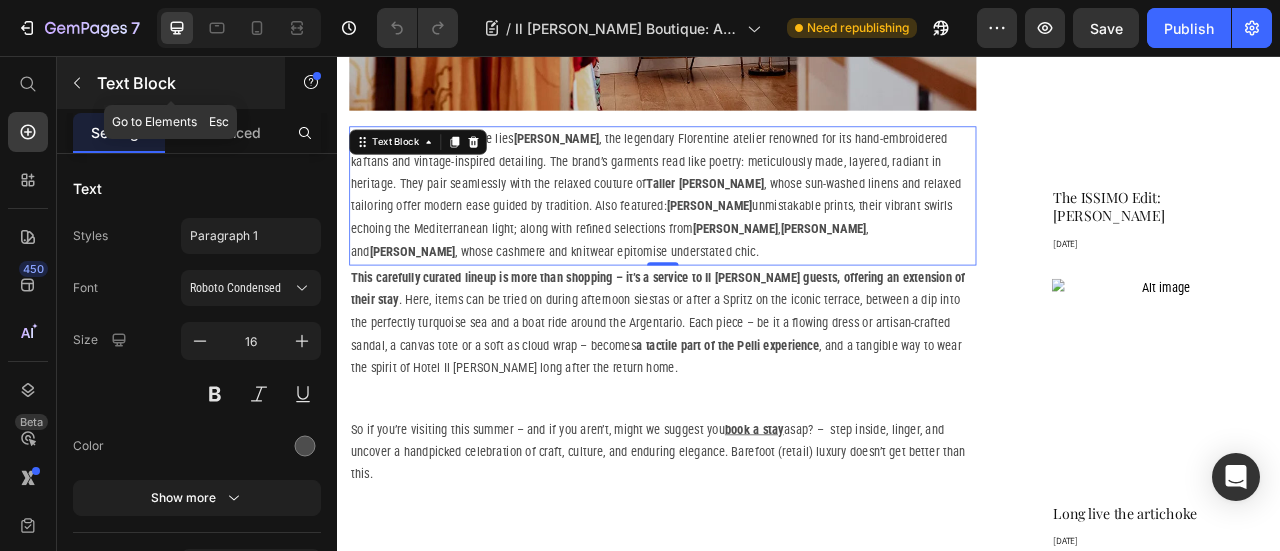 click at bounding box center (77, 83) 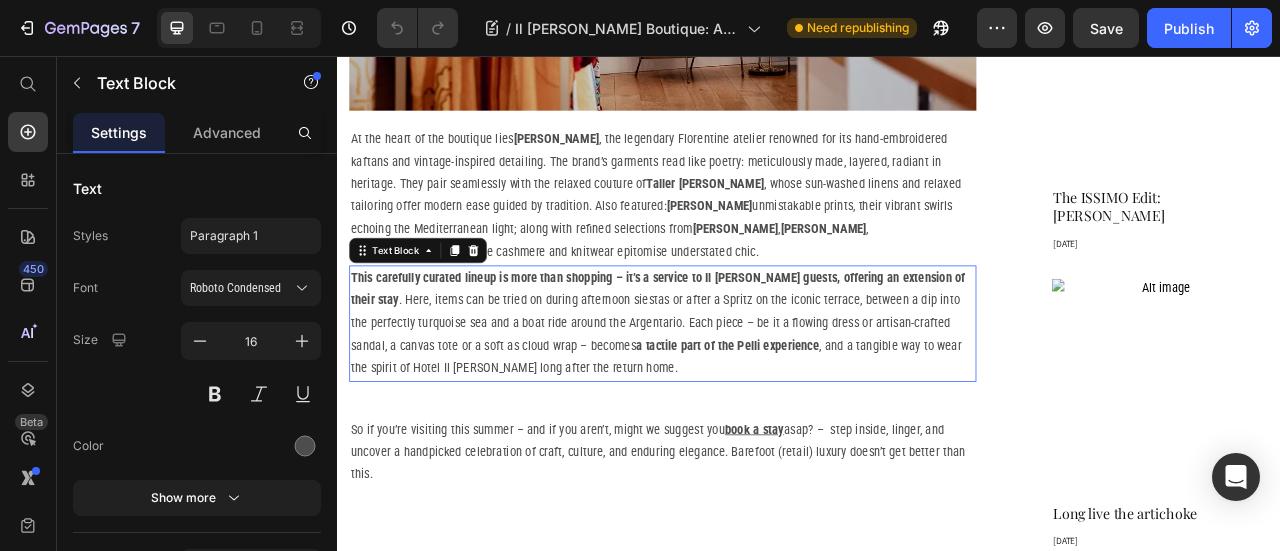 click on "This carefully curated lineup is more than shopping – it’s a service to Il [PERSON_NAME] guests, offering an extension of their stay . Here, items can be tried on during afternoon siestas or after a Spritz on the iconic terrace, between a dip into the perfectly turquoise sea and a boat ride around the Argentario. Each piece – be it a flowing dress or artisan-crafted sandal, a canvas tote or a soft as cloud wrap – becomes  a tactile part of the Pelli experience , and a tangible way to wear the spirit of Hotel Il [PERSON_NAME] long after the return home." at bounding box center (751, 396) 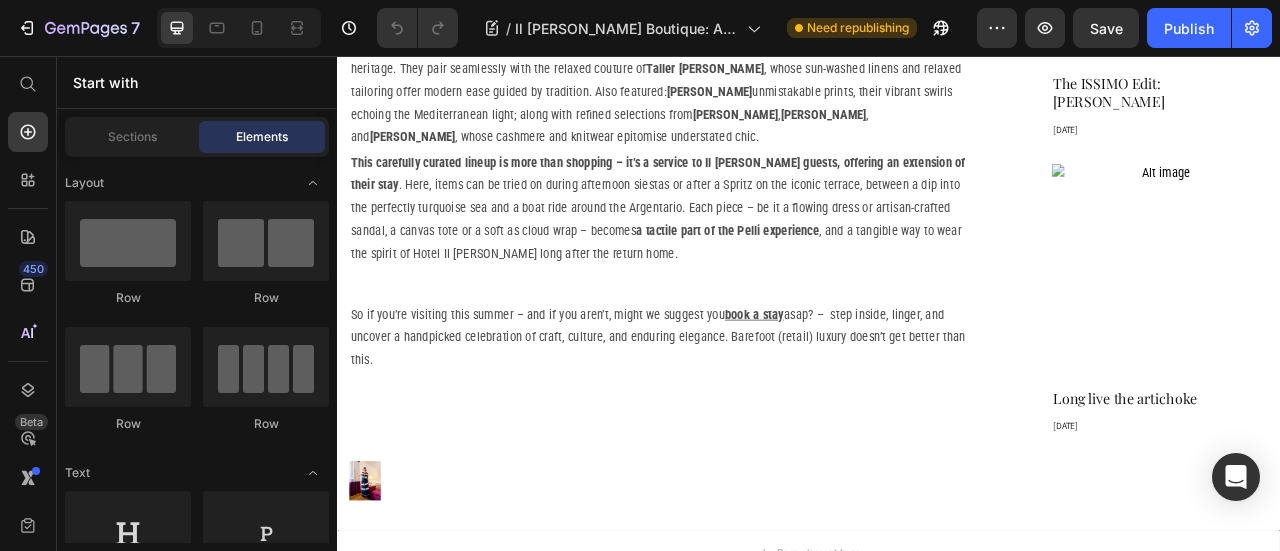 scroll, scrollTop: 1998, scrollLeft: 0, axis: vertical 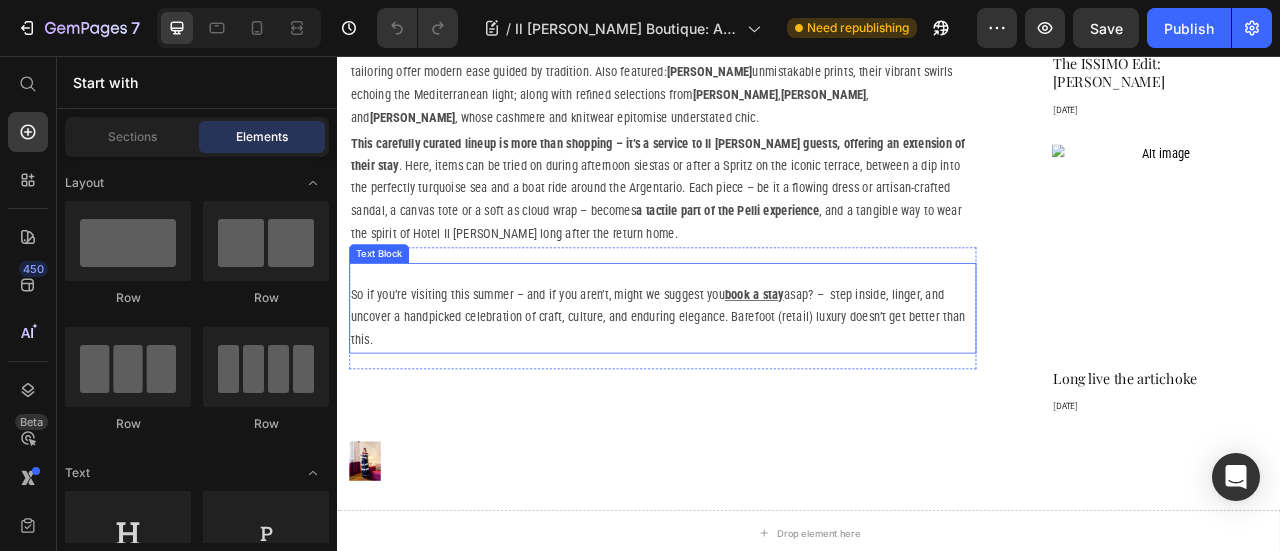 click on "So if you’re visiting this summer – and if you aren’t, might we suggest you  book a stay  asap? –  step inside, linger, and uncover a handpicked celebration of craft, culture, and enduring elegance. Barefoot (retail) luxury doesn’t get better than this." at bounding box center [751, 389] 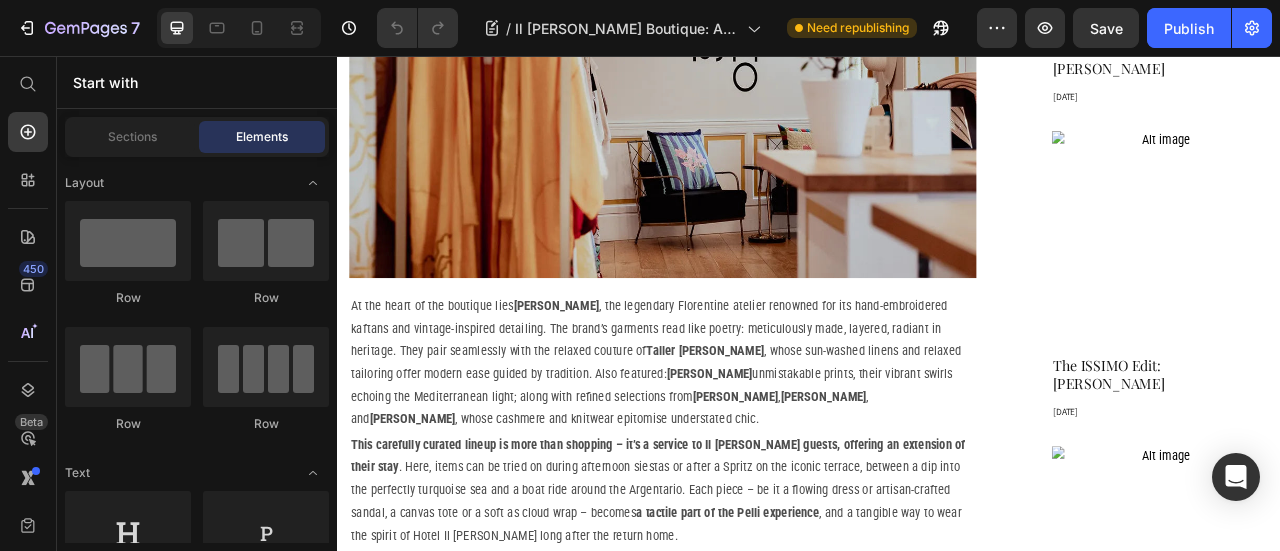 scroll, scrollTop: 1616, scrollLeft: 0, axis: vertical 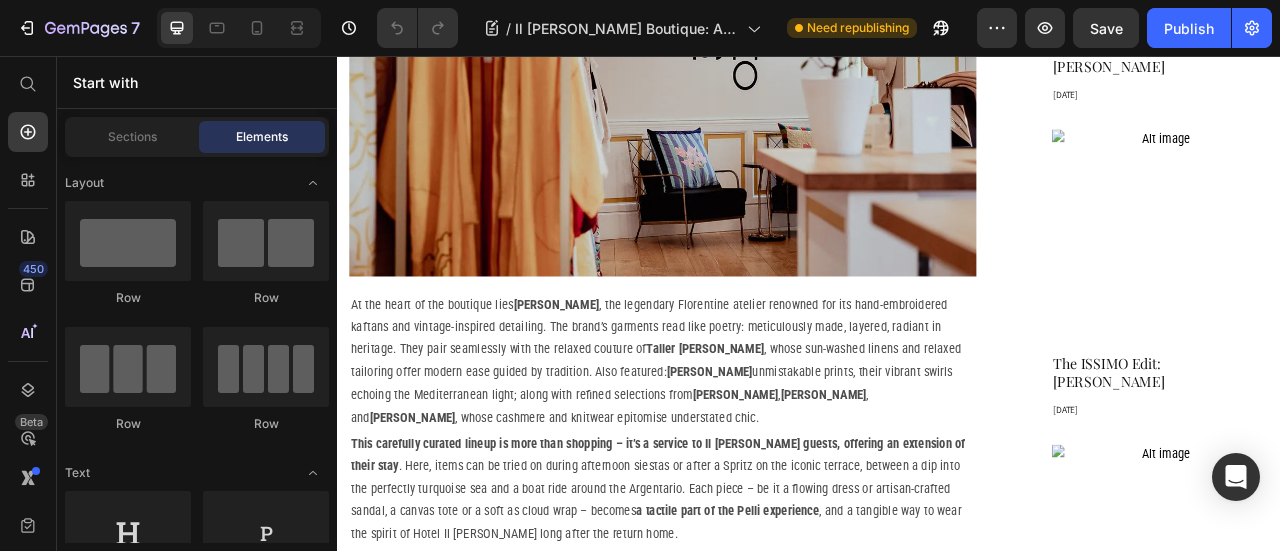 click on "Layout
Row
Row
Row
Row Text
Heading
Text Block Button
Button
Button
Sticky Back to top Media
Image
Image
Video
Video Banner" at bounding box center [197, 3246] 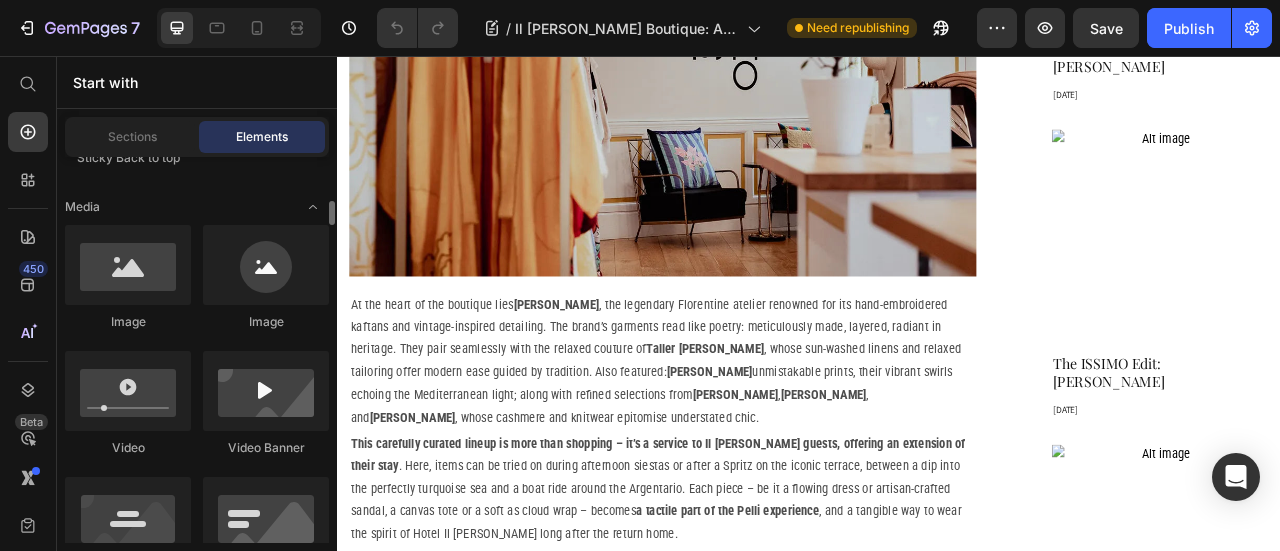 scroll, scrollTop: 750, scrollLeft: 0, axis: vertical 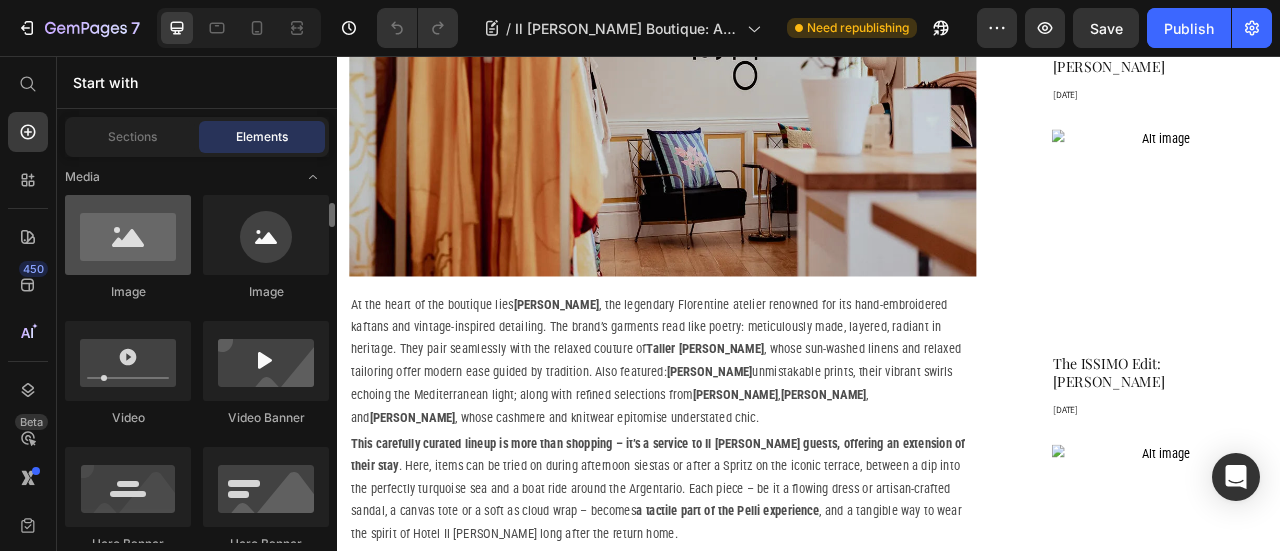 click at bounding box center (128, 235) 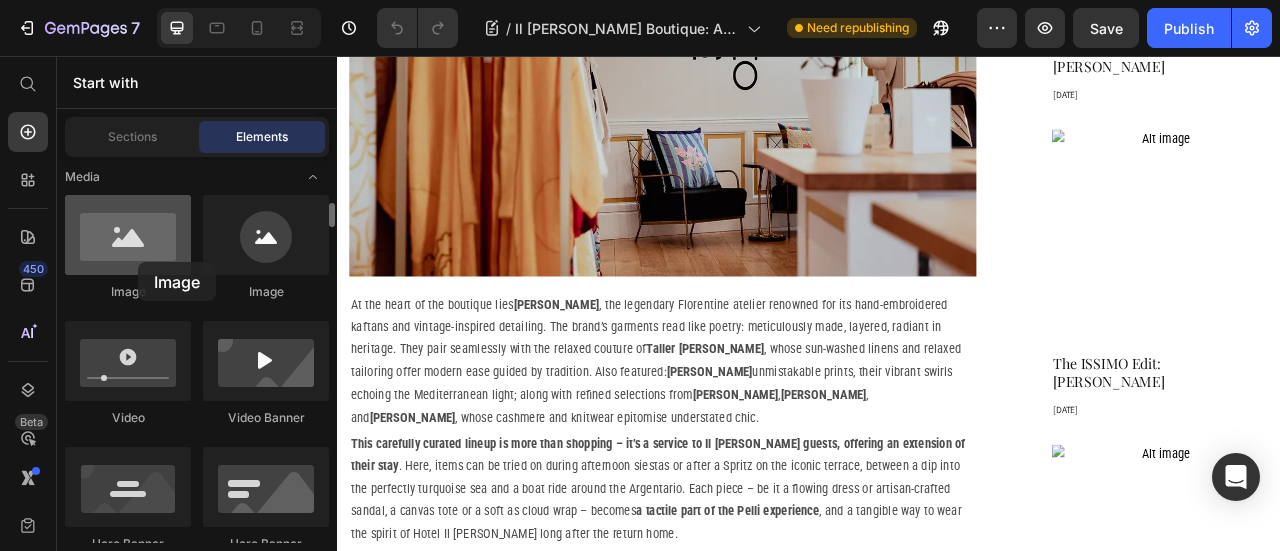 click at bounding box center (128, 235) 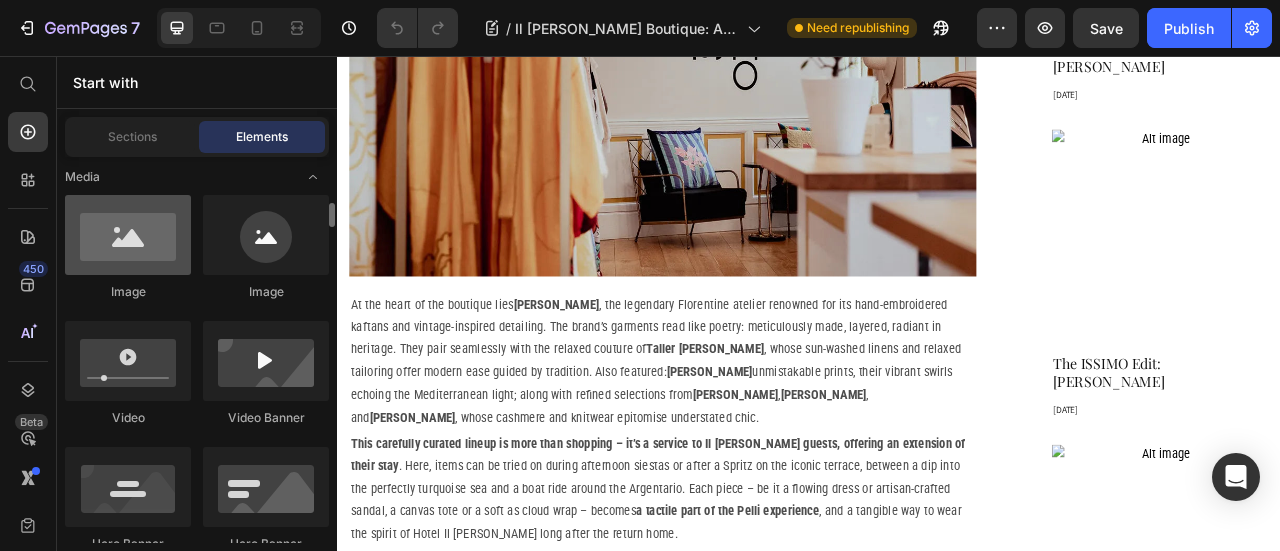 click at bounding box center (128, 235) 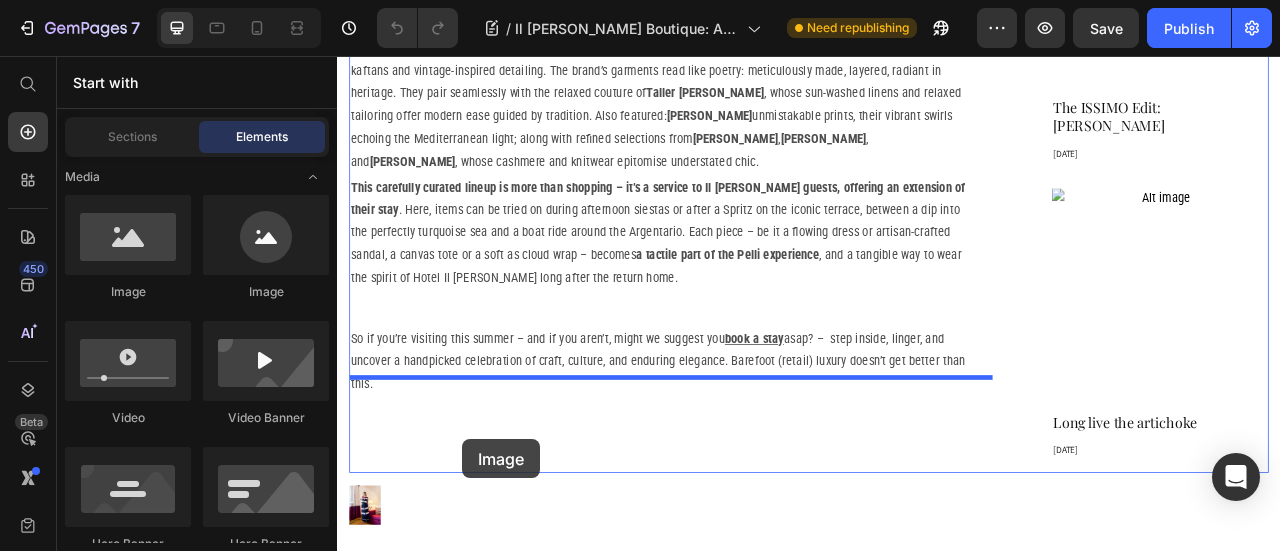 scroll, scrollTop: 1986, scrollLeft: 0, axis: vertical 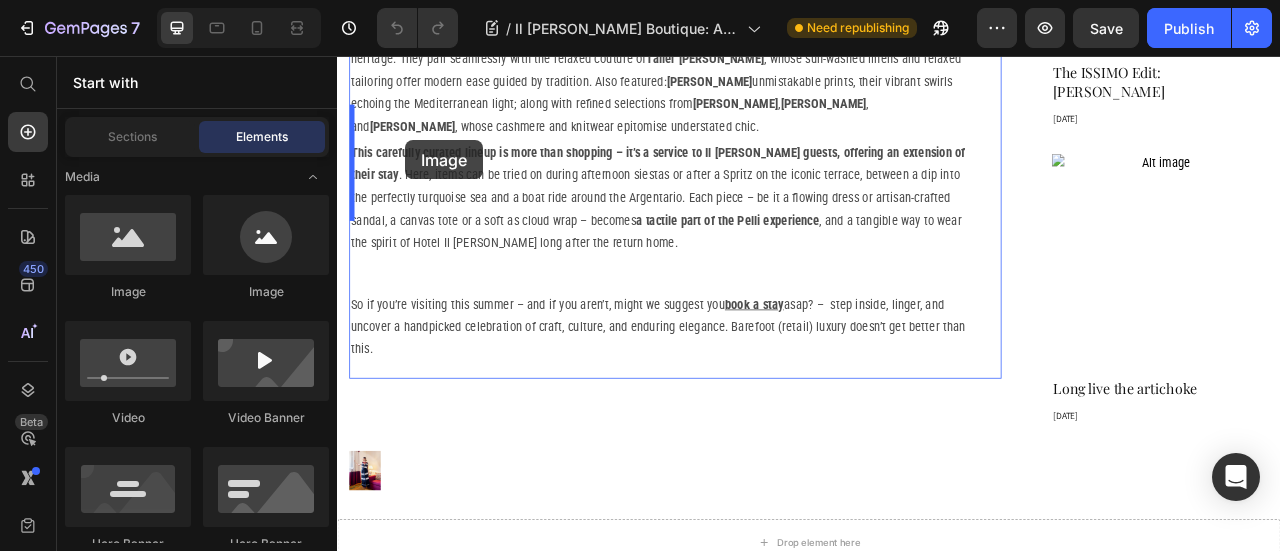 drag, startPoint x: 475, startPoint y: 318, endPoint x: 424, endPoint y: 164, distance: 162.22516 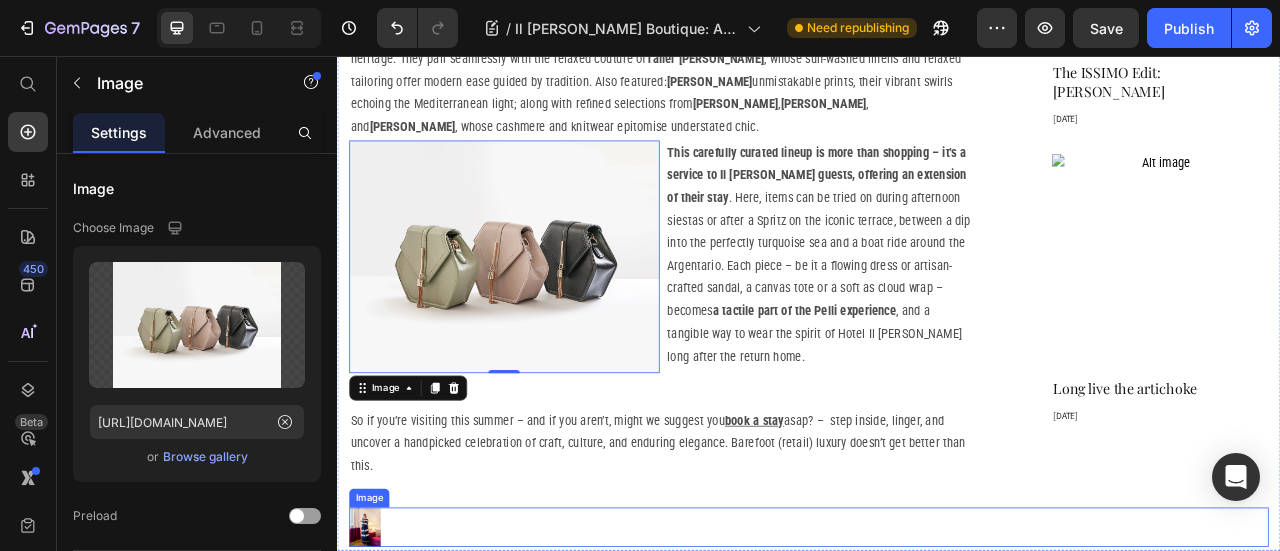 click at bounding box center [937, 655] 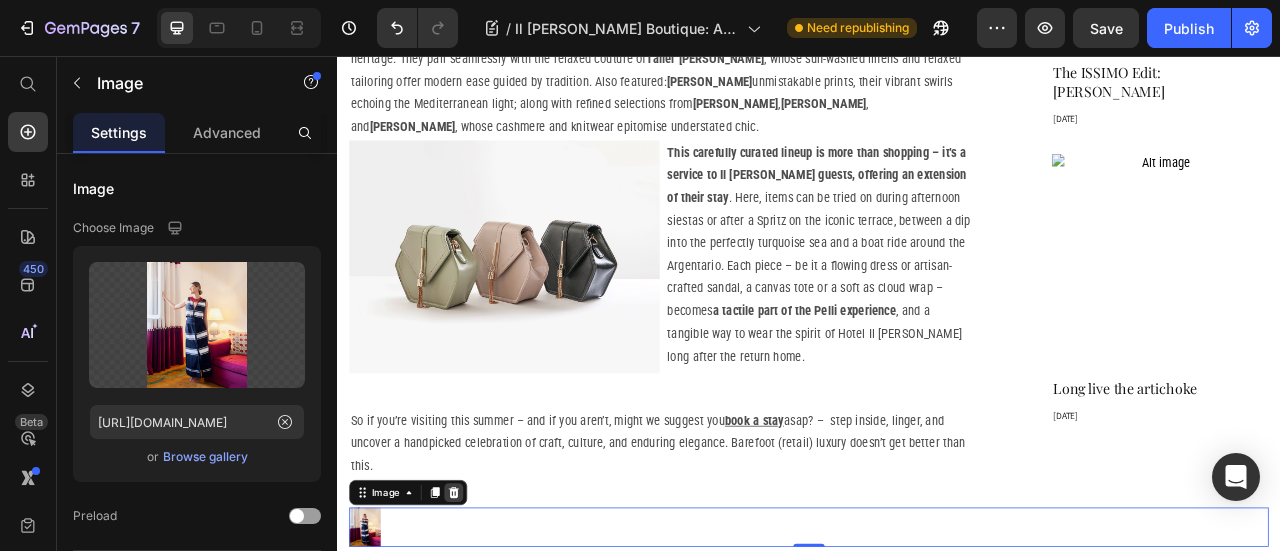 click 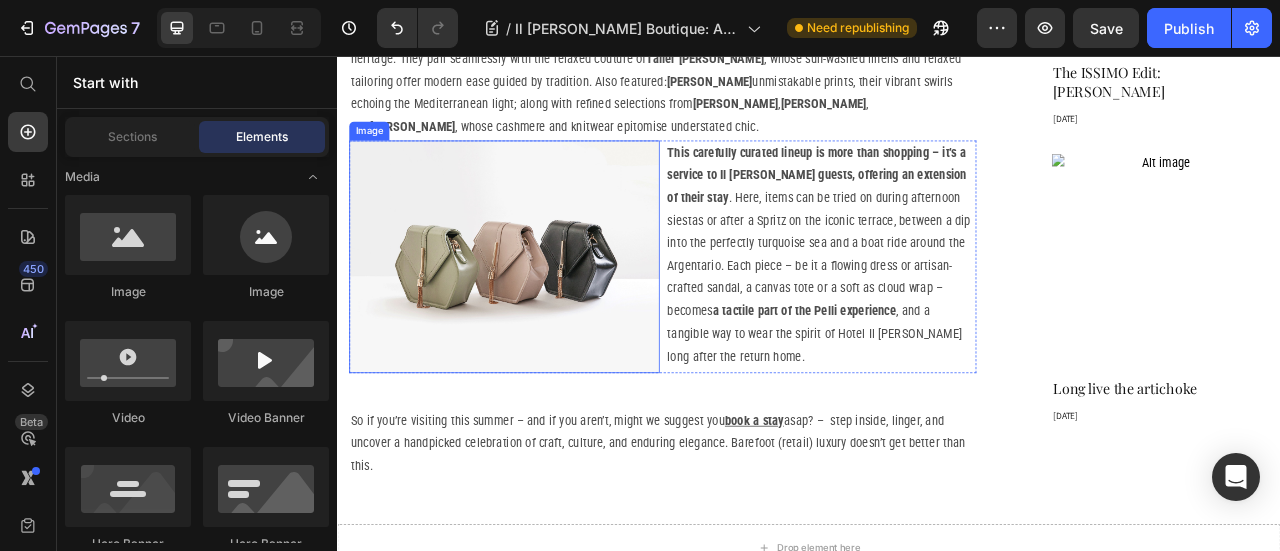 click at bounding box center (549, 311) 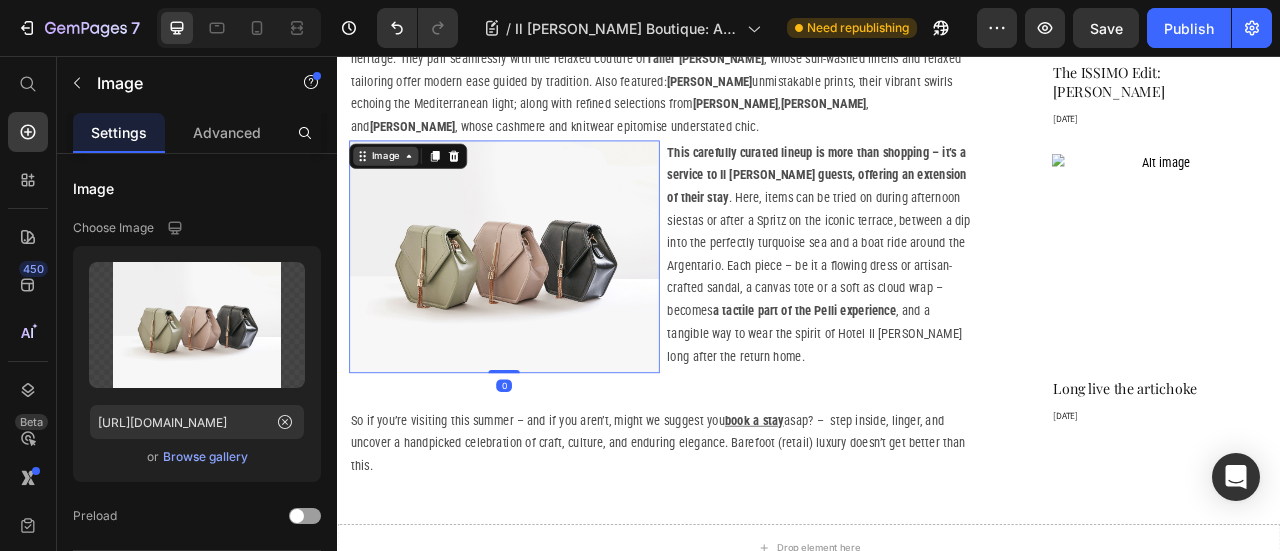 click 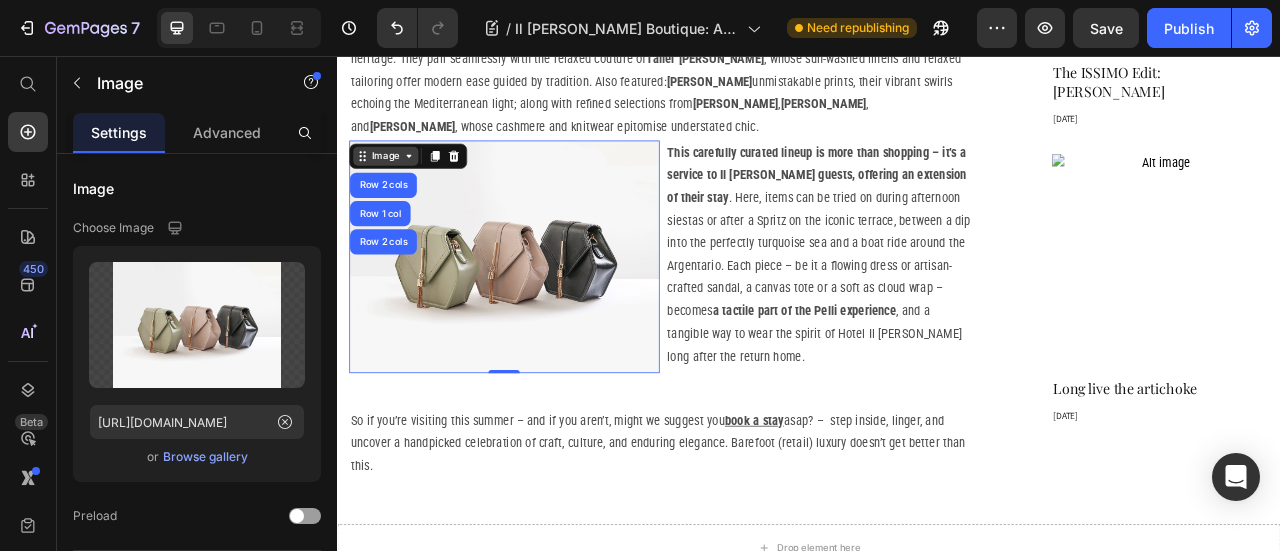 click 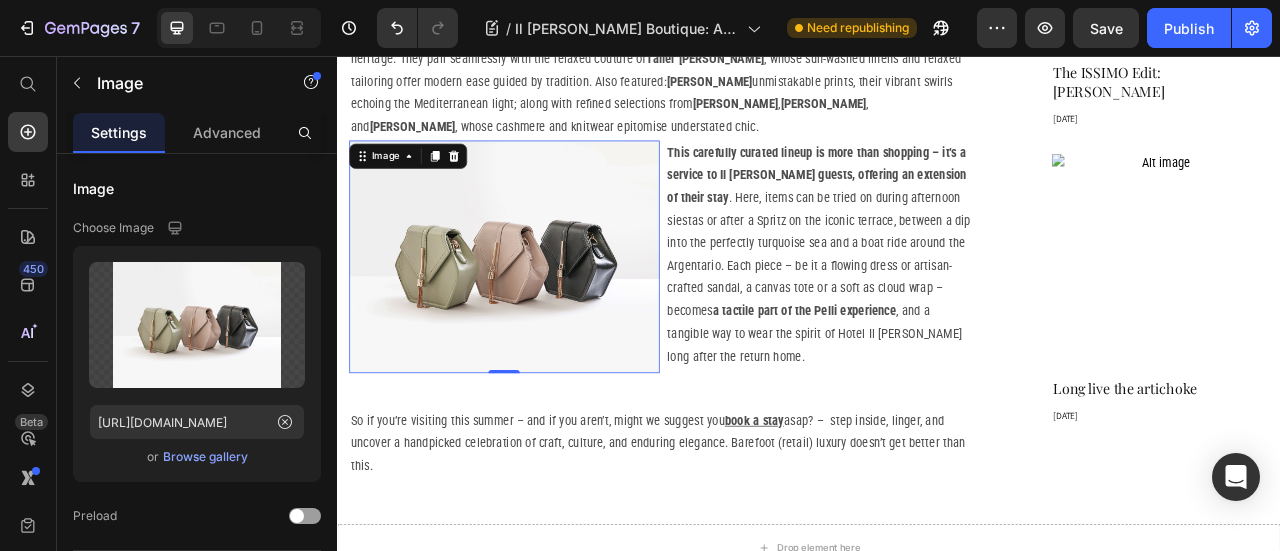 click at bounding box center [549, 311] 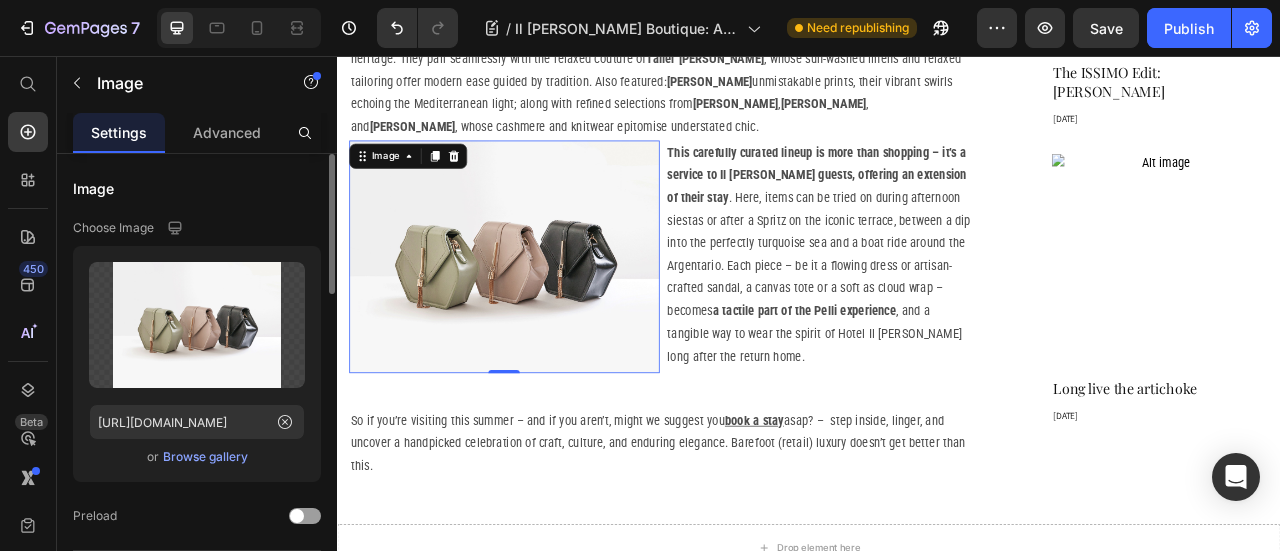 click on "Browse gallery" at bounding box center (205, 457) 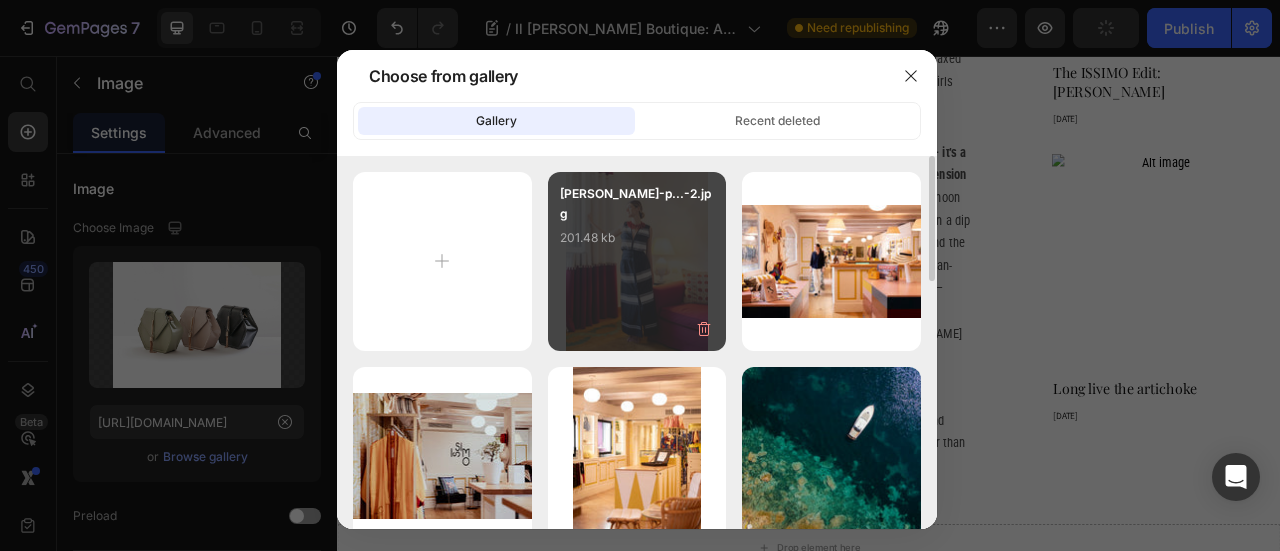 click on "[PERSON_NAME]-p...-2.jpg 201.48 kb" at bounding box center [637, 261] 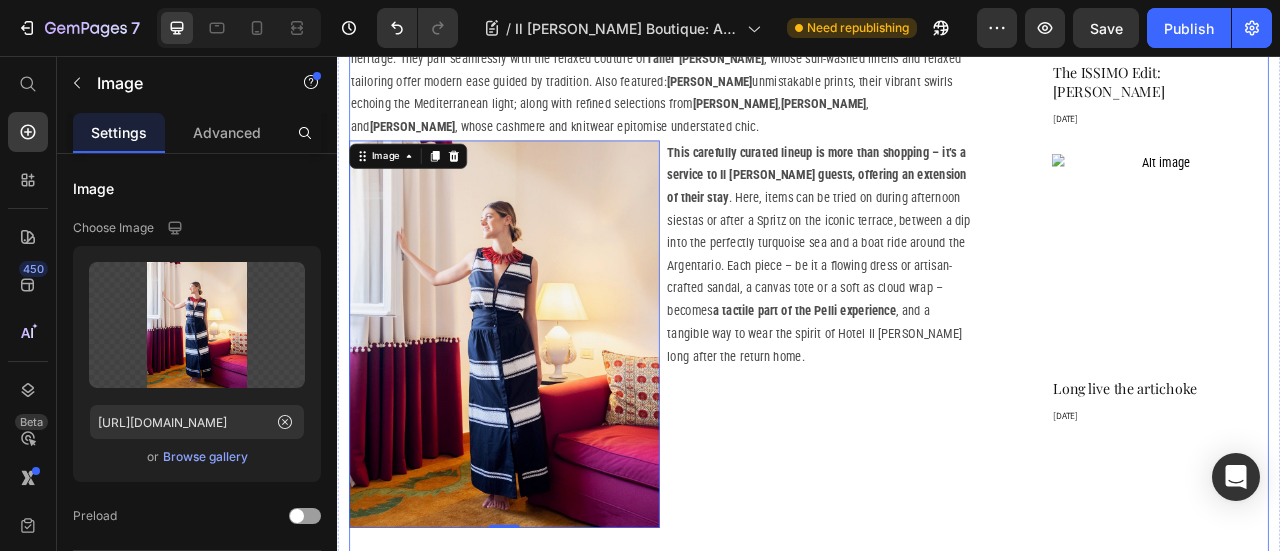 click on "Il [PERSON_NAME] Boutique: A Curated Alchemy of Craft and Elegance Heading Step inside our wanderlusty shop Heading Image Shopping in the summer, for the summer, can sometimes feel like a feat . The weather is sweltering, the jumble of new arrivals and markdowns too chaotic to navigate, the lighting inside the fitting rooms all wrong when you are yet not tanned but desperately need a new swimsuit. Text Block But every now and then, an exception slips in . A place where summer shopping feels exactly as it should: slow, sensorial, and beautifully curated. Enter Il [PERSON_NAME] Boutique, one of our all-time favourite stores. Text Block Row Tucked just steps away from the shimmering pool of Il [PERSON_NAME], this  treasure trove of all-things (life)style  is a testament to CEO and Creative Director’s [PERSON_NAME]‑[PERSON_NAME] Sciò’s vision for our Tuscan retreat: a place within the iconic [GEOGRAPHIC_DATA] hideaway where  contemporary aesthetics meet the excellence of Italian craftsmanship , and  niche but oh-so covetable labels . Row" at bounding box center (937, -414) 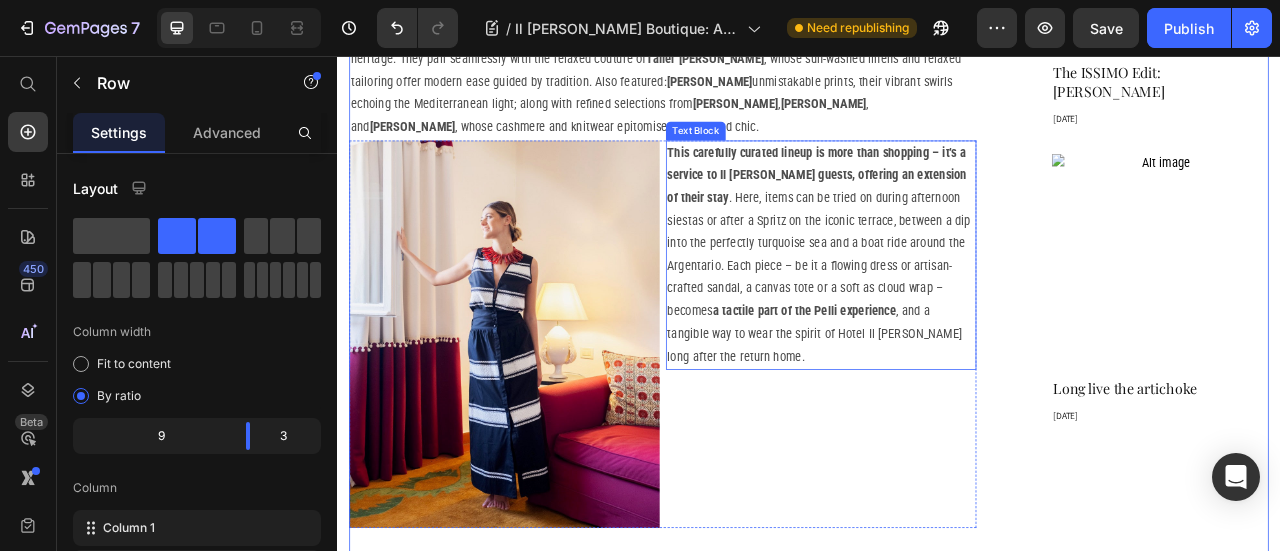 click on "a tactile part of the Pelli experience" at bounding box center [931, 379] 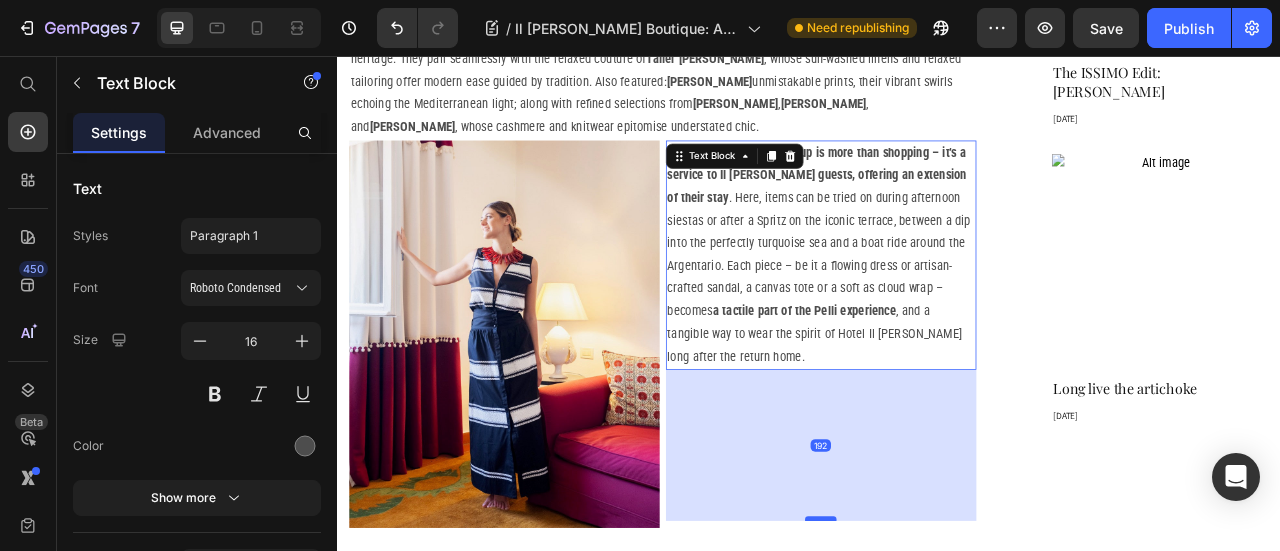 drag, startPoint x: 943, startPoint y: 407, endPoint x: 938, endPoint y: 599, distance: 192.0651 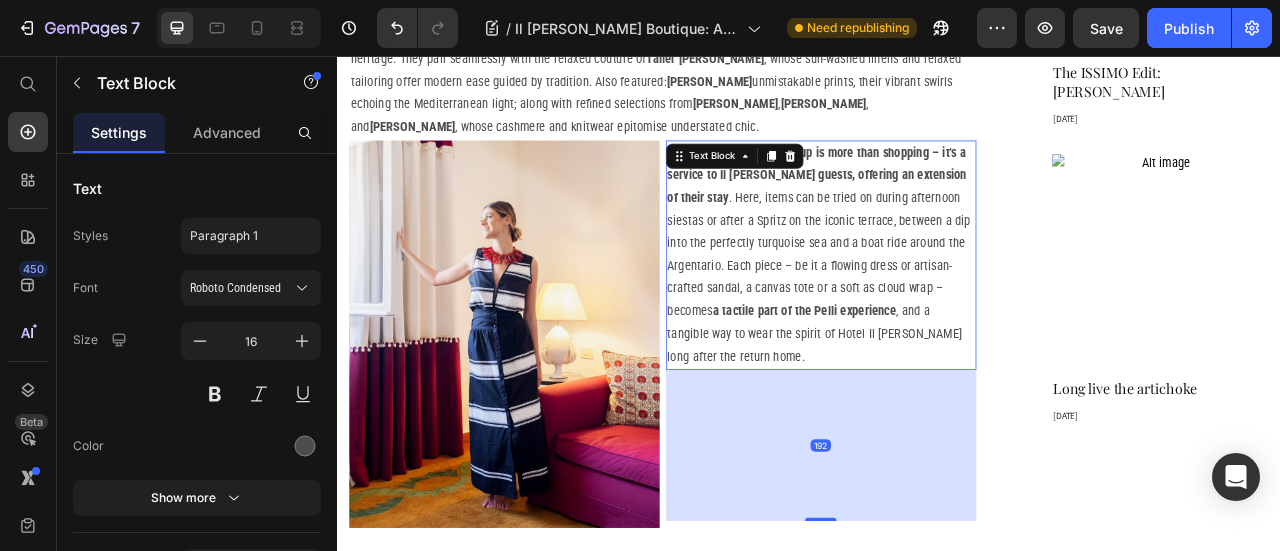 click on "192" at bounding box center [952, 551] 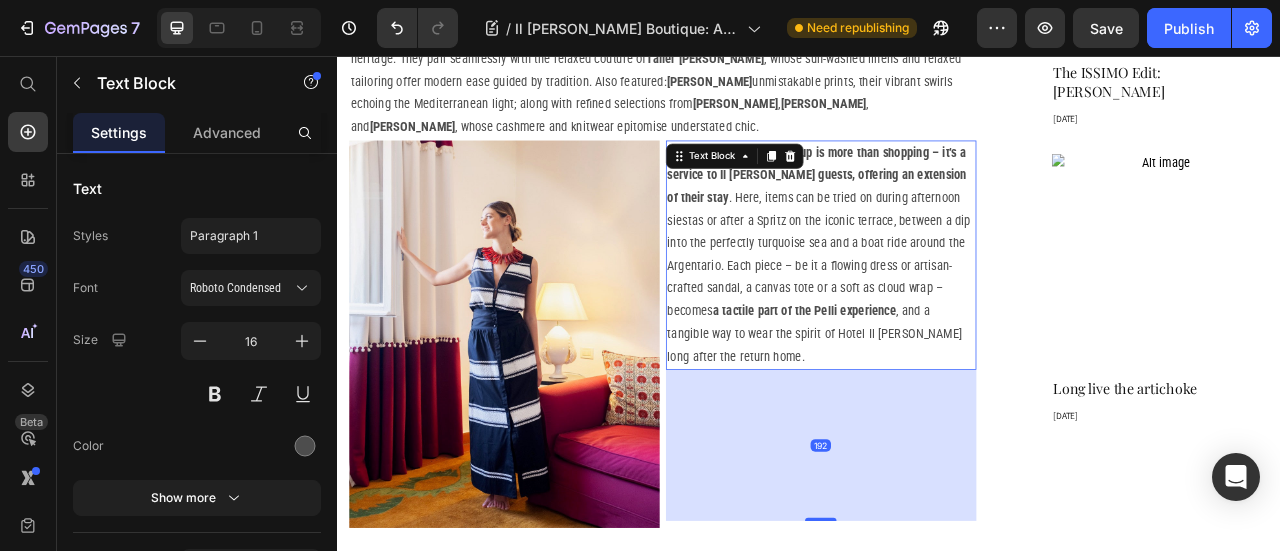 click on "This carefully curated lineup is more than shopping – it’s a service to Il [PERSON_NAME] guests, offering an extension of their stay . Here, items can be tried on during afternoon siestas or after a Spritz on the iconic terrace, between a dip into the perfectly turquoise sea and a boat ride around the Argentario. Each piece – be it a flowing dress or artisan-crafted sandal, a canvas tote or a soft as cloud wrap – becomes  a tactile part of the Pelli experience , and a tangible way to wear the spirit of Hotel Il [PERSON_NAME] long after the return home." at bounding box center (952, 309) 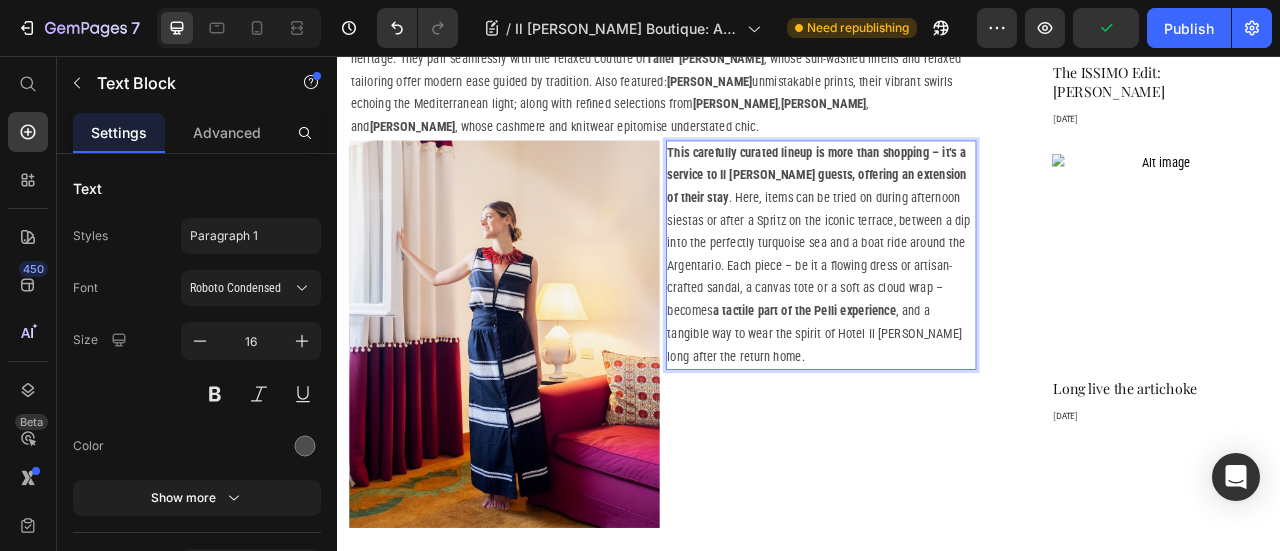 click on "This carefully curated lineup is more than shopping – it’s a service to Il [PERSON_NAME] guests, offering an extension of their stay . Here, items can be tried on during afternoon siestas or after a Spritz on the iconic terrace, between a dip into the perfectly turquoise sea and a boat ride around the Argentario. Each piece – be it a flowing dress or artisan-crafted sandal, a canvas tote or a soft as cloud wrap – becomes  a tactile part of the Pelli experience , and a tangible way to wear the spirit of Hotel Il [PERSON_NAME] long after the return home." at bounding box center [952, 309] 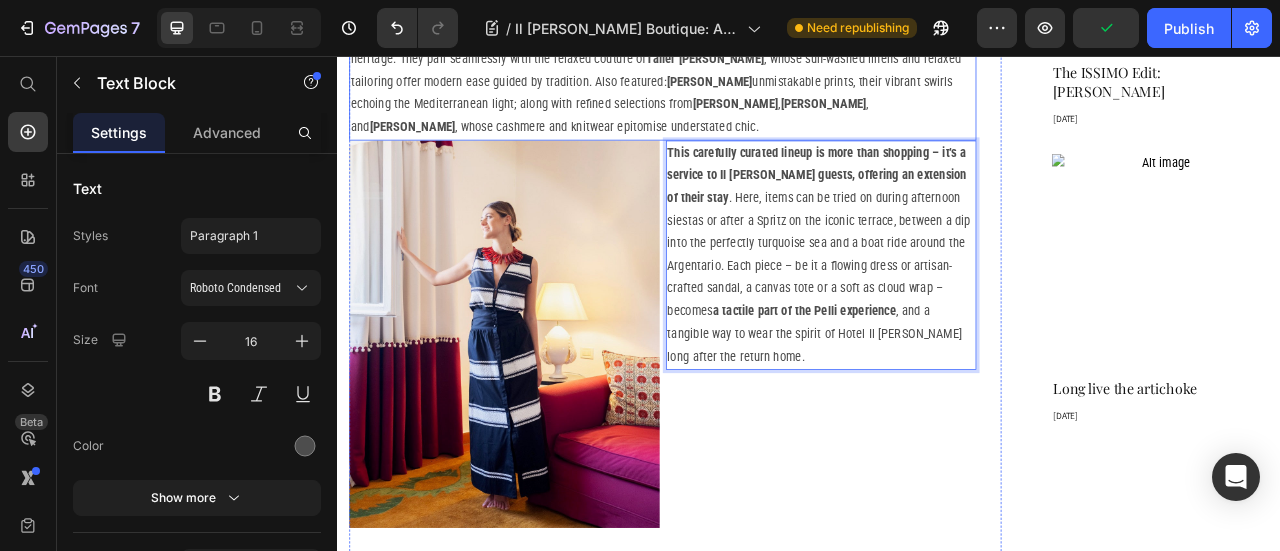 click on "At the heart of the boutique lies  [PERSON_NAME] , the legendary Florentine atelier renowned for its hand-embroidered kaftans and vintage-inspired detailing. The brand’s garments read like poetry: meticulously made, layered, radiant in heritage. They pair seamlessly with the relaxed couture of  Taller [PERSON_NAME] , whose sun-washed linens and relaxed tailoring offer modern ease guided by tradition. Also featured:  [PERSON_NAME]  unmistakable prints, their vibrant swirls echoing the Mediterranean light; along with refined selections from  [PERSON_NAME] ,  [PERSON_NAME] , and  [PERSON_NAME] , whose cashmere and knitwear epitomise understated chic." at bounding box center (751, 74) 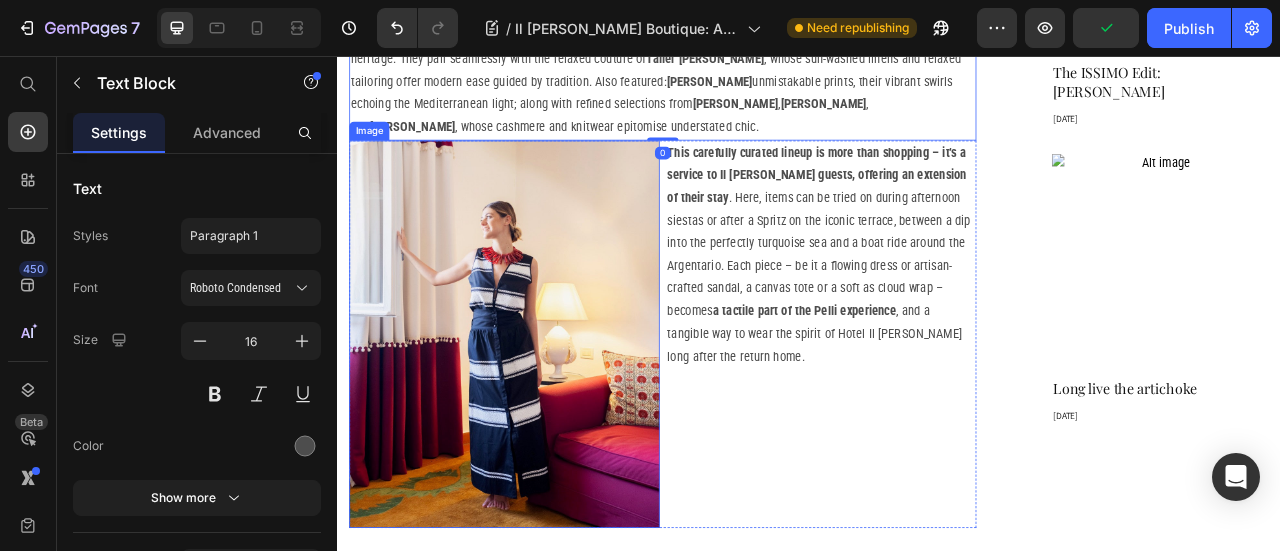 click at bounding box center [549, 409] 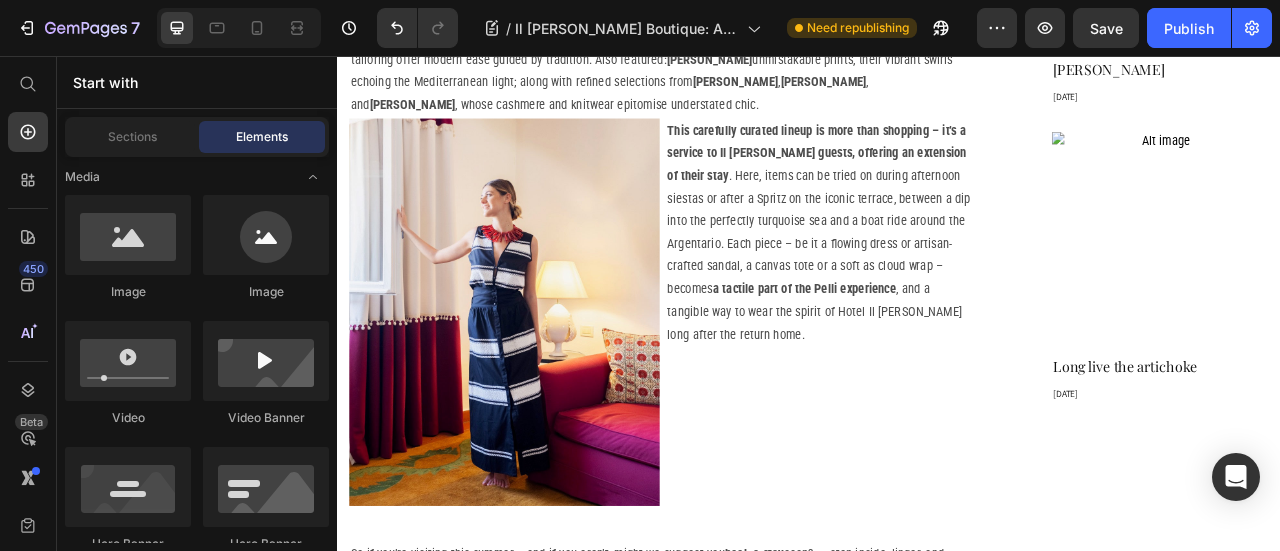 scroll, scrollTop: 1930, scrollLeft: 0, axis: vertical 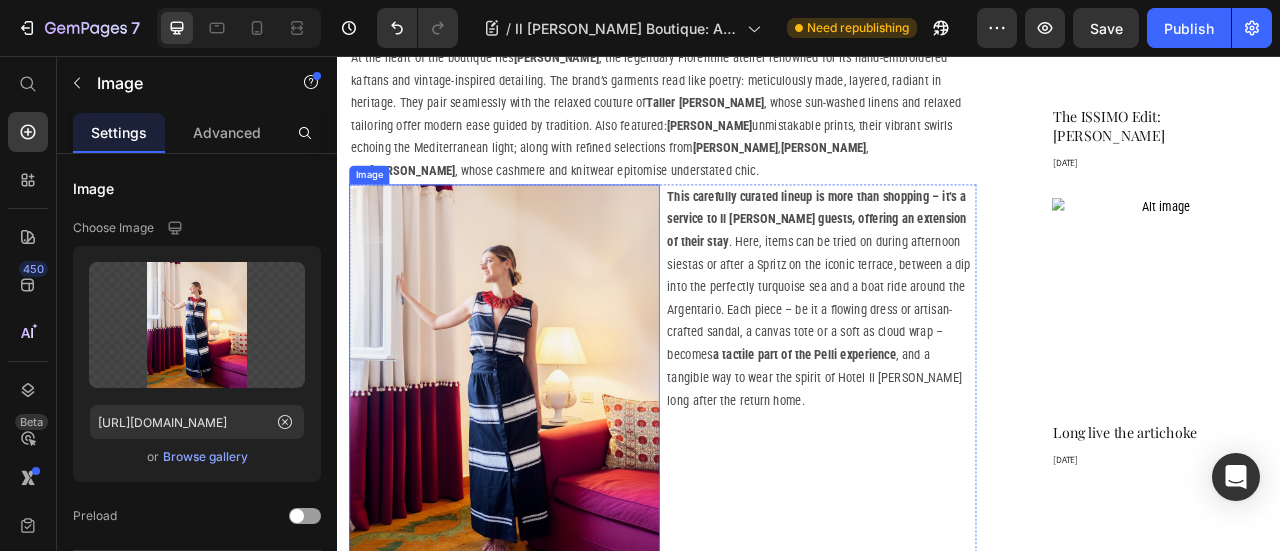 click at bounding box center (549, 465) 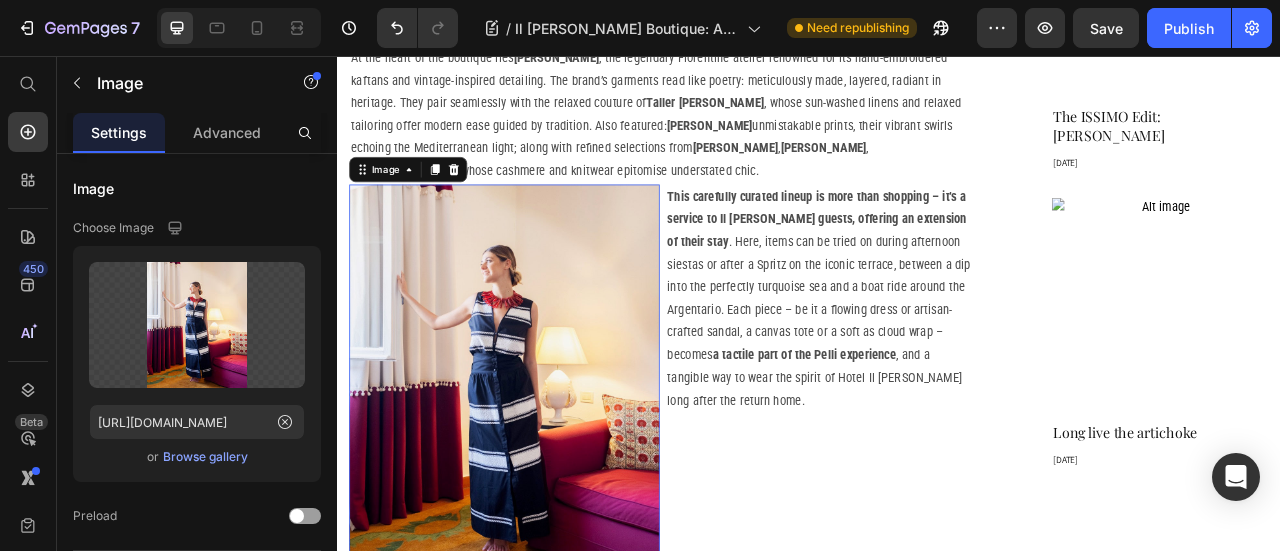 click at bounding box center [549, 465] 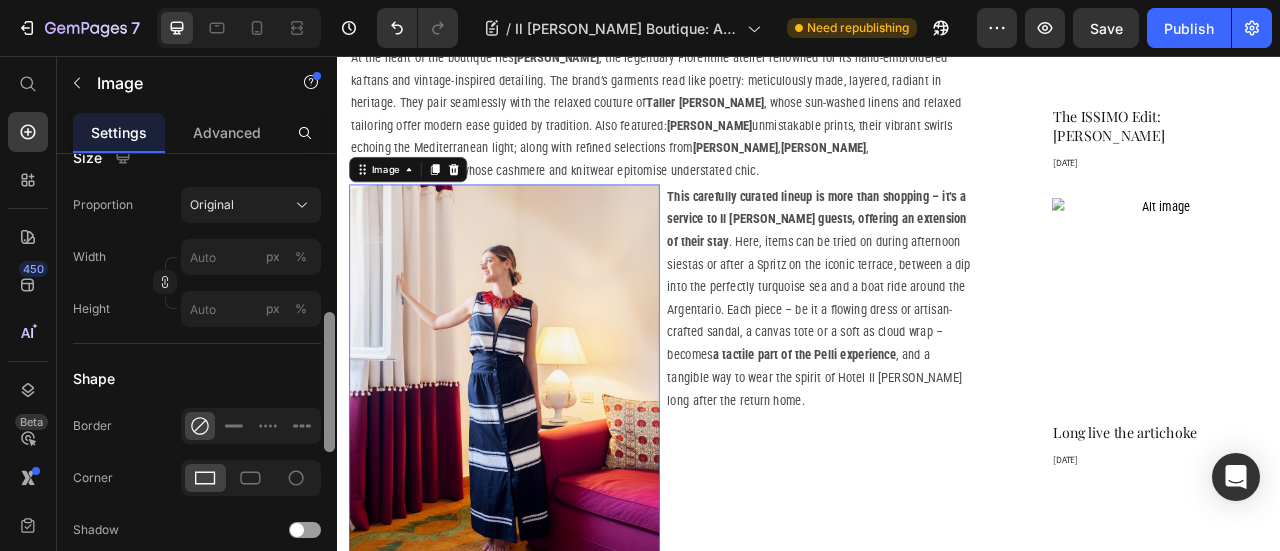 scroll, scrollTop: 598, scrollLeft: 0, axis: vertical 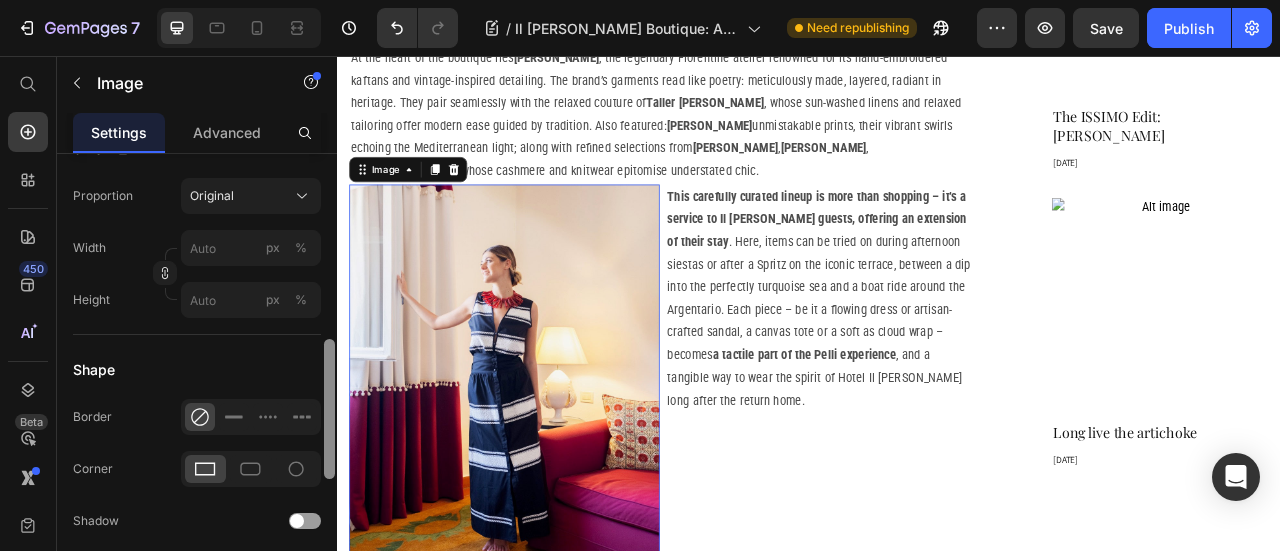 drag, startPoint x: 332, startPoint y: 261, endPoint x: 323, endPoint y: 447, distance: 186.21762 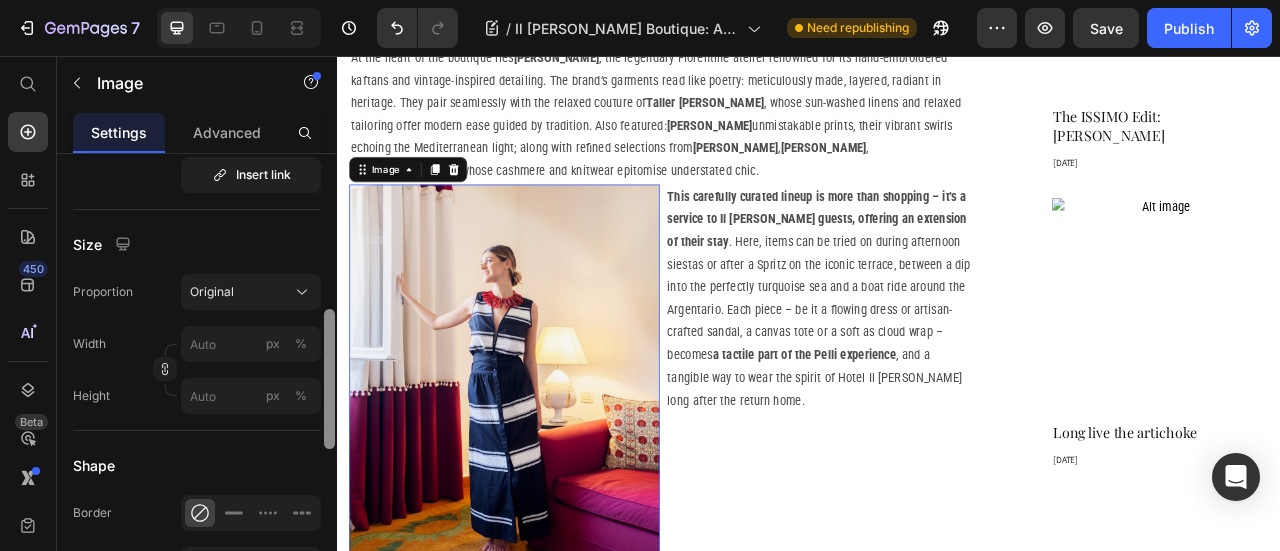 scroll, scrollTop: 492, scrollLeft: 0, axis: vertical 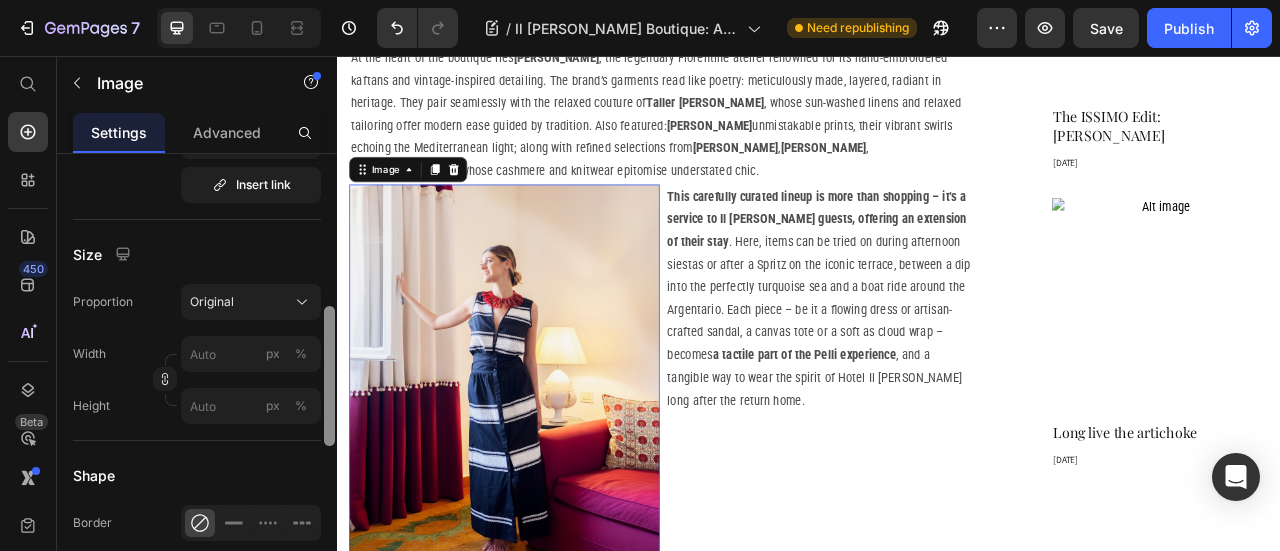 drag, startPoint x: 333, startPoint y: 375, endPoint x: 329, endPoint y: 342, distance: 33.24154 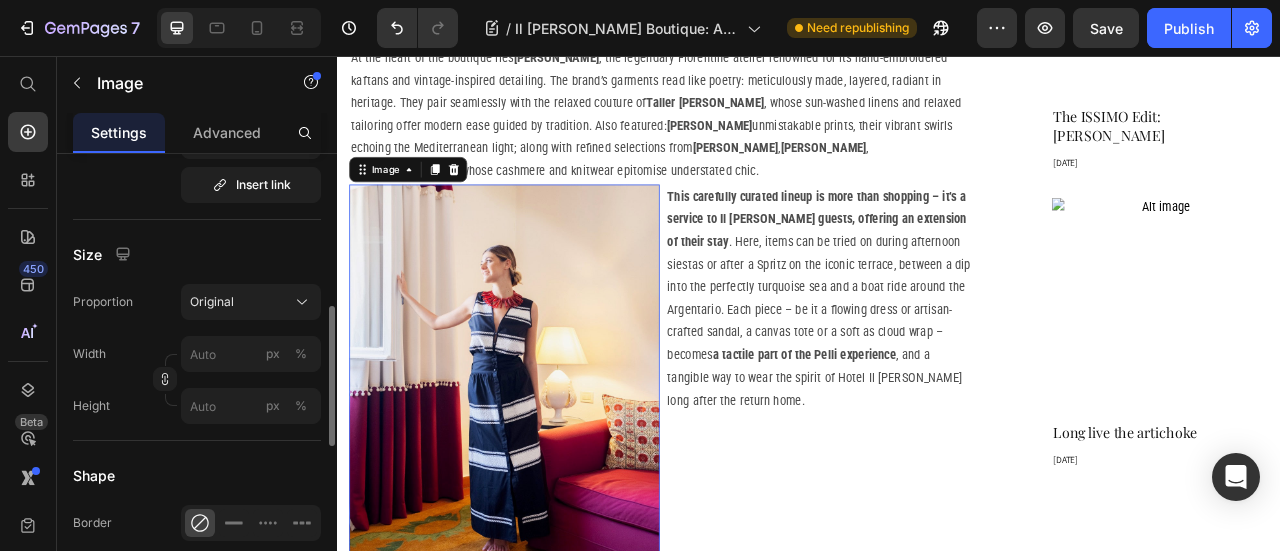 click at bounding box center [549, 465] 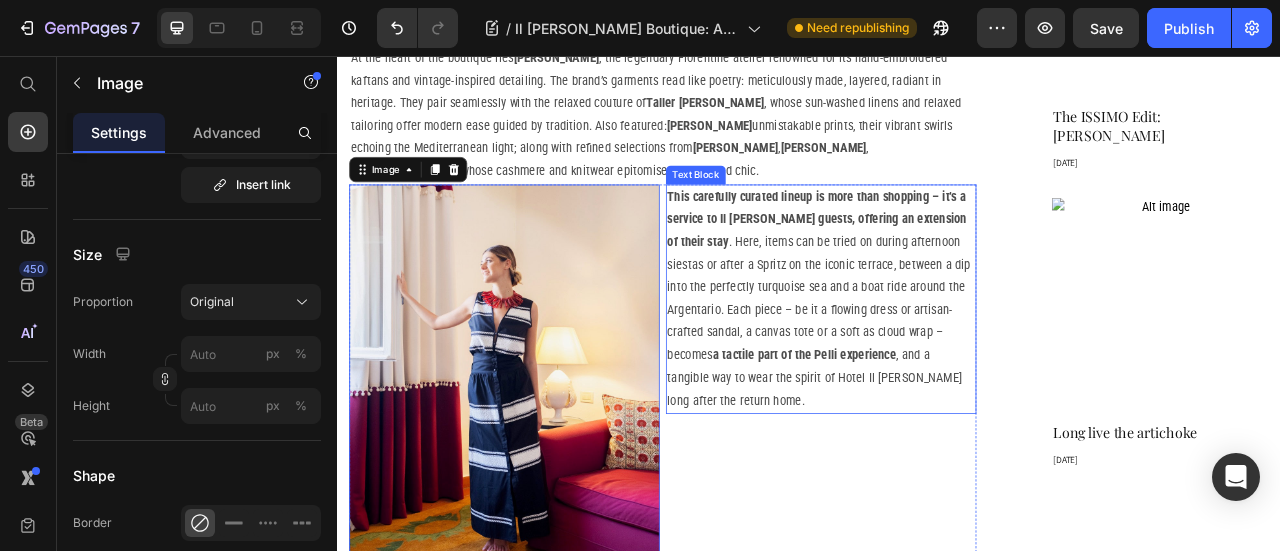 click on "This carefully curated lineup is more than shopping – it’s a service to Il [PERSON_NAME] guests, offering an extension of their stay . Here, items can be tried on during afternoon siestas or after a Spritz on the iconic terrace, between a dip into the perfectly turquoise sea and a boat ride around the Argentario. Each piece – be it a flowing dress or artisan-crafted sandal, a canvas tote or a soft as cloud wrap – becomes  a tactile part of the Pelli experience , and a tangible way to wear the spirit of Hotel Il [PERSON_NAME] long after the return home." at bounding box center [952, 365] 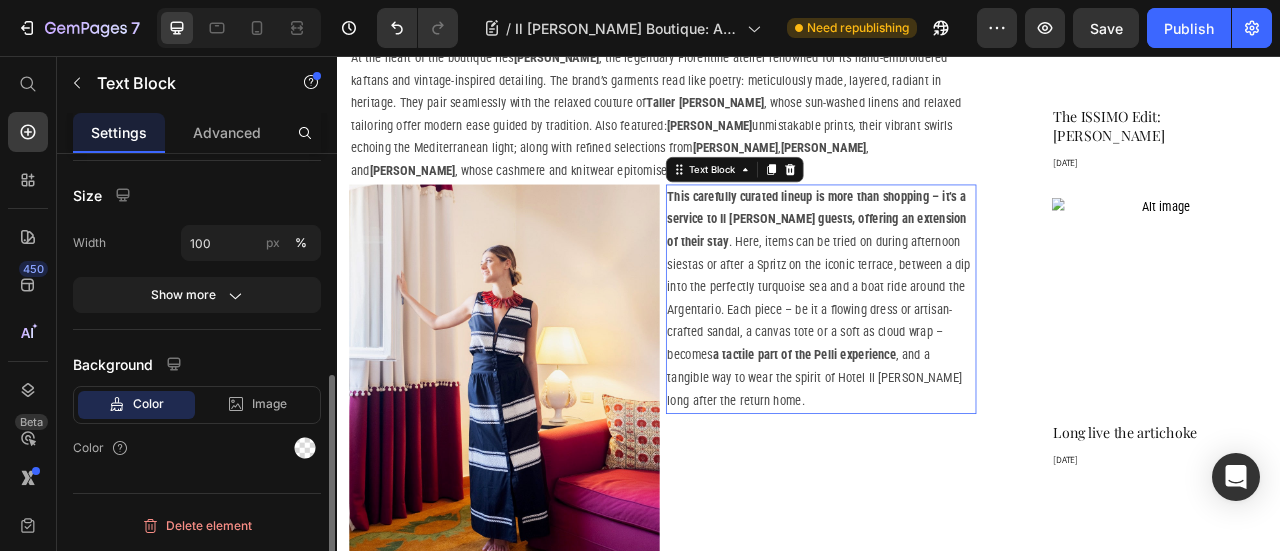 scroll, scrollTop: 0, scrollLeft: 0, axis: both 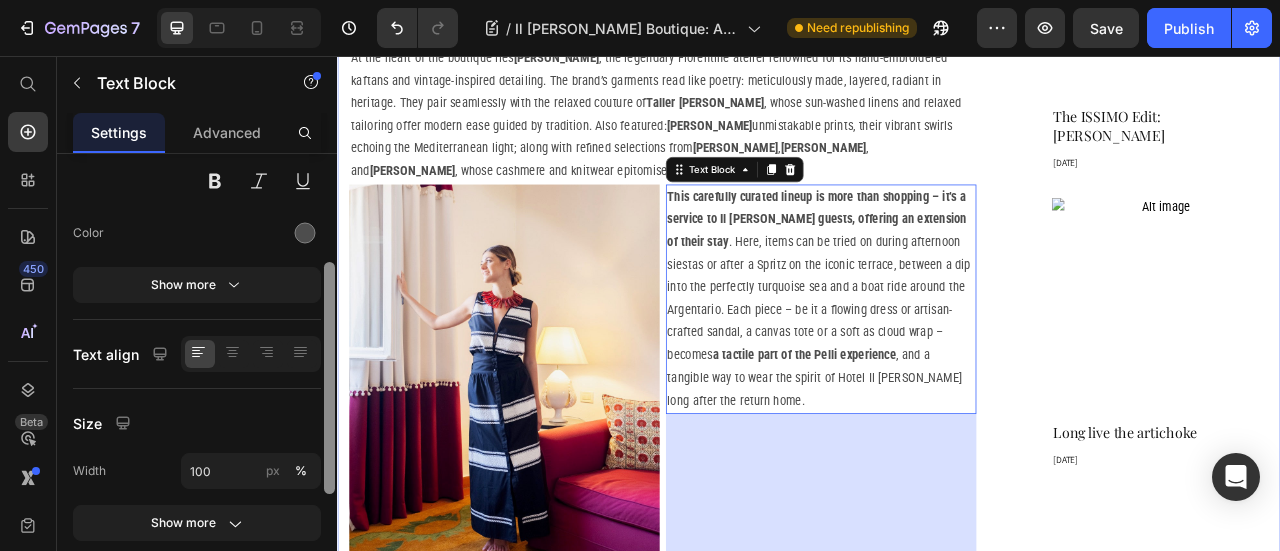 drag, startPoint x: 664, startPoint y: 390, endPoint x: 339, endPoint y: 560, distance: 366.7765 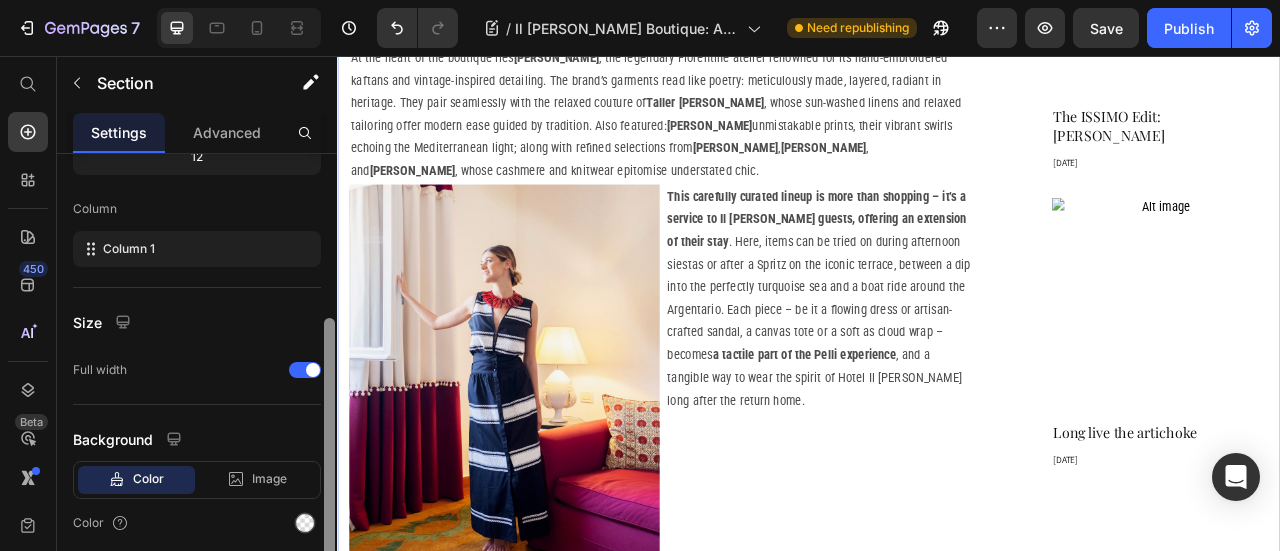 scroll, scrollTop: 283, scrollLeft: 0, axis: vertical 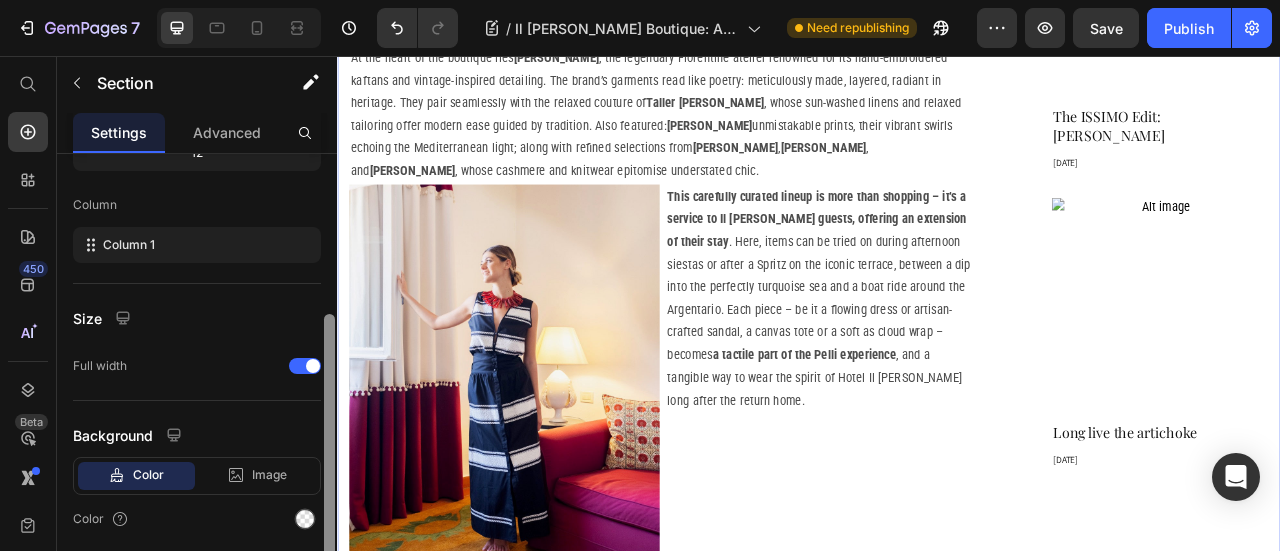 click at bounding box center (329, 442) 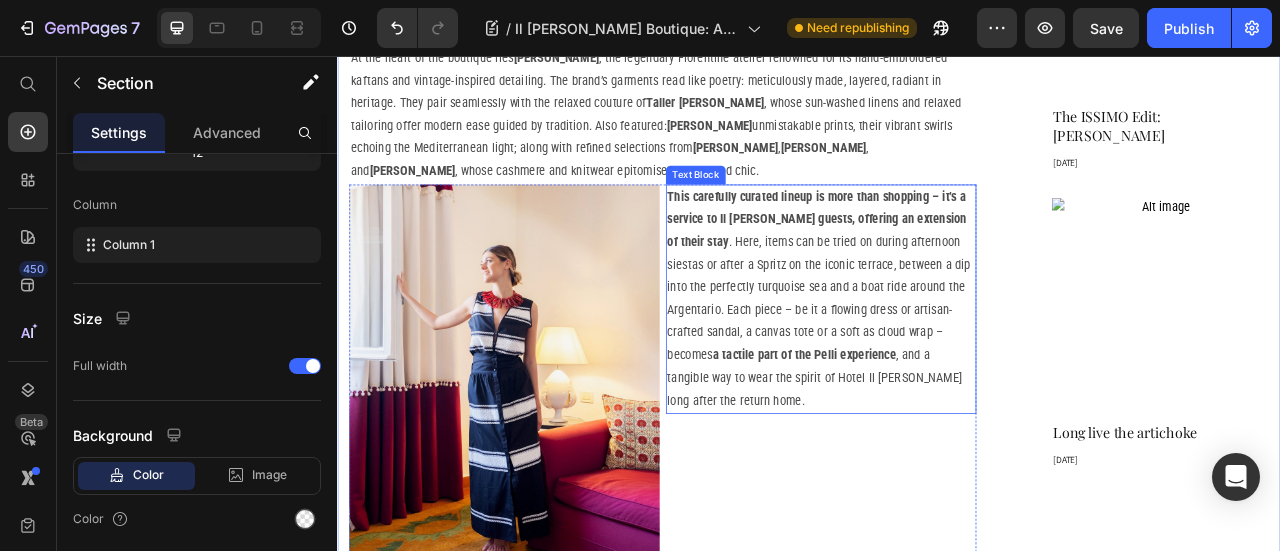 click on "This carefully curated lineup is more than shopping – it’s a service to Il [PERSON_NAME] guests, offering an extension of their stay . Here, items can be tried on during afternoon siestas or after a Spritz on the iconic terrace, between a dip into the perfectly turquoise sea and a boat ride around the Argentario. Each piece – be it a flowing dress or artisan-crafted sandal, a canvas tote or a soft as cloud wrap – becomes  a tactile part of the Pelli experience , and a tangible way to wear the spirit of Hotel Il [PERSON_NAME] long after the return home." at bounding box center [952, 365] 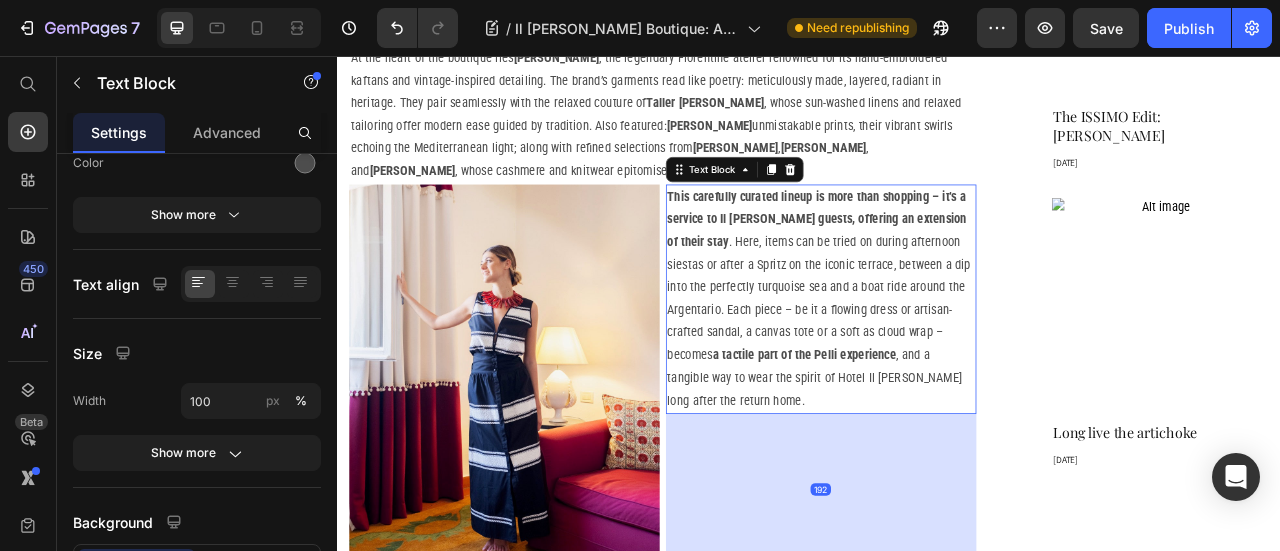 scroll, scrollTop: 0, scrollLeft: 0, axis: both 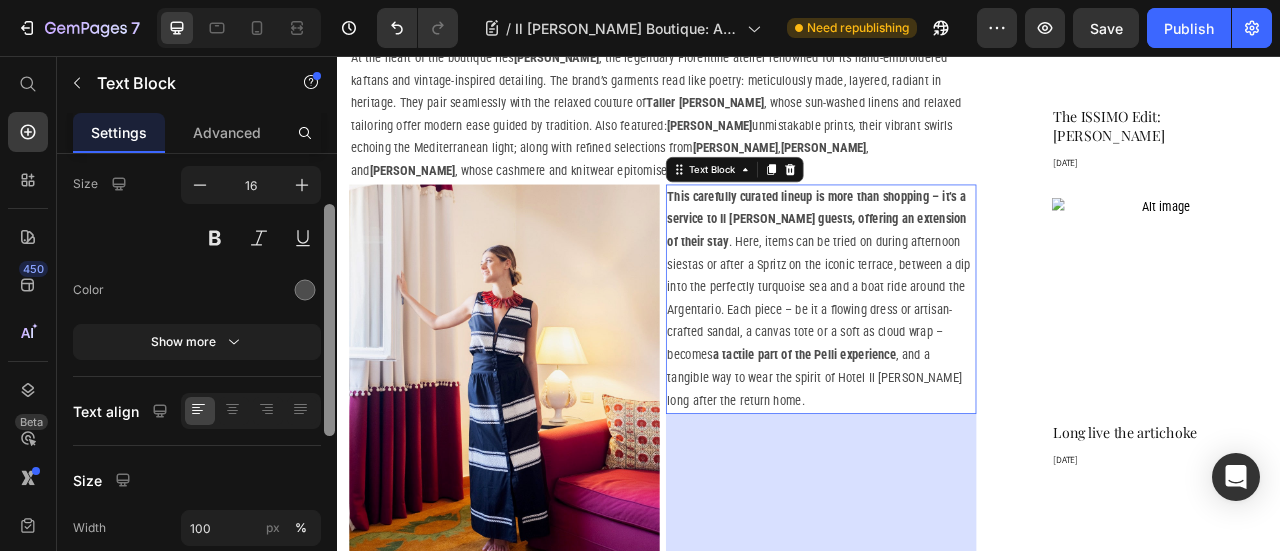 drag, startPoint x: 334, startPoint y: 327, endPoint x: 334, endPoint y: 409, distance: 82 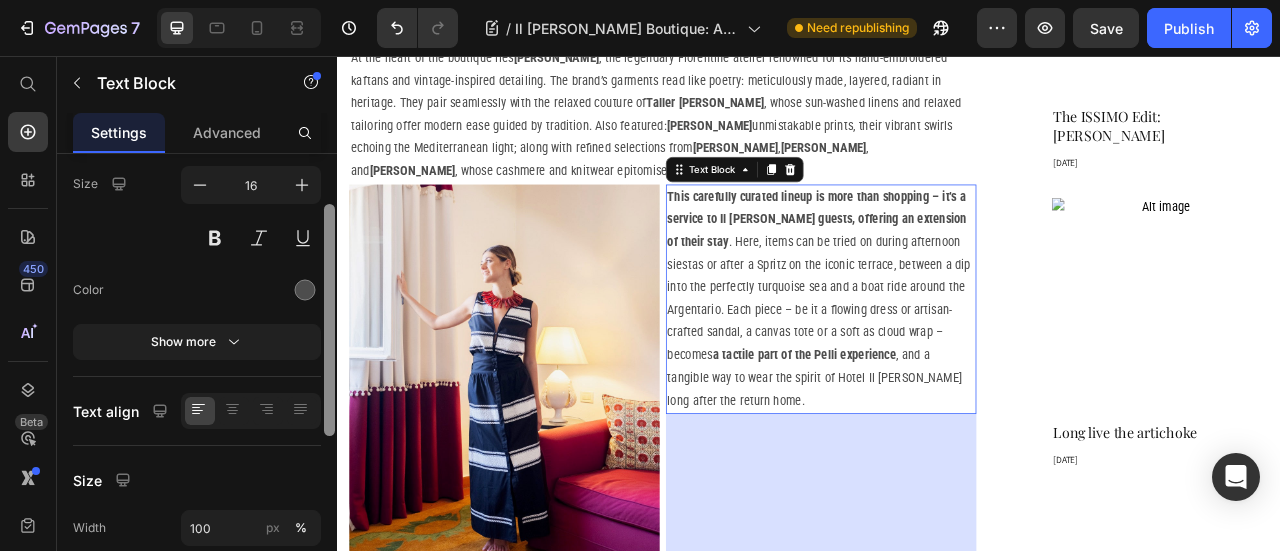 click at bounding box center (329, 320) 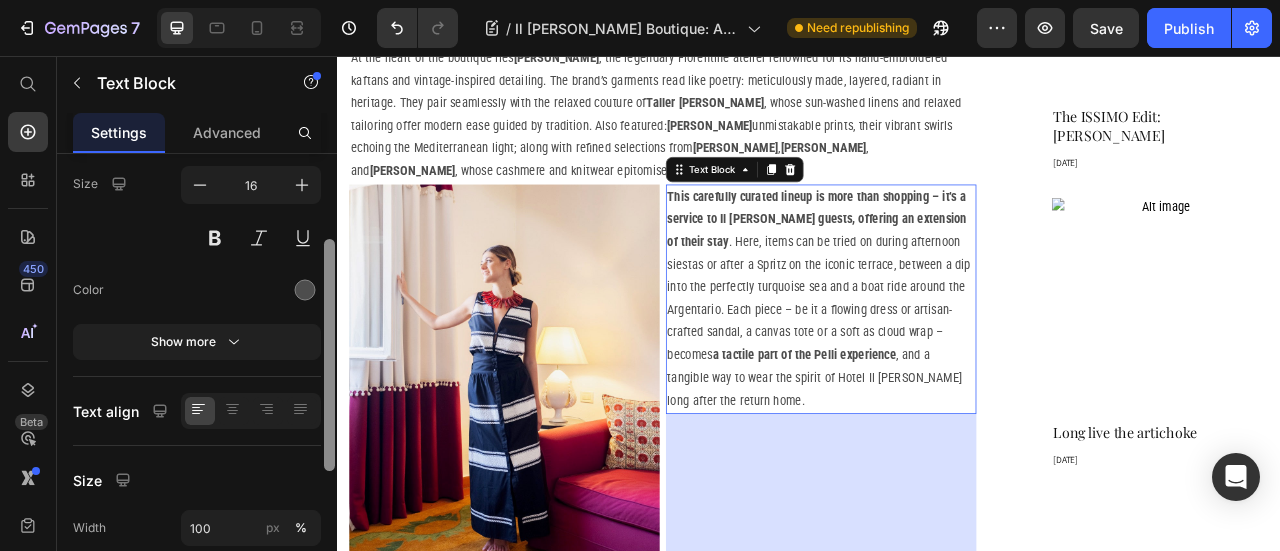 scroll, scrollTop: 160, scrollLeft: 0, axis: vertical 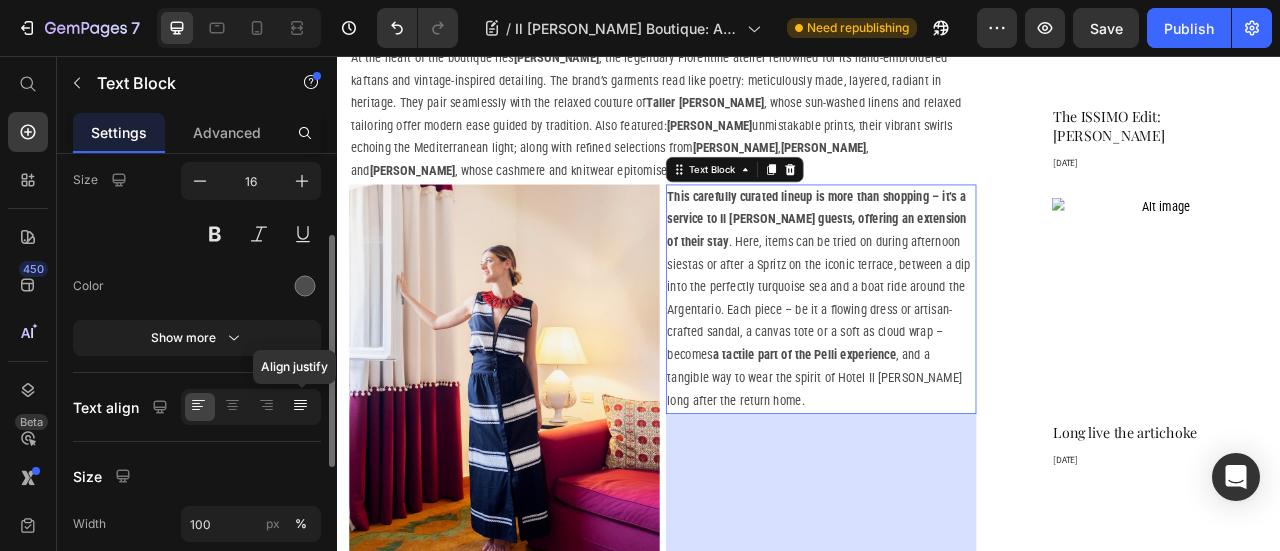 click 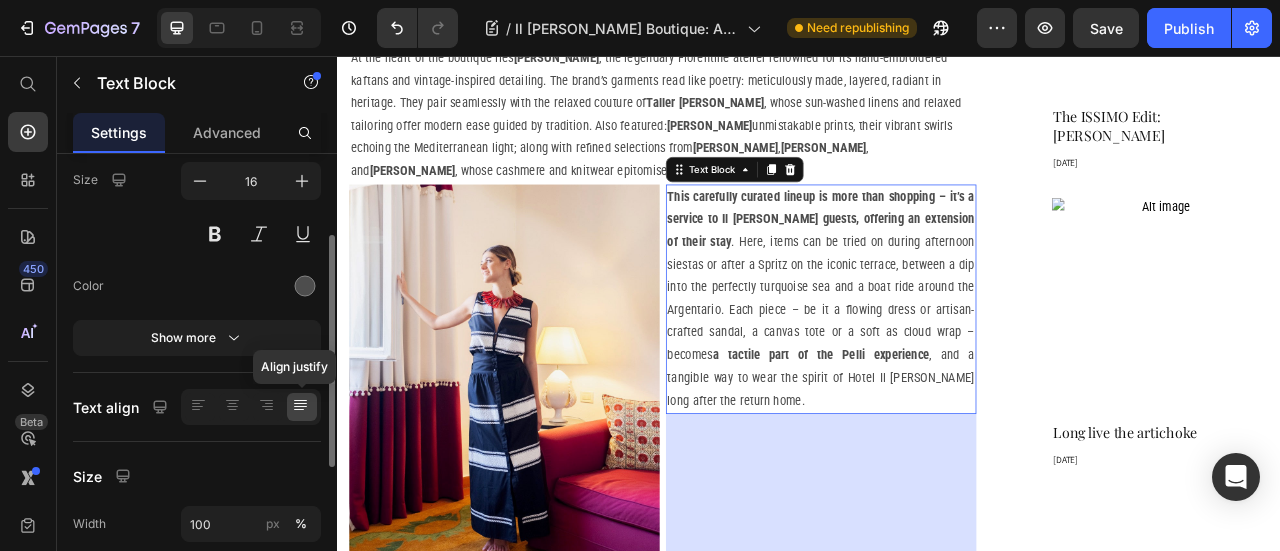 click 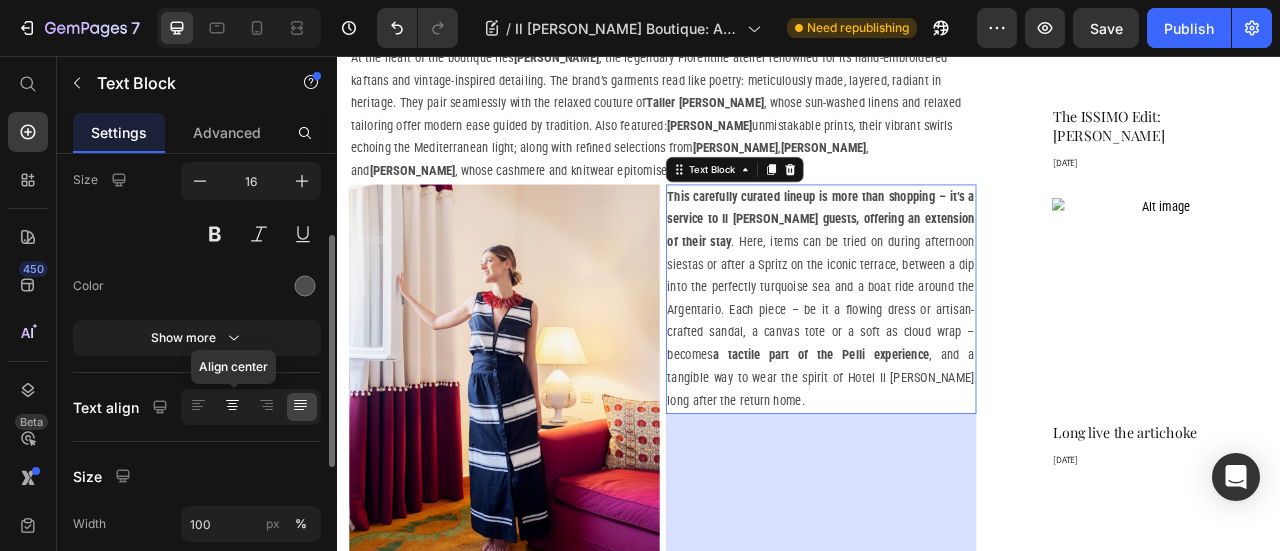 click 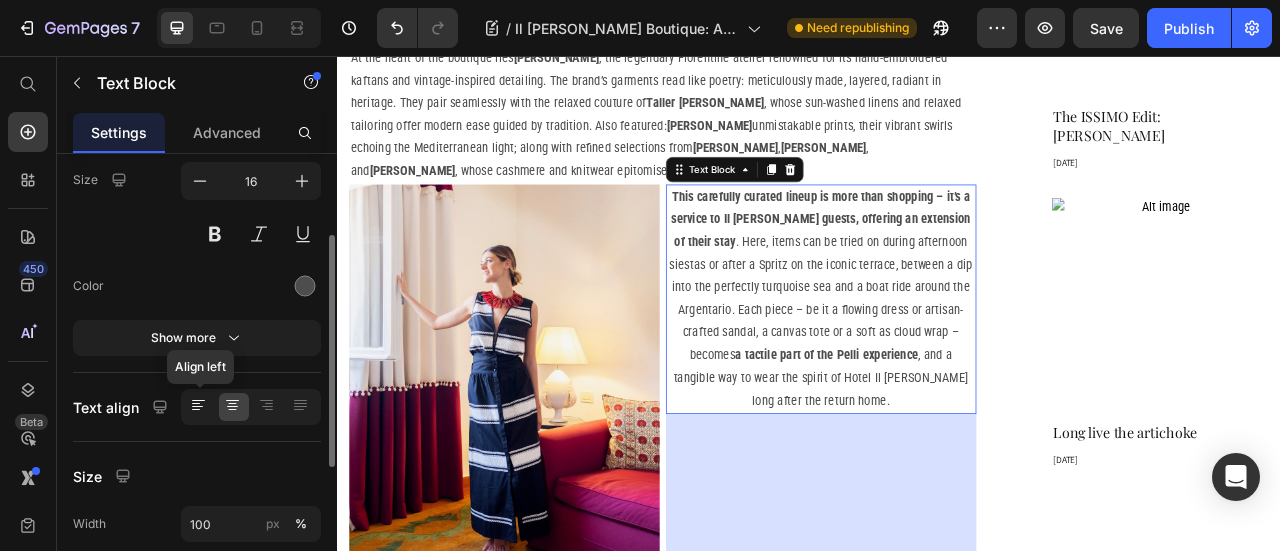 click 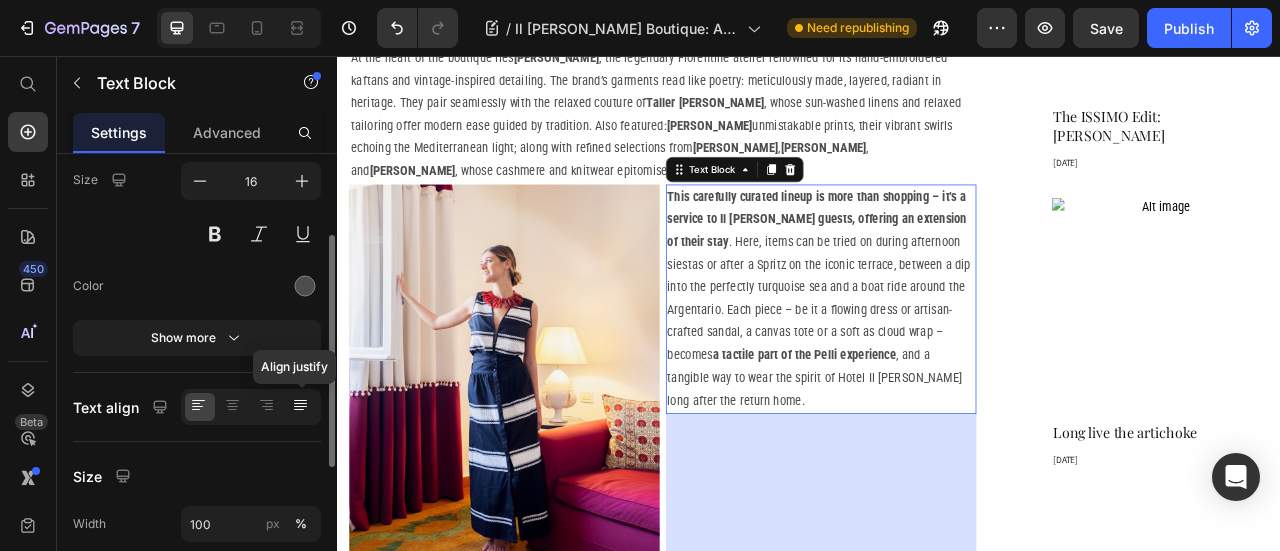 click 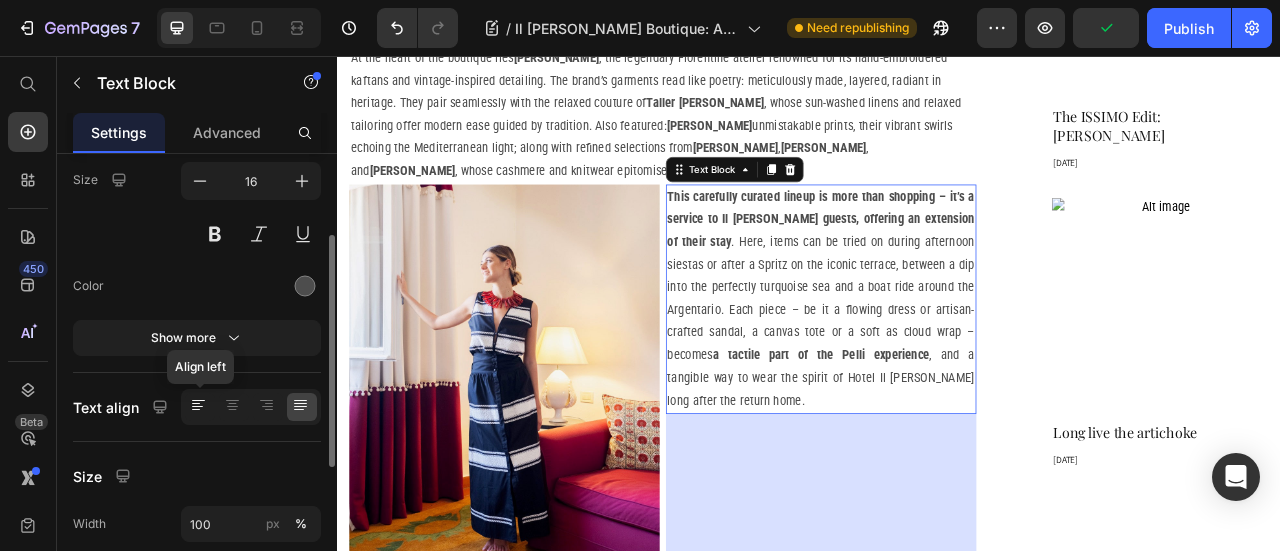 click 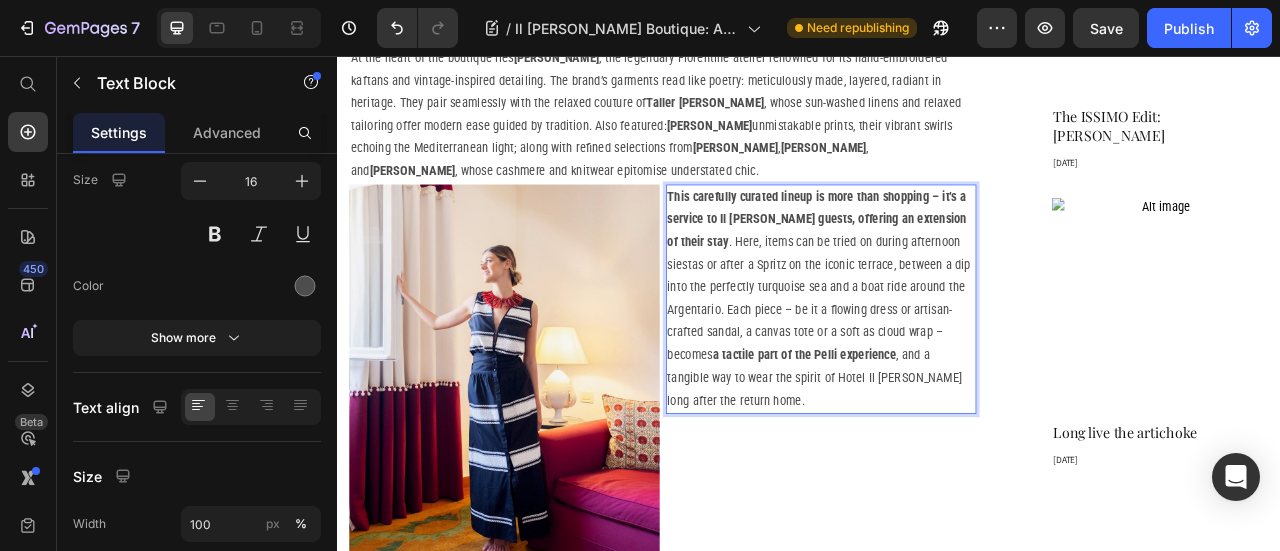 click on "This carefully curated lineup is more than shopping – it’s a service to Il [PERSON_NAME] guests, offering an extension of their stay . Here, items can be tried on during afternoon siestas or after a Spritz on the iconic terrace, between a dip into the perfectly turquoise sea and a boat ride around the Argentario. Each piece – be it a flowing dress or artisan-crafted sandal, a canvas tote or a soft as cloud wrap – becomes  a tactile part of the Pelli experience , and a tangible way to wear the spirit of Hotel Il [PERSON_NAME] long after the return home." at bounding box center (952, 365) 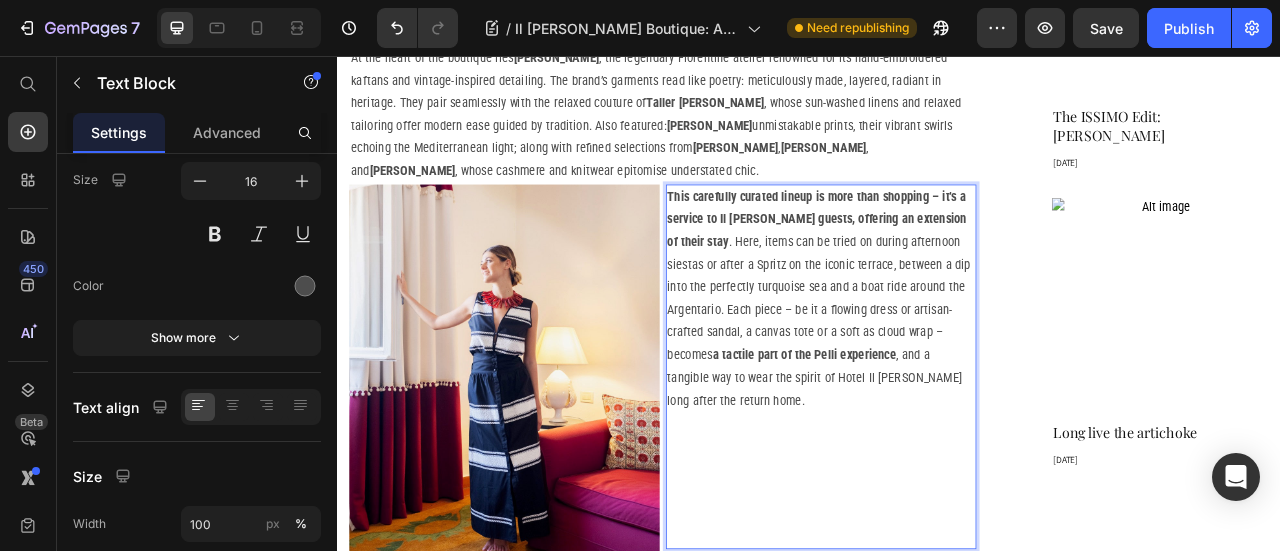 scroll, scrollTop: 260, scrollLeft: 0, axis: vertical 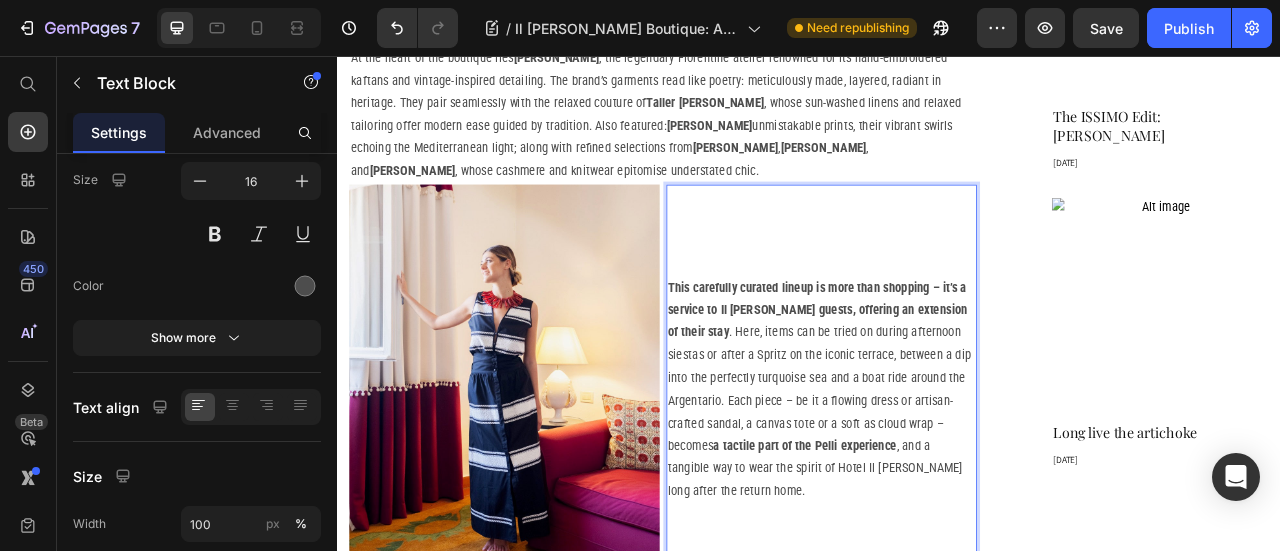 click at bounding box center [952, 263] 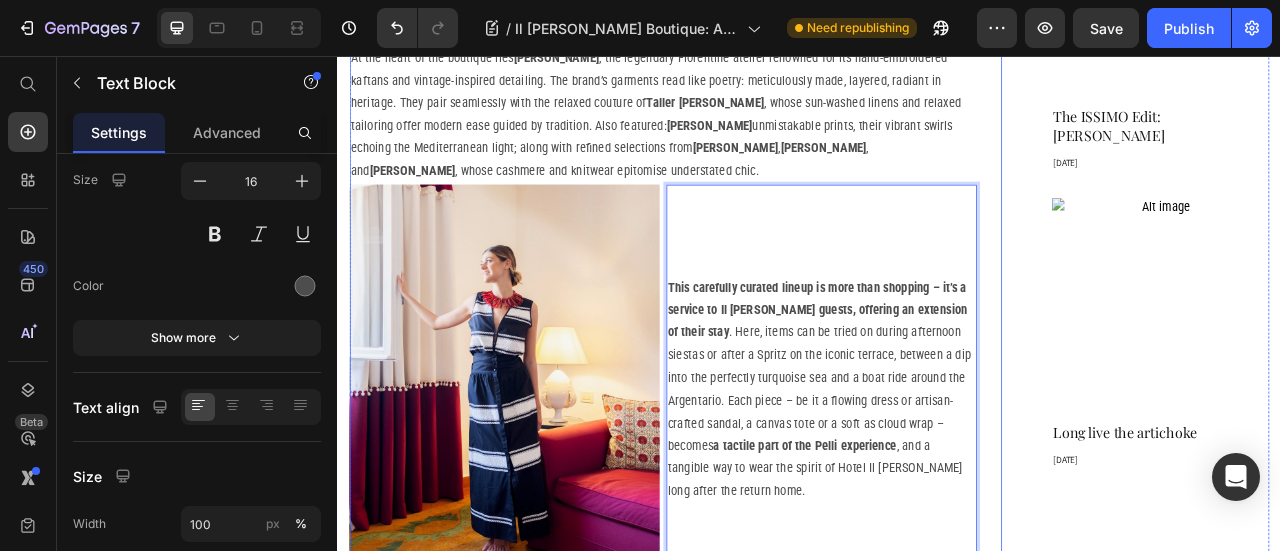 click on "Il [PERSON_NAME] Boutique: A Curated Alchemy of Craft and Elegance Heading Step inside our wanderlusty shop Heading Image Shopping in the summer, for the summer, can sometimes feel like a feat . The weather is sweltering, the jumble of new arrivals and markdowns too chaotic to navigate, the lighting inside the fitting rooms all wrong when you are yet not tanned but desperately need a new swimsuit. Text Block But every now and then, an exception slips in . A place where summer shopping feels exactly as it should: slow, sensorial, and beautifully curated. Enter Il [PERSON_NAME] Boutique, one of our all-time favourite stores. Text Block Row Tucked just steps away from the shimmering pool of Il [PERSON_NAME], this  treasure trove of all-things (life)style  is a testament to CEO and Creative Director’s [PERSON_NAME]‑[PERSON_NAME] Sciò’s vision for our Tuscan retreat: a place within the iconic [GEOGRAPHIC_DATA] hideaway where  contemporary aesthetics meet the excellence of Italian craftsmanship , and  niche but oh-so covetable labels . Row" at bounding box center [937, -204] 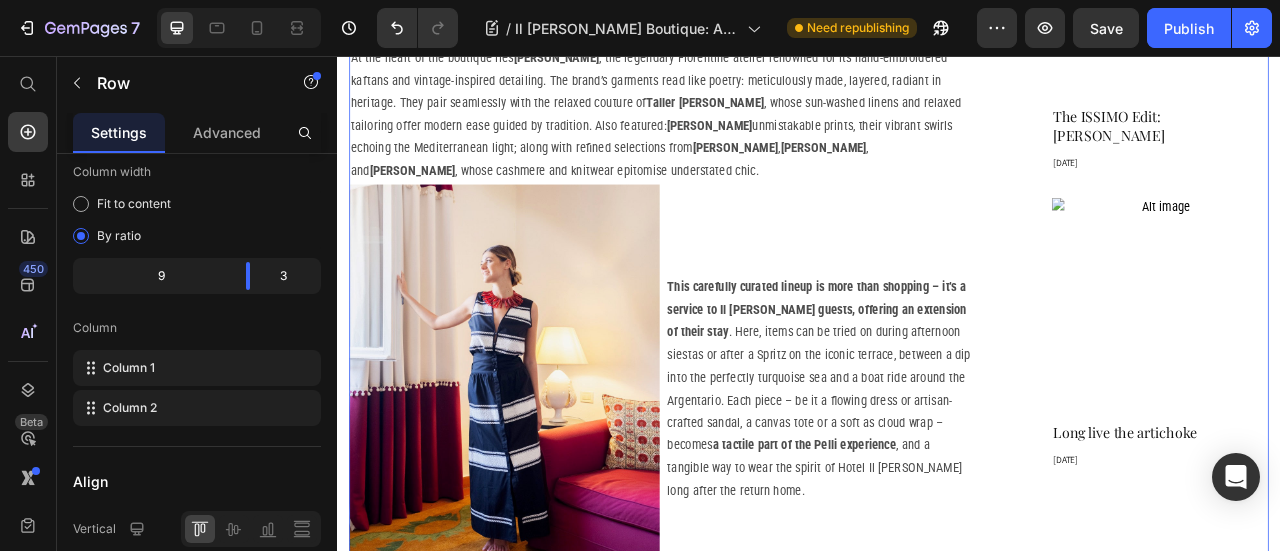 scroll, scrollTop: 0, scrollLeft: 0, axis: both 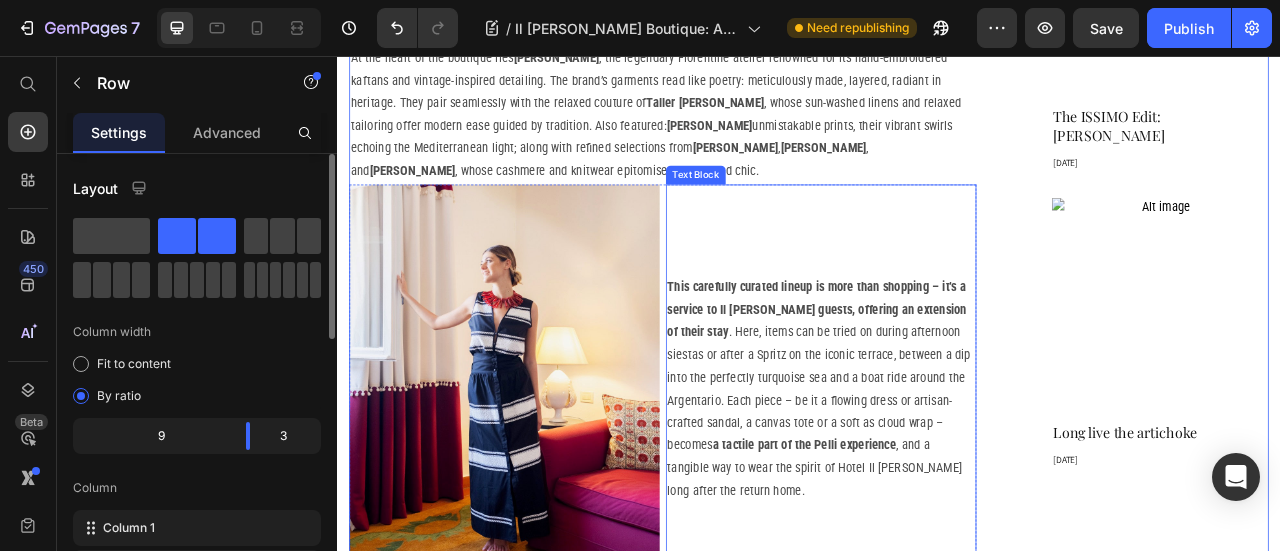 click on "This carefully curated lineup is more than shopping – it’s a service to Il [PERSON_NAME] guests, offering an extension of their stay . Here, items can be tried on during afternoon siestas or after a Spritz on the iconic terrace, between a dip into the perfectly turquoise sea and a boat ride around the Argentario. Each piece – be it a flowing dress or artisan-crafted sandal, a canvas tote or a soft as cloud wrap – becomes  a tactile part of the Pelli experience , and a tangible way to wear the spirit of Hotel Il [PERSON_NAME] long after the return home." at bounding box center (952, 480) 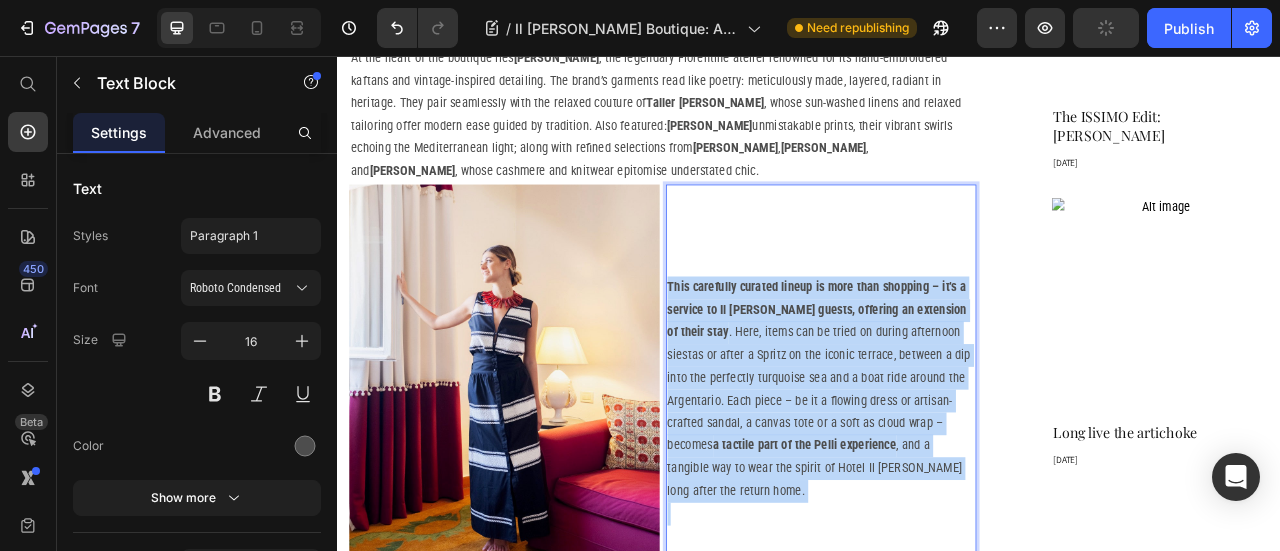 click on "This carefully curated lineup is more than shopping – it’s a service to Il [PERSON_NAME] guests, offering an extension of their stay . Here, items can be tried on during afternoon siestas or after a Spritz on the iconic terrace, between a dip into the perfectly turquoise sea and a boat ride around the Argentario. Each piece – be it a flowing dress or artisan-crafted sandal, a canvas tote or a soft as cloud wrap – becomes  a tactile part of the Pelli experience , and a tangible way to wear the spirit of Hotel Il [PERSON_NAME] long after the return home." at bounding box center (952, 480) 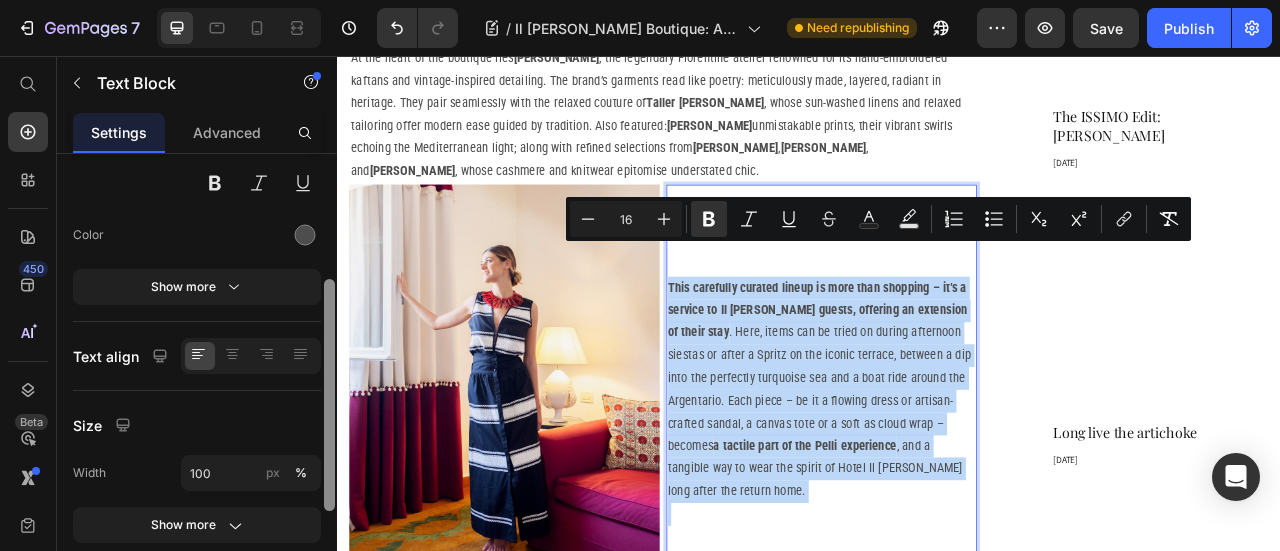scroll, scrollTop: 223, scrollLeft: 0, axis: vertical 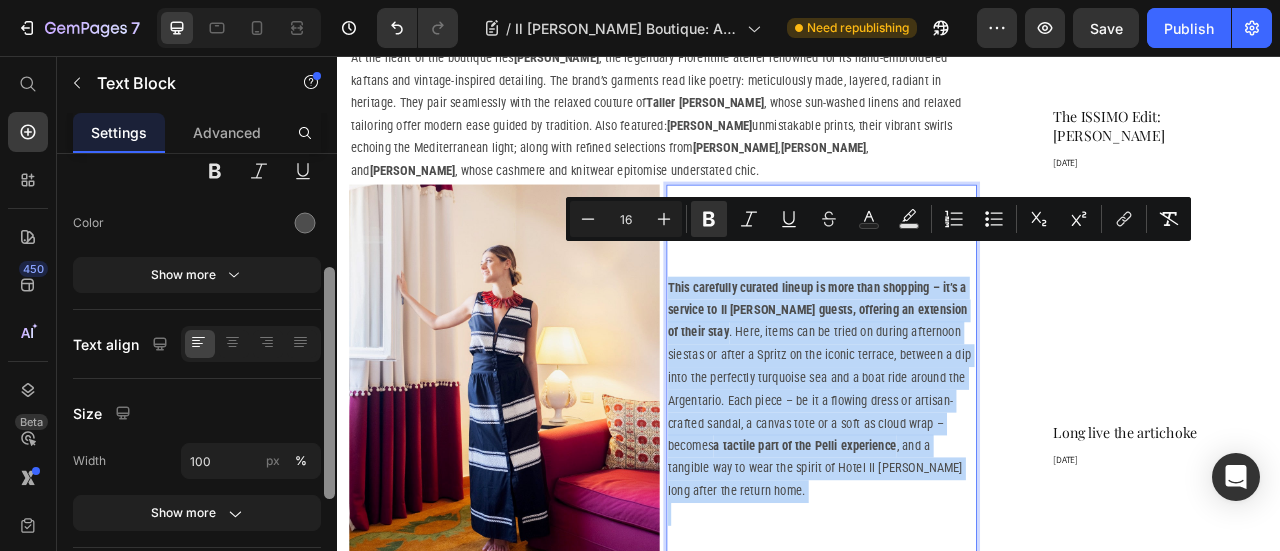 drag, startPoint x: 330, startPoint y: 277, endPoint x: 335, endPoint y: 391, distance: 114.1096 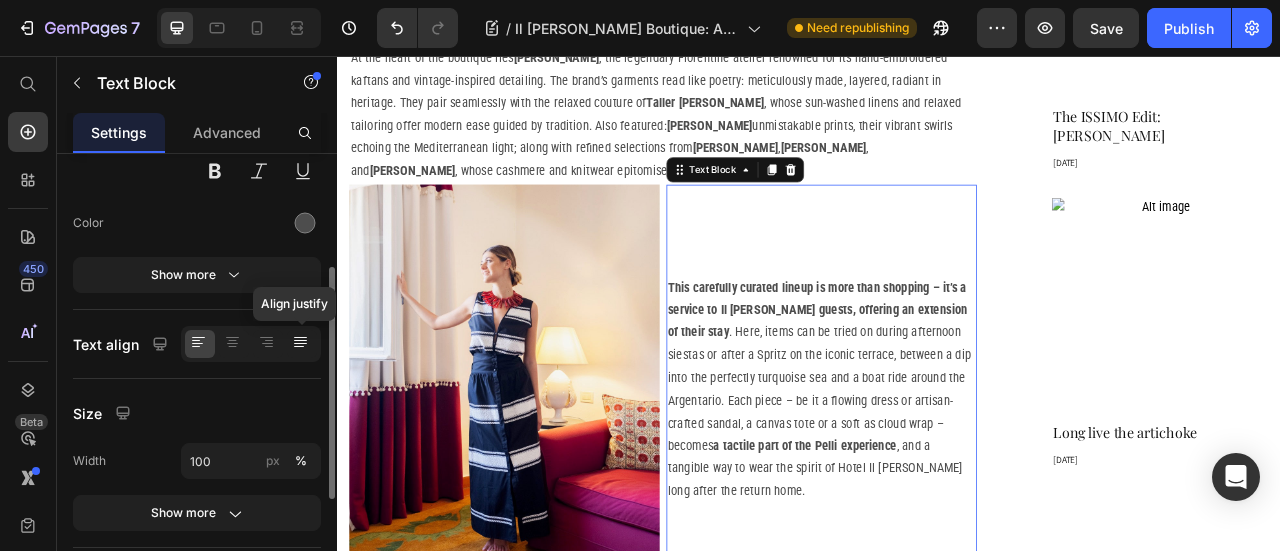 click 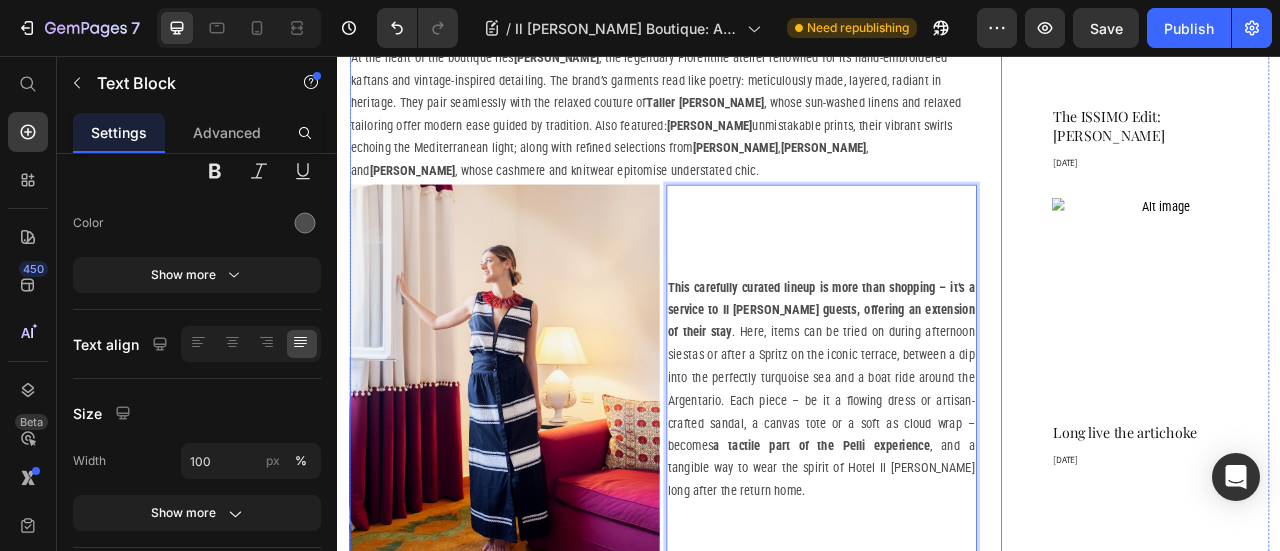 click on "Il [PERSON_NAME] Boutique: A Curated Alchemy of Craft and Elegance Heading Step inside our wanderlusty shop Heading Image Shopping in the summer, for the summer, can sometimes feel like a feat . The weather is sweltering, the jumble of new arrivals and markdowns too chaotic to navigate, the lighting inside the fitting rooms all wrong when you are yet not tanned but desperately need a new swimsuit. Text Block But every now and then, an exception slips in . A place where summer shopping feels exactly as it should: slow, sensorial, and beautifully curated. Enter Il [PERSON_NAME] Boutique, one of our all-time favourite stores. Text Block Row Tucked just steps away from the shimmering pool of Il [PERSON_NAME], this  treasure trove of all-things (life)style  is a testament to CEO and Creative Director’s [PERSON_NAME]‑[PERSON_NAME] Sciò’s vision for our Tuscan retreat: a place within the iconic [GEOGRAPHIC_DATA] hideaway where  contemporary aesthetics meet the excellence of Italian craftsmanship , and  niche but oh-so covetable labels . Row" at bounding box center [937, -204] 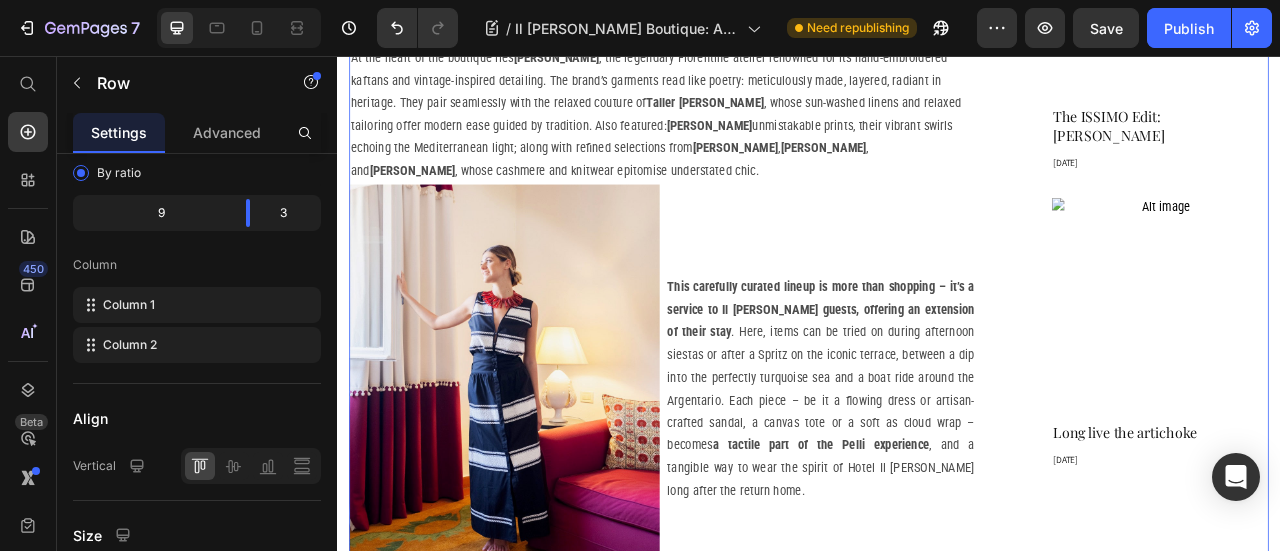 scroll, scrollTop: 0, scrollLeft: 0, axis: both 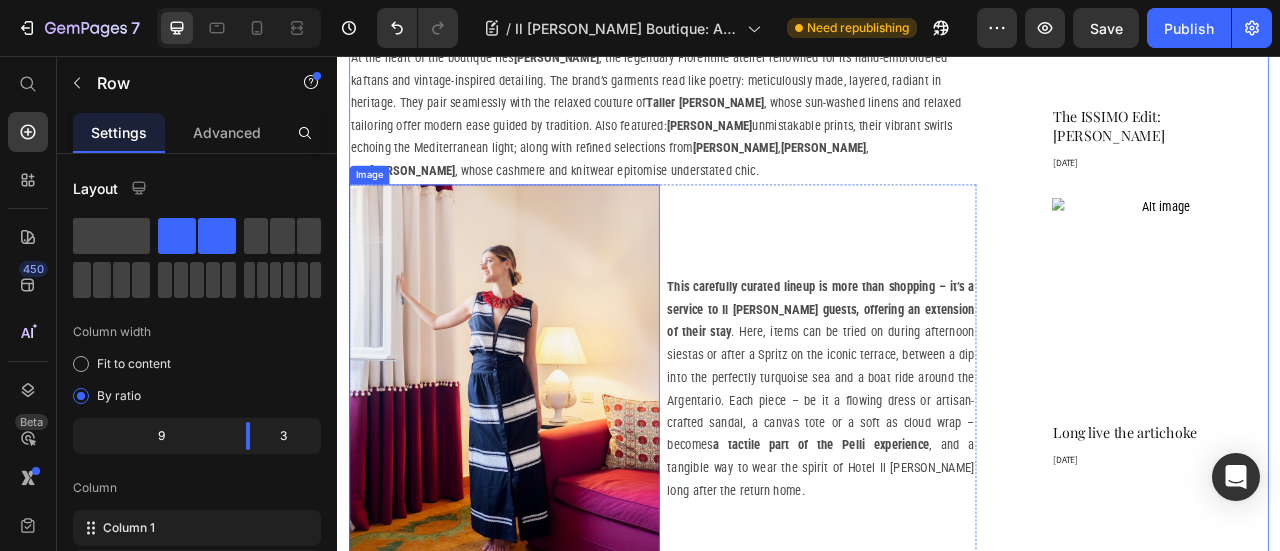click at bounding box center (549, 465) 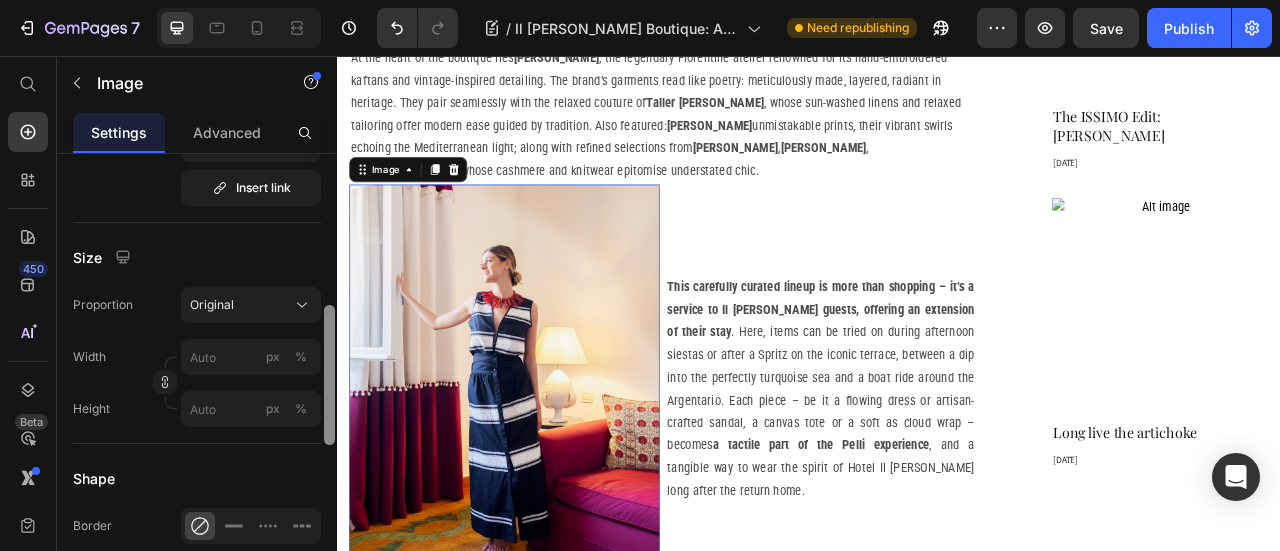 scroll, scrollTop: 492, scrollLeft: 0, axis: vertical 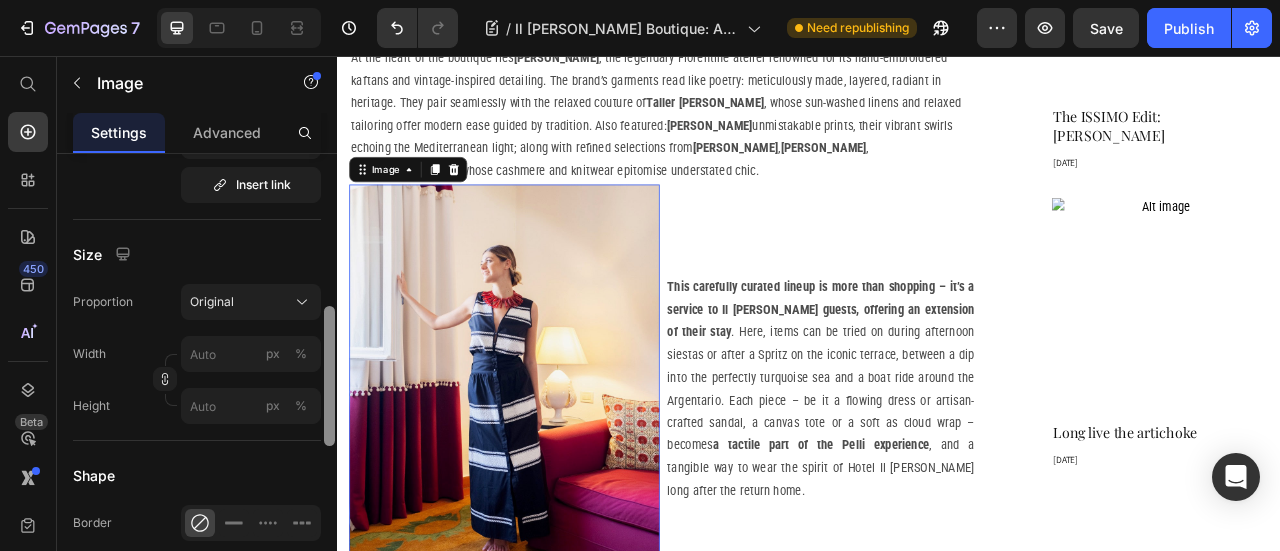 drag, startPoint x: 327, startPoint y: 279, endPoint x: 336, endPoint y: 432, distance: 153.26448 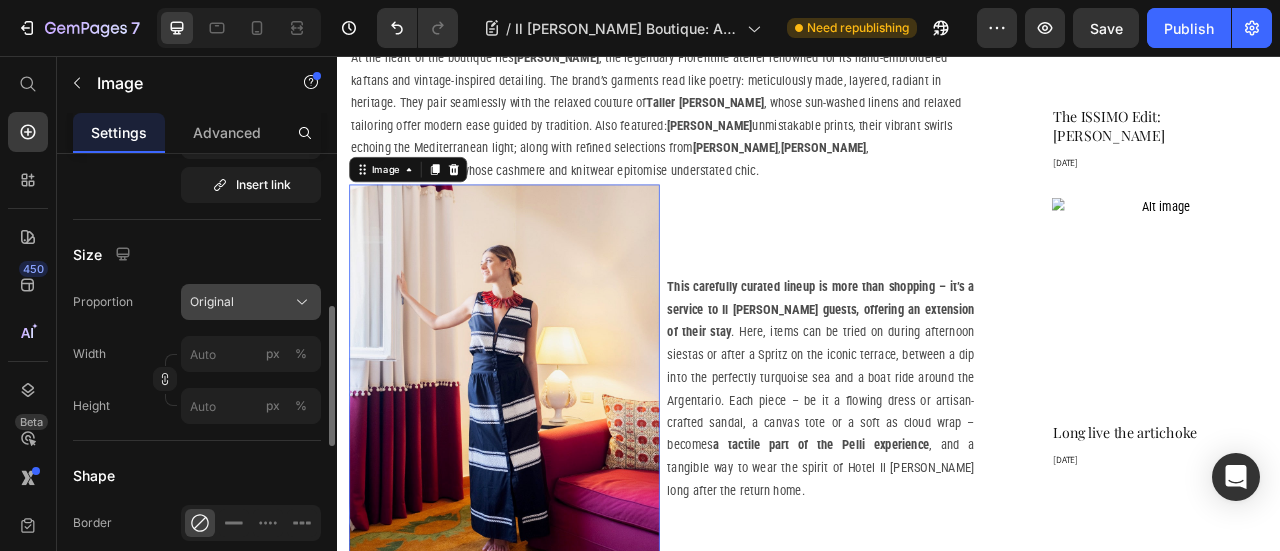 click 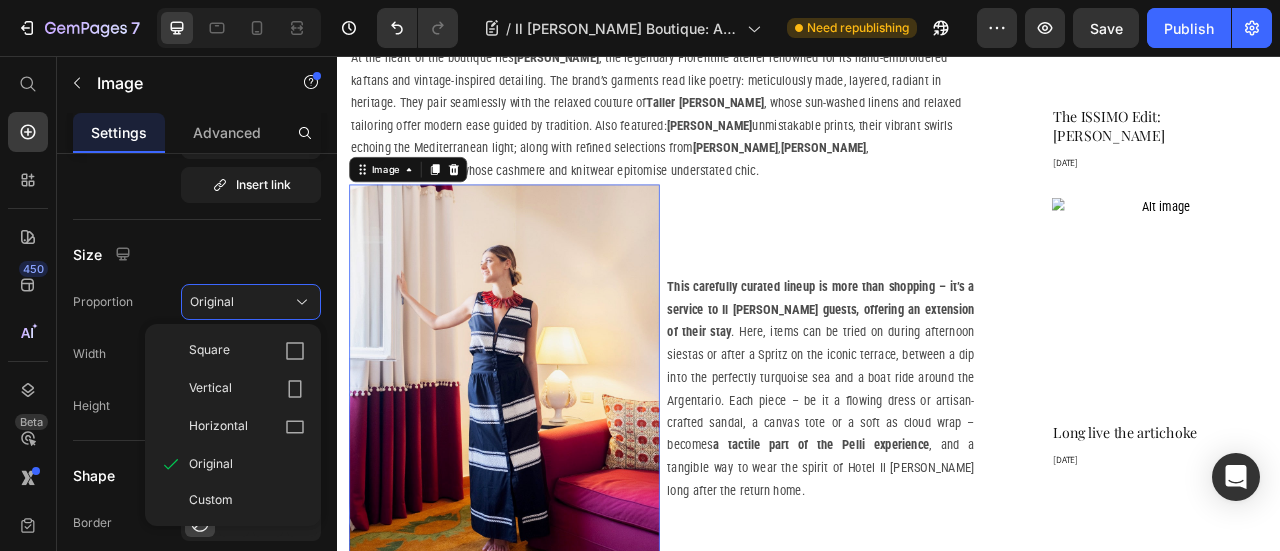 click on "This carefully curated lineup is more than shopping – it’s a service to Il [PERSON_NAME] guests, offering an extension of their stay" at bounding box center (952, 378) 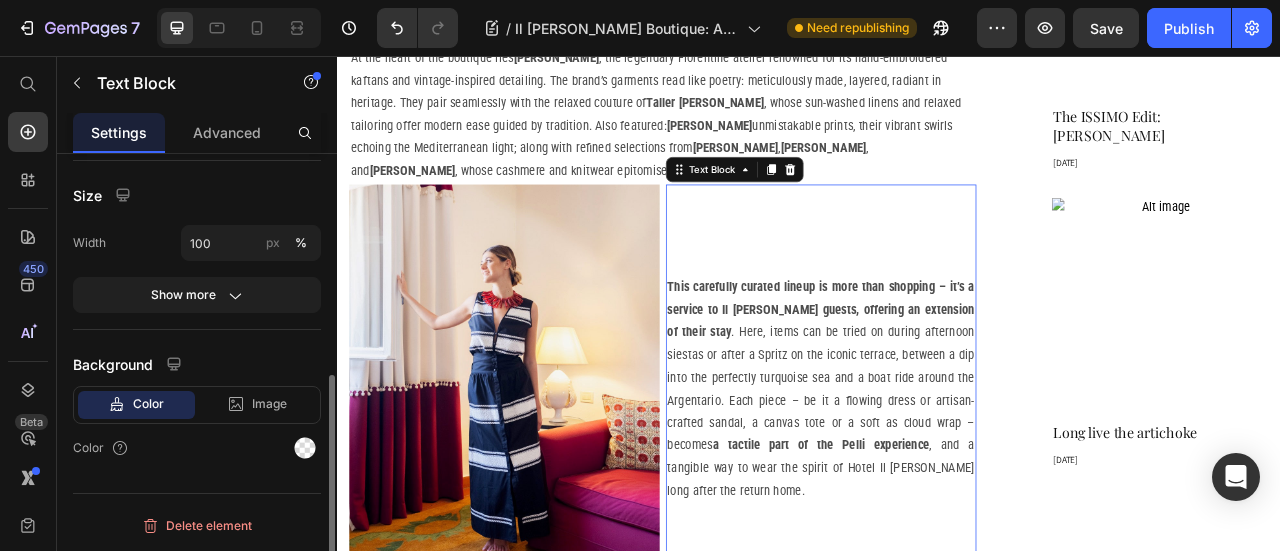 scroll, scrollTop: 0, scrollLeft: 0, axis: both 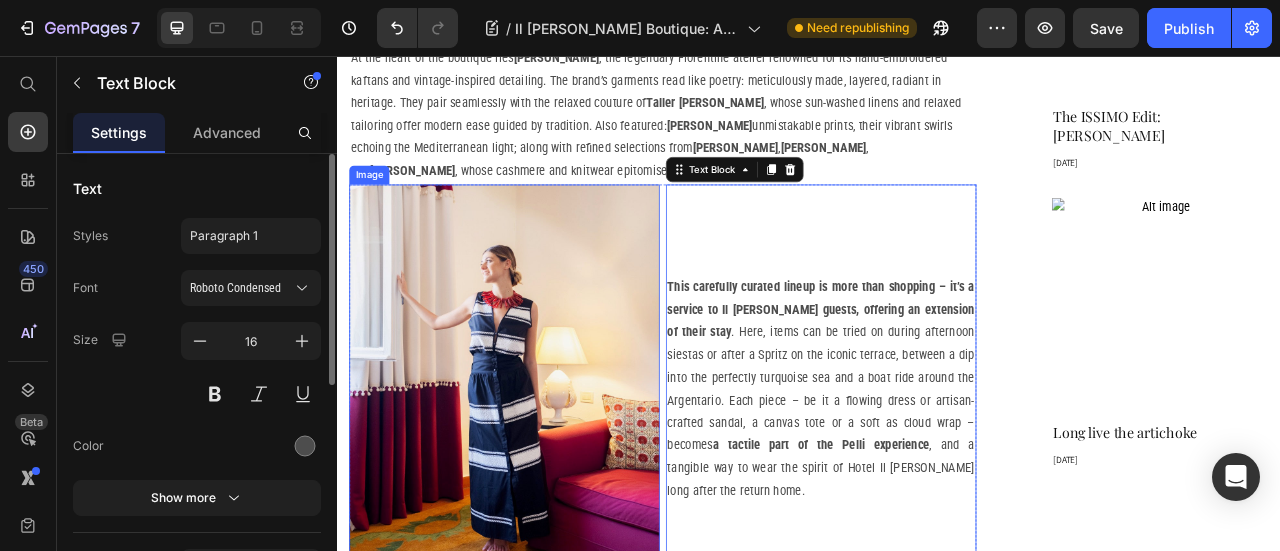 click at bounding box center (549, 465) 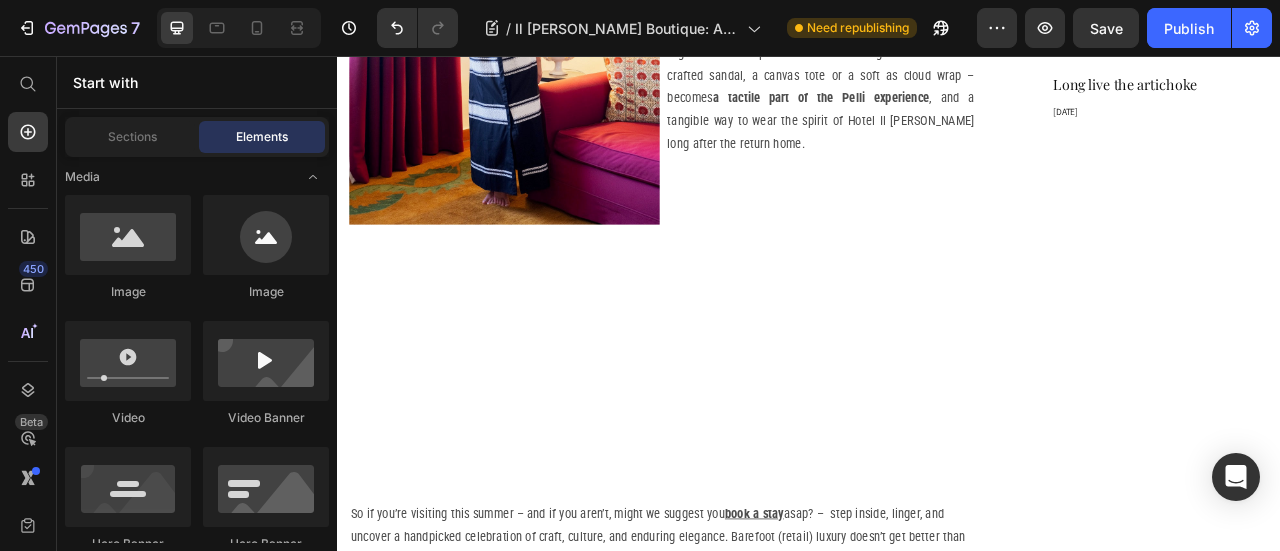 scroll, scrollTop: 2367, scrollLeft: 0, axis: vertical 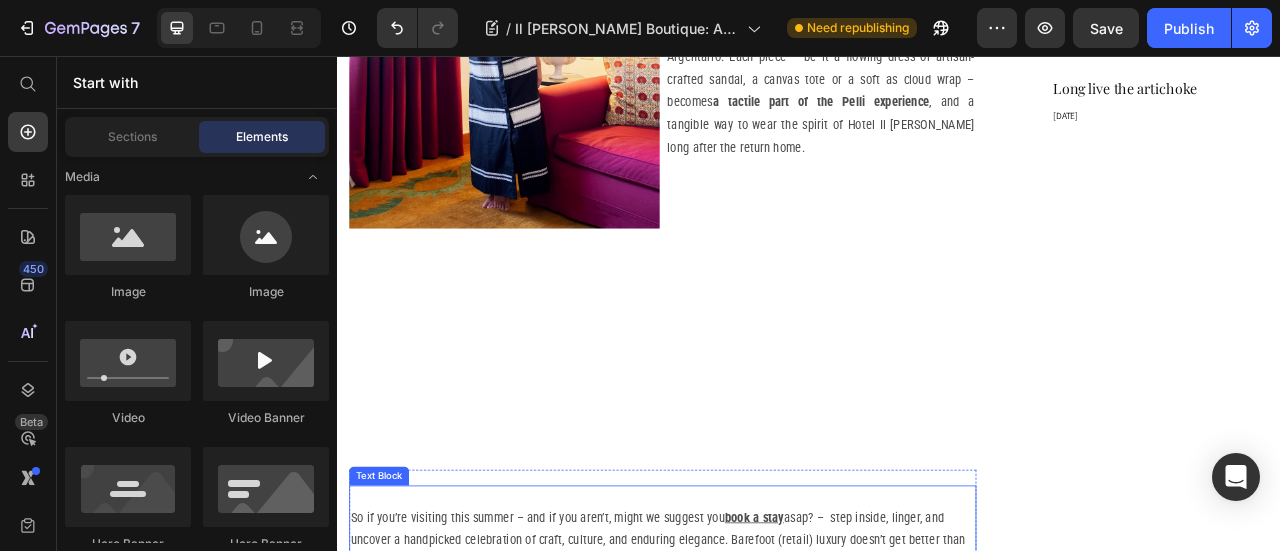 click on "So if you’re visiting this summer – and if you aren’t, might we suggest you  book a stay  asap? –  step inside, linger, and uncover a handpicked celebration of craft, culture, and enduring elegance. Barefoot (retail) luxury doesn’t get better than this." at bounding box center (751, 672) 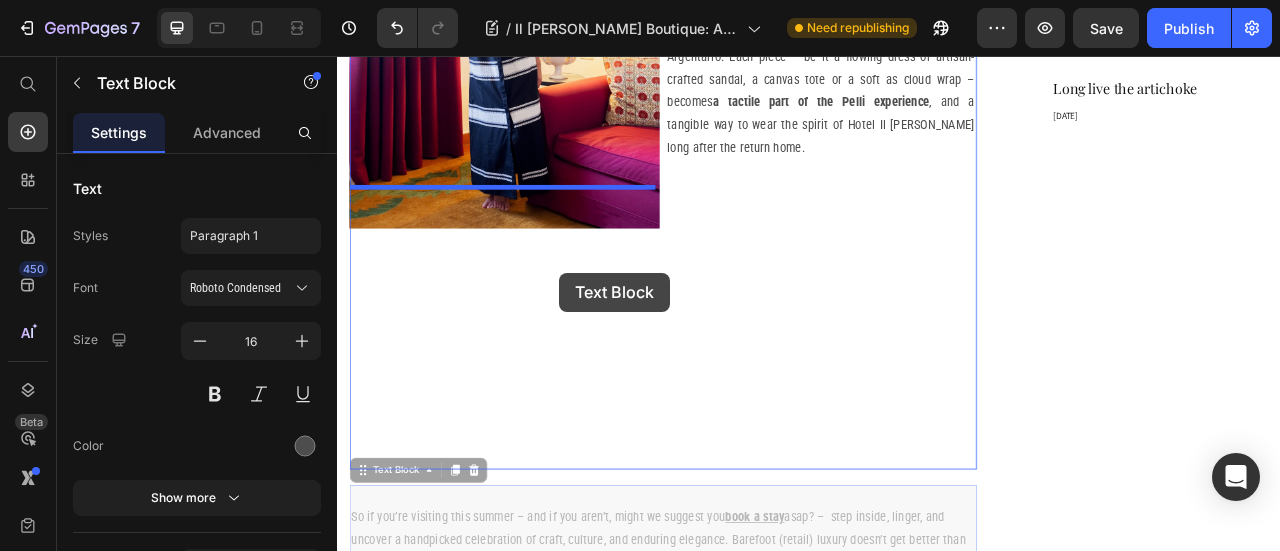 drag, startPoint x: 674, startPoint y: 556, endPoint x: 619, endPoint y: 332, distance: 230.65343 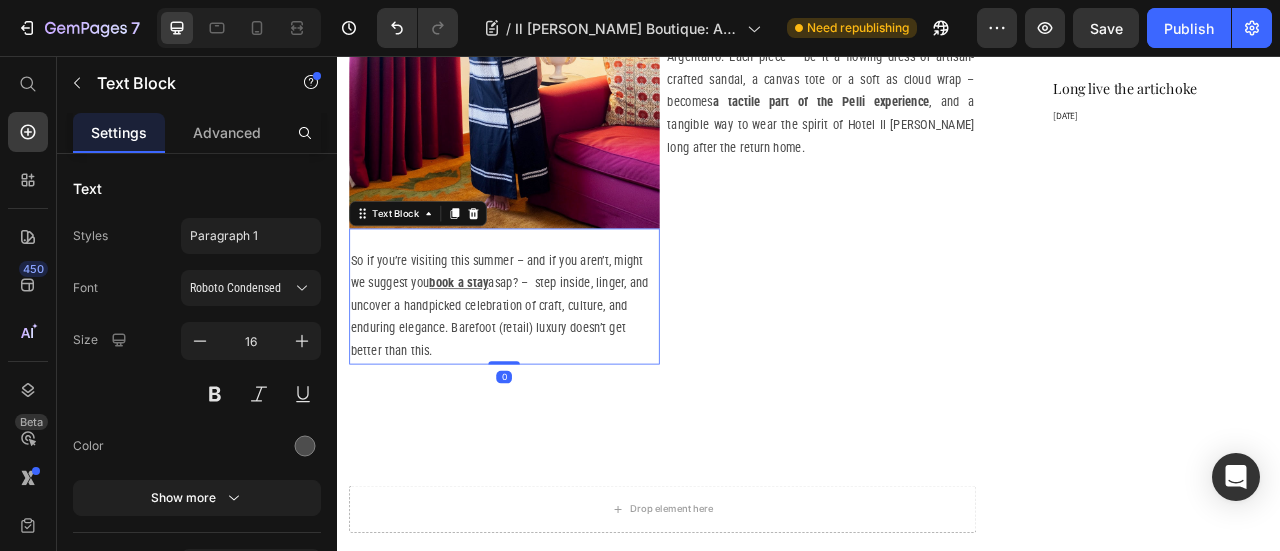 click on "So if you’re visiting this summer – and if you aren’t, might we suggest you  book a stay  asap? –  step inside, linger, and uncover a handpicked celebration of craft, culture, and enduring elegance. Barefoot (retail) luxury doesn’t get better than this." at bounding box center [549, 374] 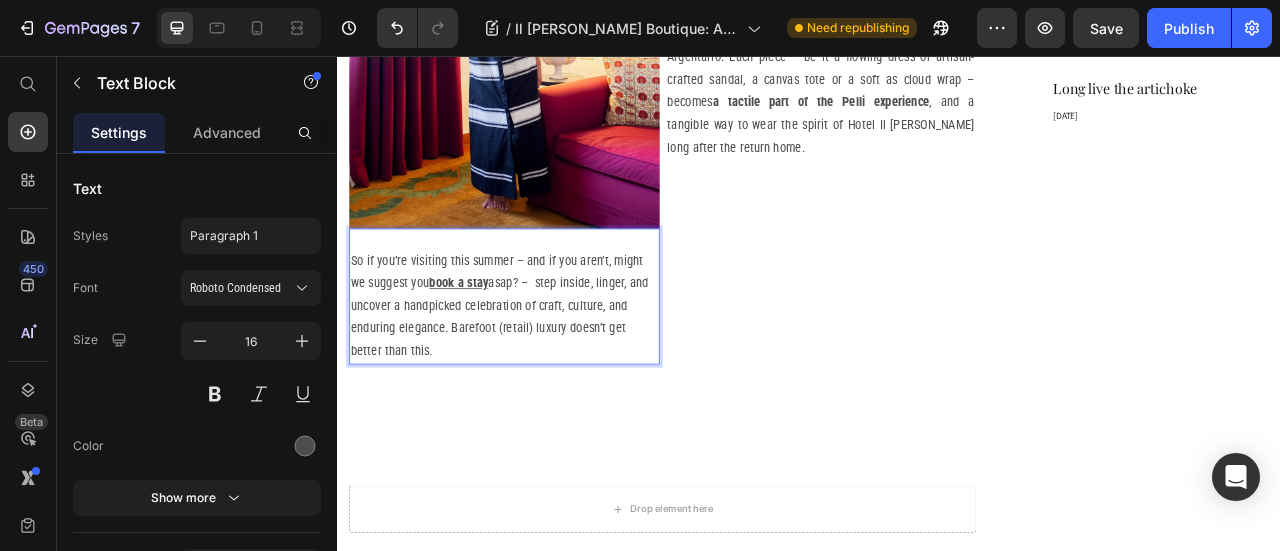 click on "So if you’re visiting this summer – and if you aren’t, might we suggest you  book a stay  asap? –  step inside, linger, and uncover a handpicked celebration of craft, culture, and enduring elegance. Barefoot (retail) luxury doesn’t get better than this." at bounding box center (549, 374) 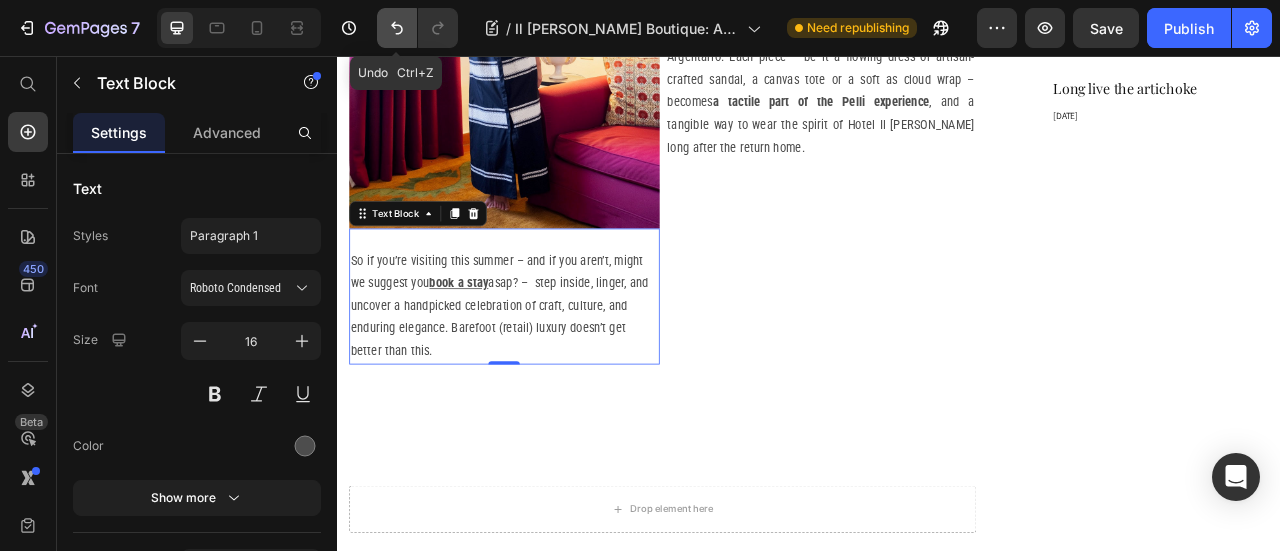 click 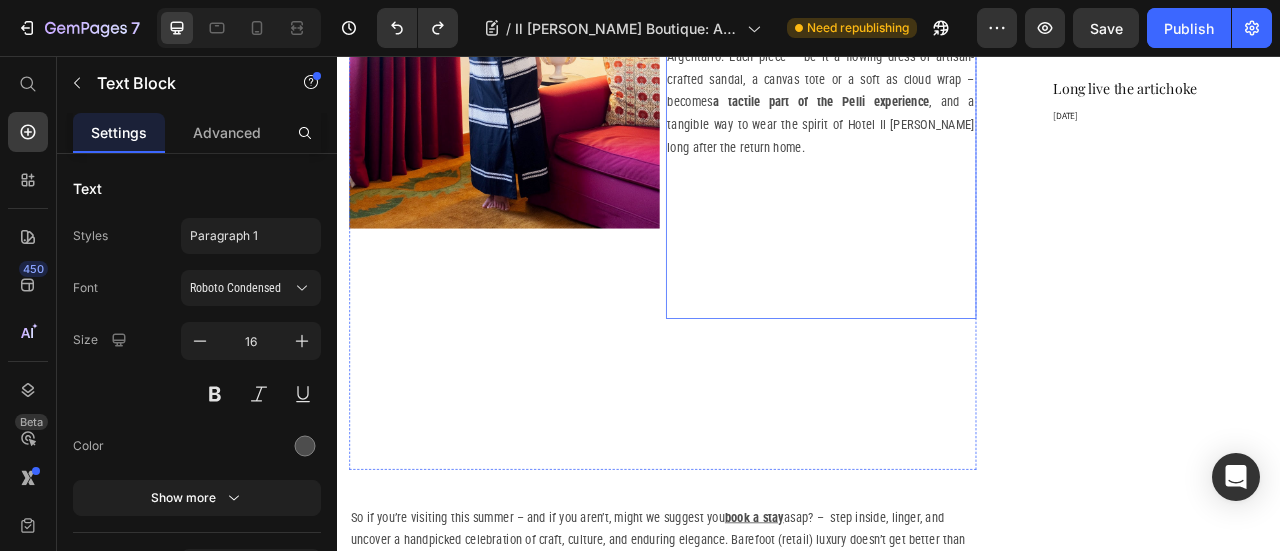 click at bounding box center [952, 258] 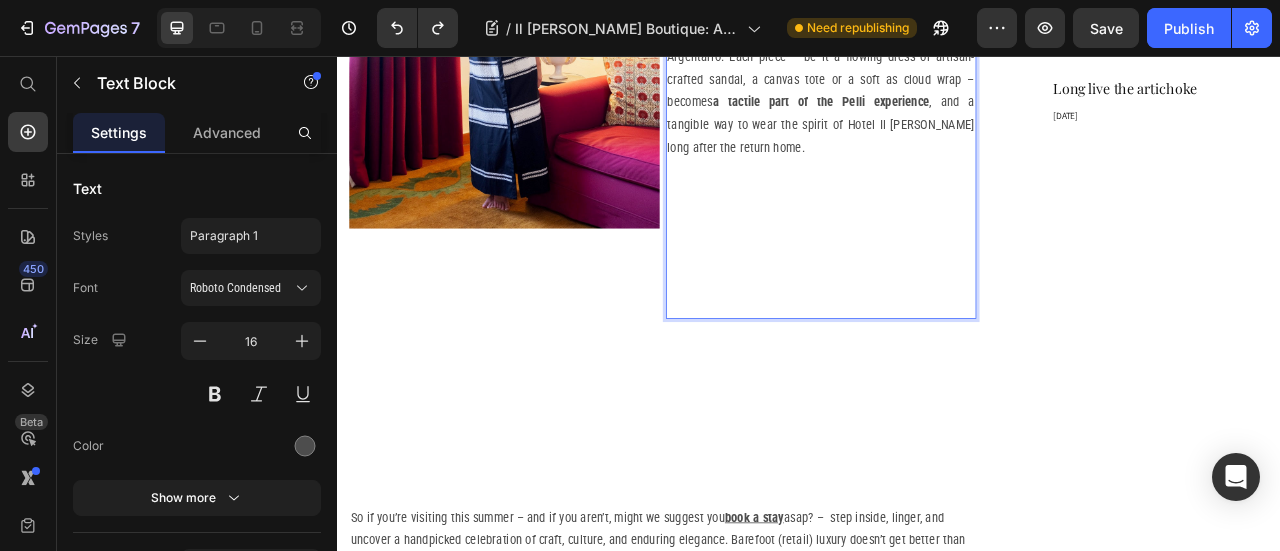 click at bounding box center [952, 345] 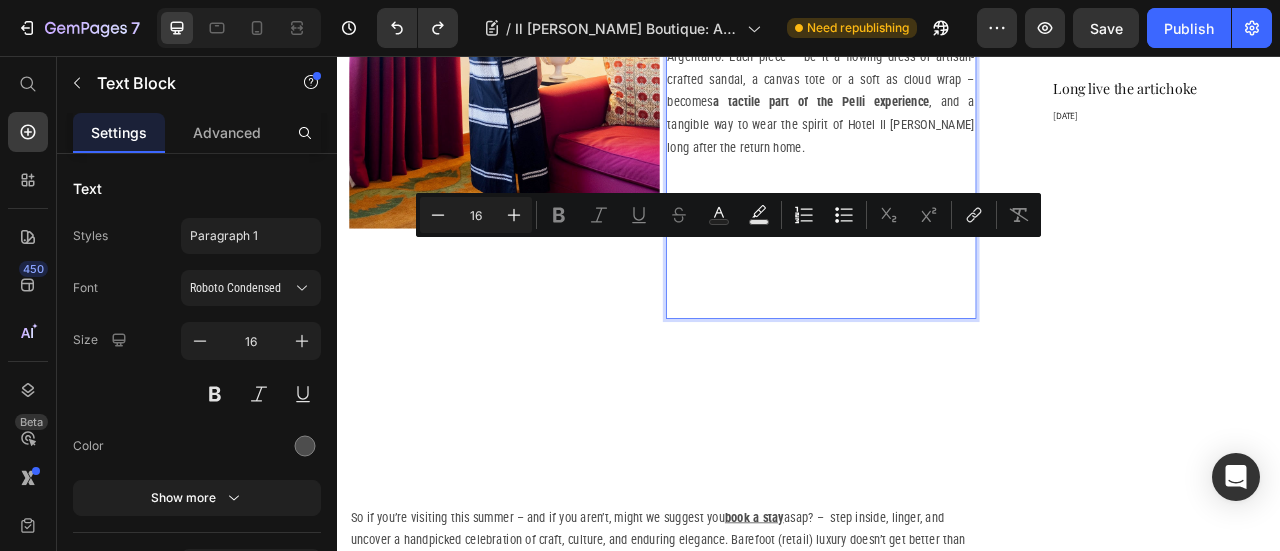 click at bounding box center (952, 345) 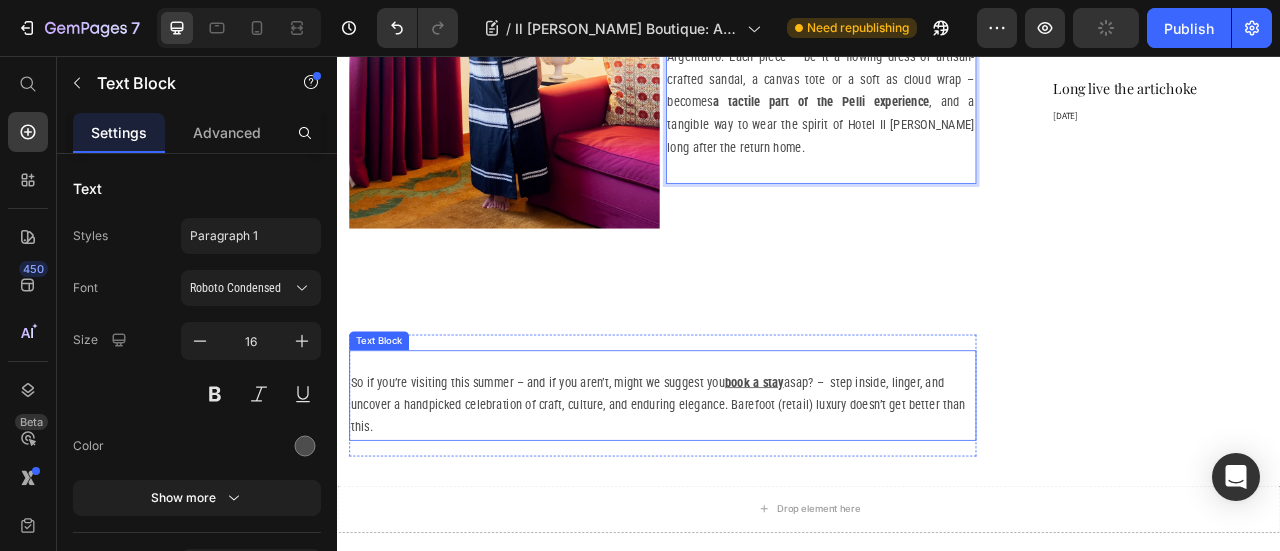 click on "So if you’re visiting this summer – and if you aren’t, might we suggest you  book a stay  asap? –  step inside, linger, and uncover a handpicked celebration of craft, culture, and enduring elegance. Barefoot (retail) luxury doesn’t get better than this." at bounding box center [751, 500] 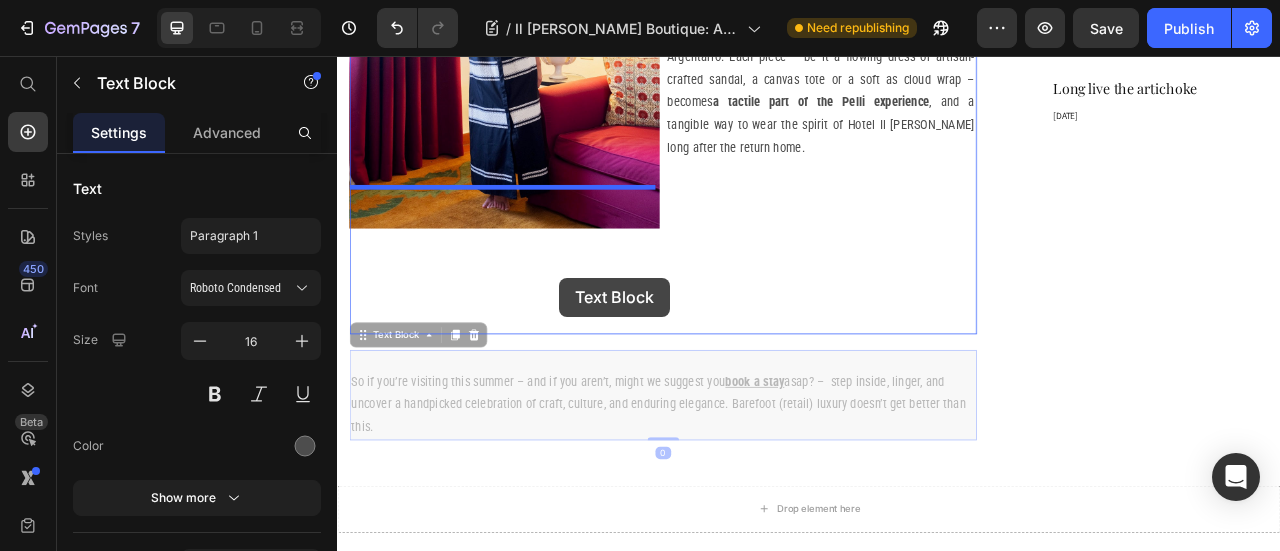 drag, startPoint x: 631, startPoint y: 386, endPoint x: 620, endPoint y: 338, distance: 49.24429 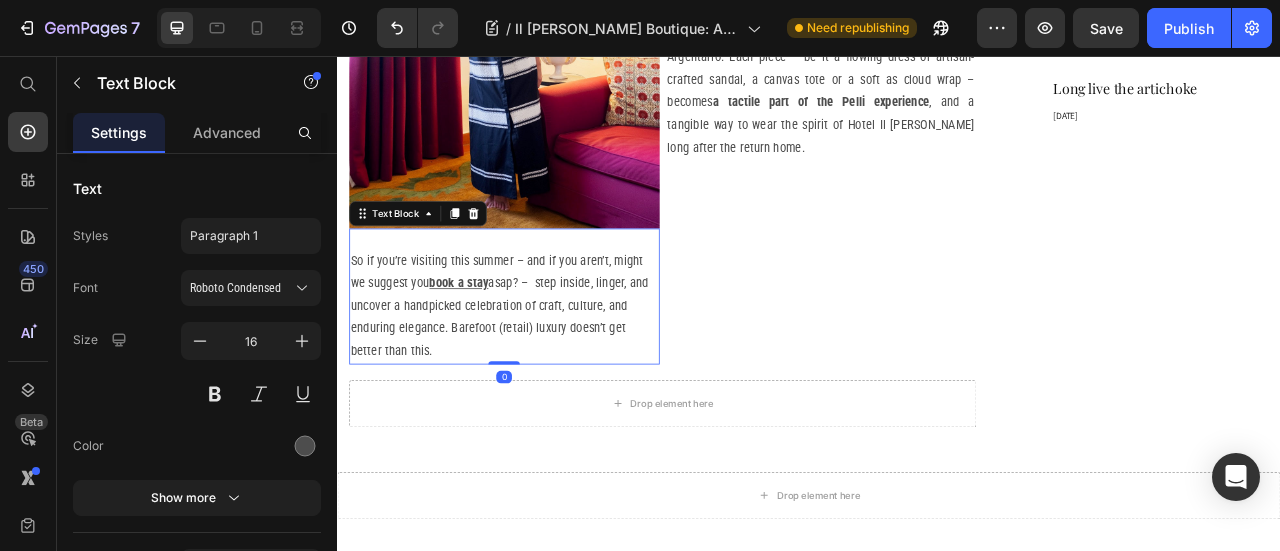 click on "So if you’re visiting this summer – and if you aren’t, might we suggest you  book a stay  asap? –  step inside, linger, and uncover a handpicked celebration of craft, culture, and enduring elegance. Barefoot (retail) luxury doesn’t get better than this." at bounding box center (549, 374) 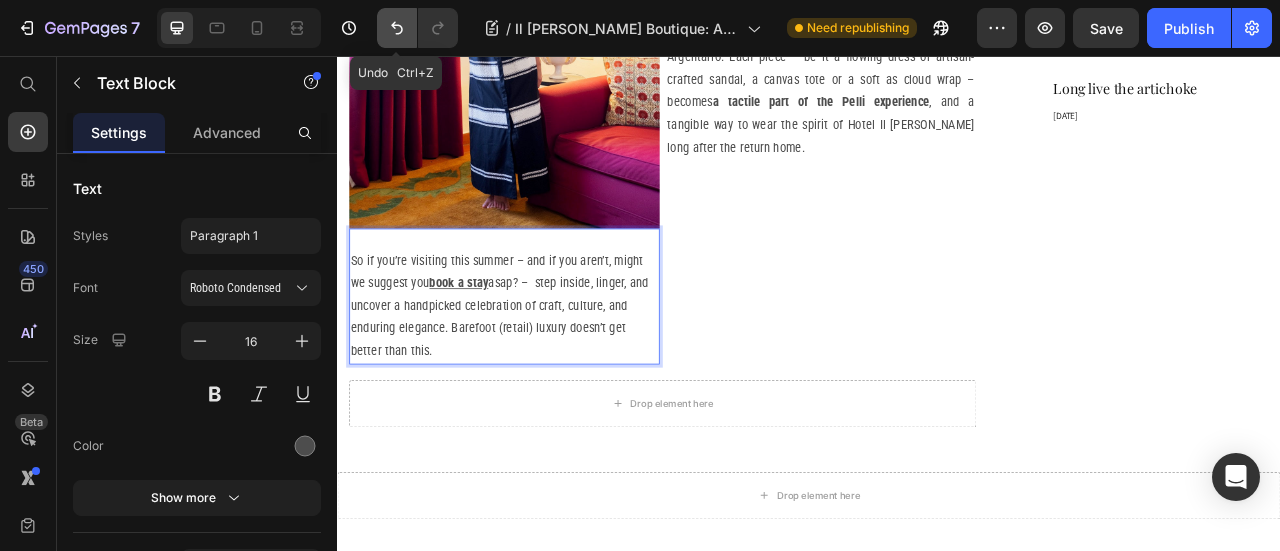 click 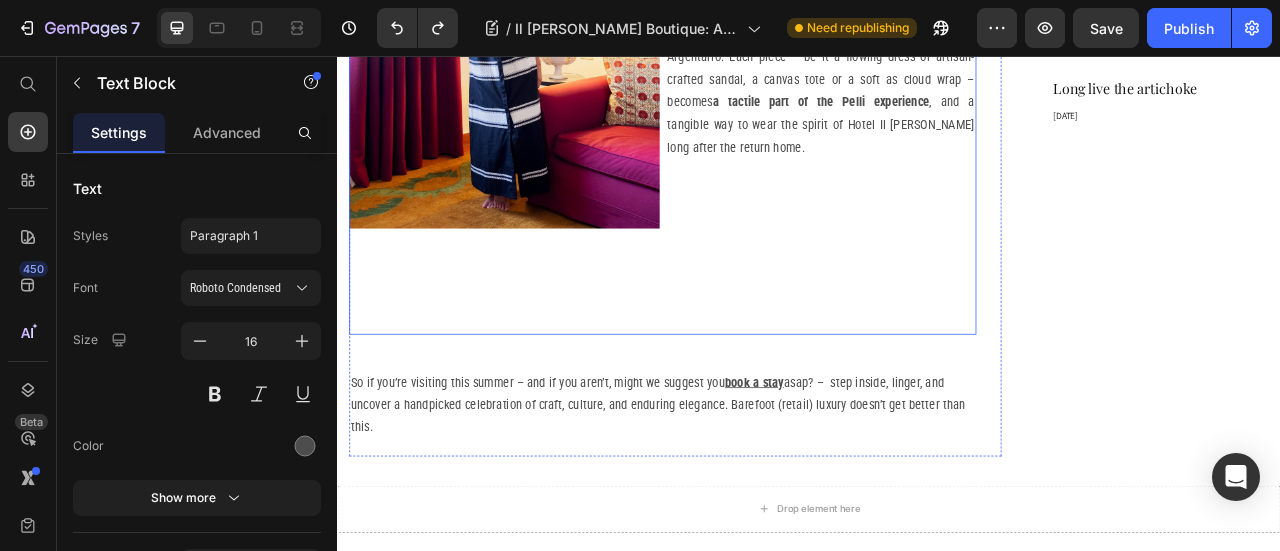 click on "Image" at bounding box center (549, 96) 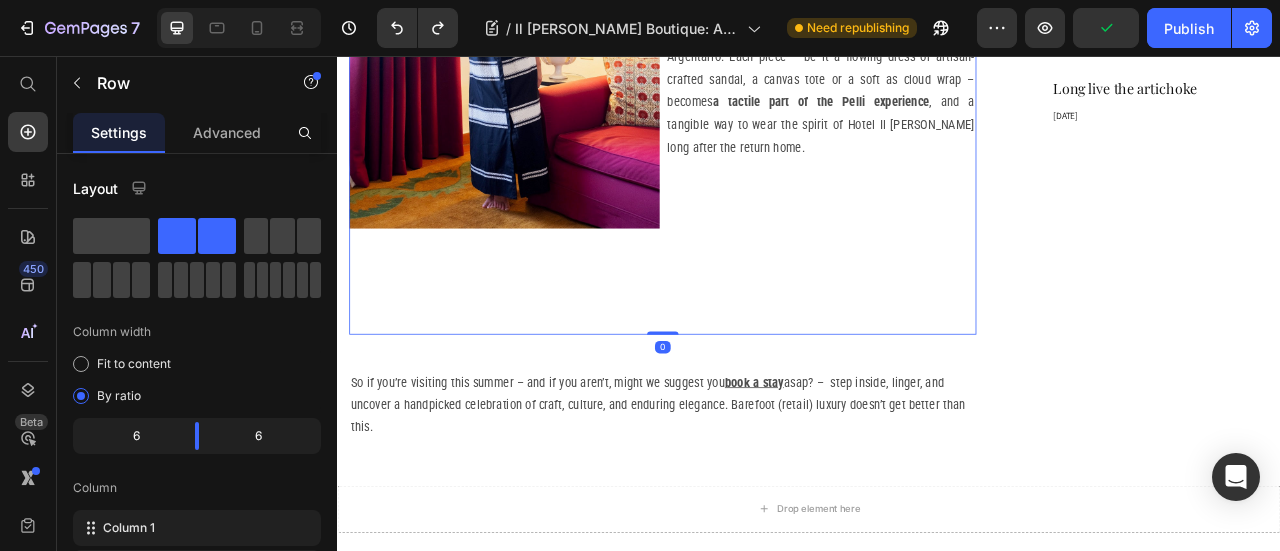 drag, startPoint x: 744, startPoint y: 362, endPoint x: 740, endPoint y: 245, distance: 117.06836 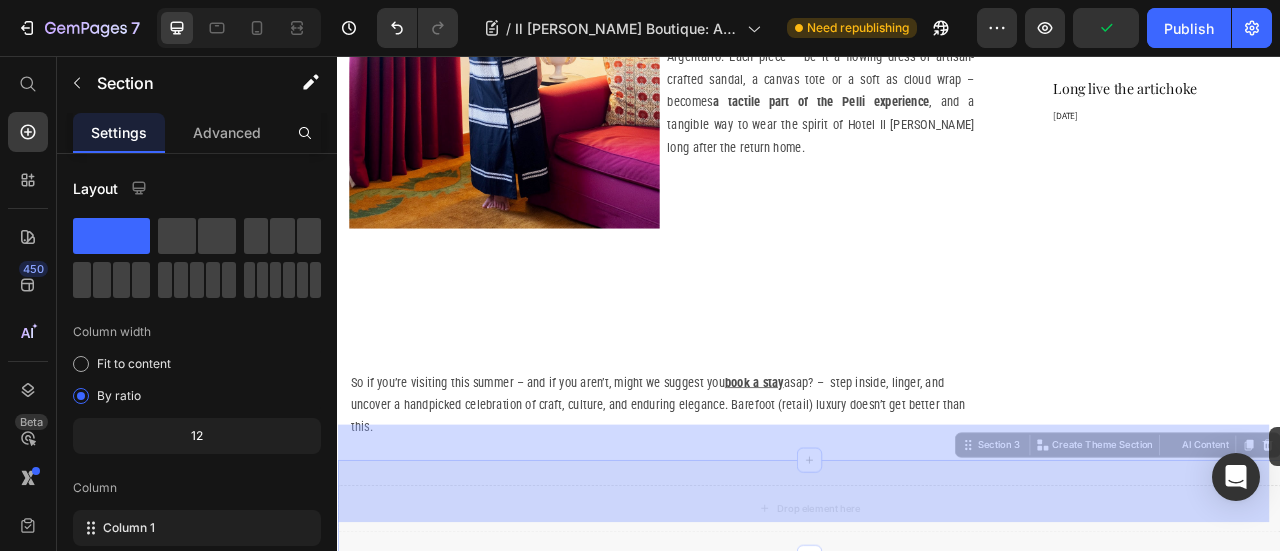 drag, startPoint x: 1519, startPoint y: 548, endPoint x: 1525, endPoint y: 534, distance: 15.231546 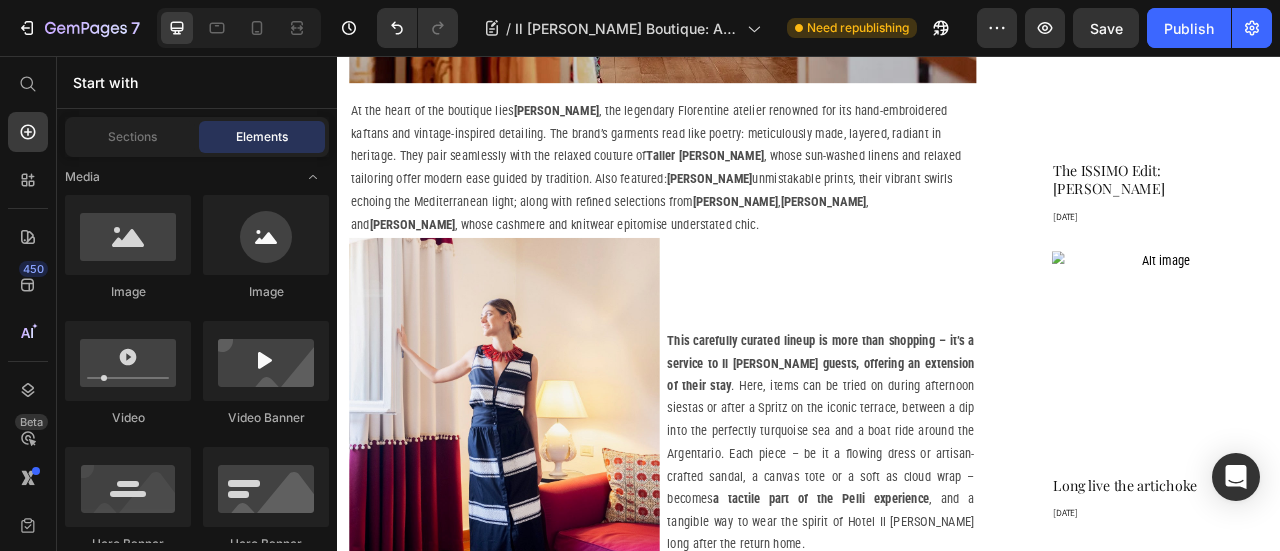 scroll, scrollTop: 1745, scrollLeft: 0, axis: vertical 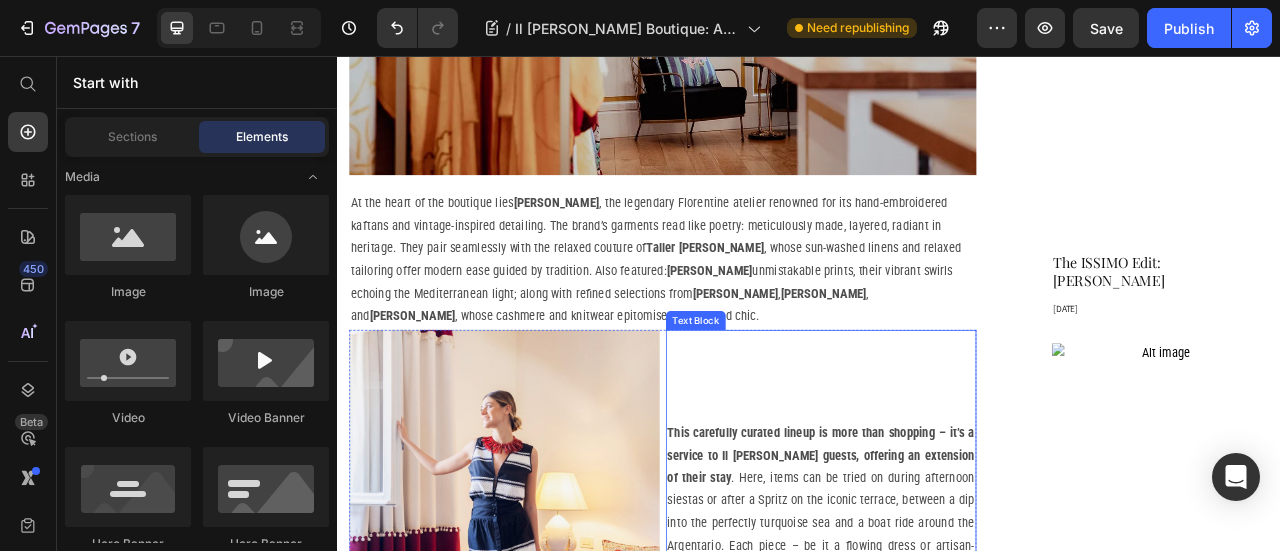 click at bounding box center [952, 448] 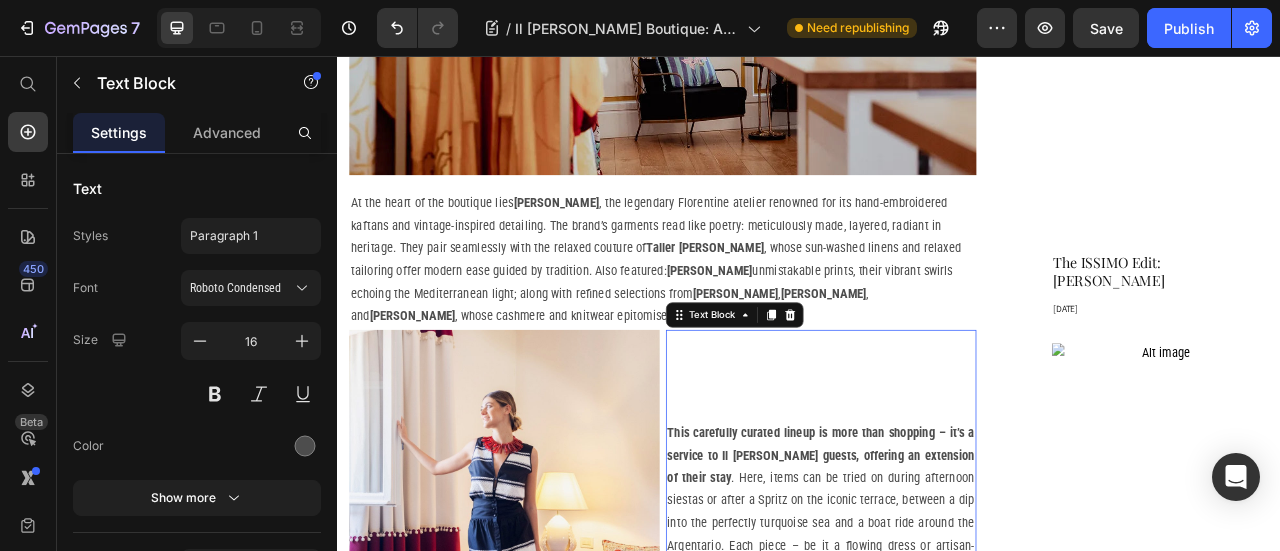 click at bounding box center [549, 650] 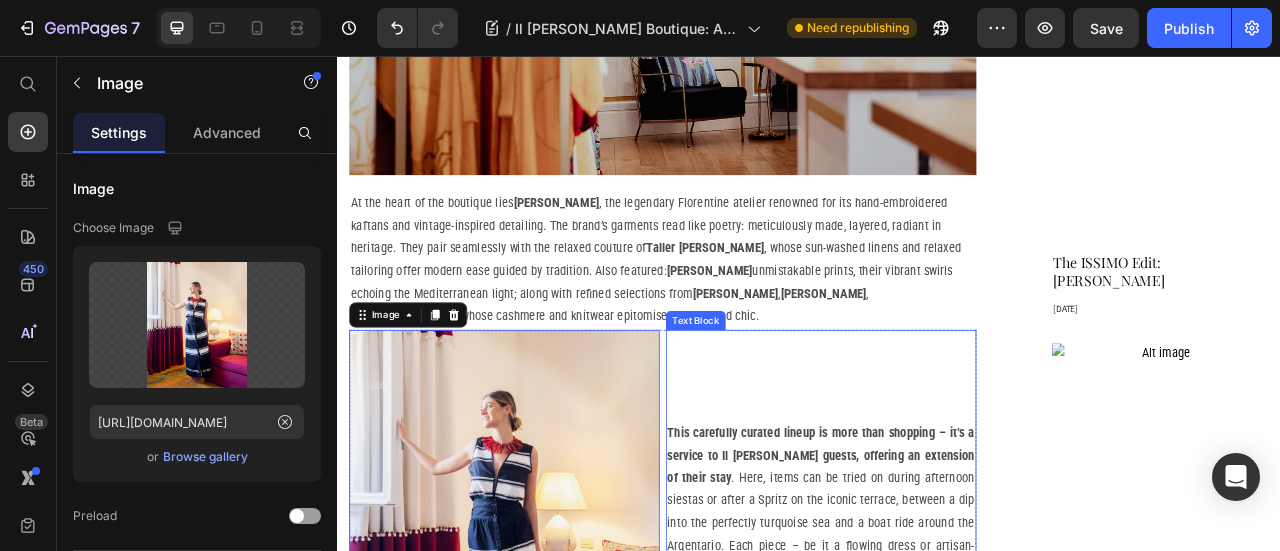 click on "This carefully curated lineup is more than shopping – it’s a service to Il [PERSON_NAME] guests, offering an extension of their stay" at bounding box center (952, 563) 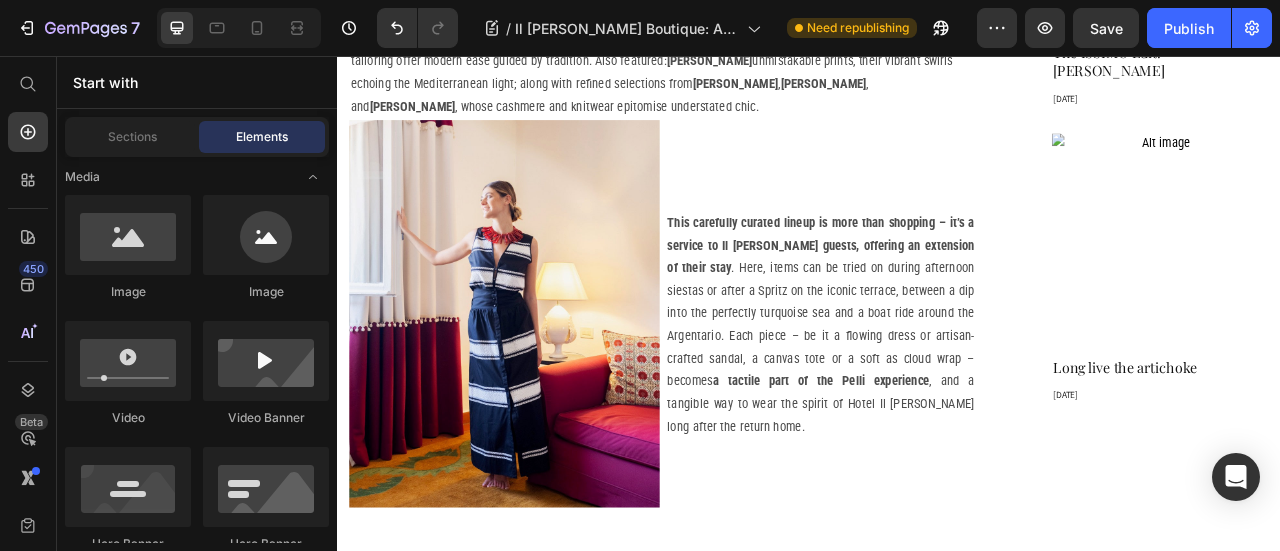 scroll, scrollTop: 1873, scrollLeft: 0, axis: vertical 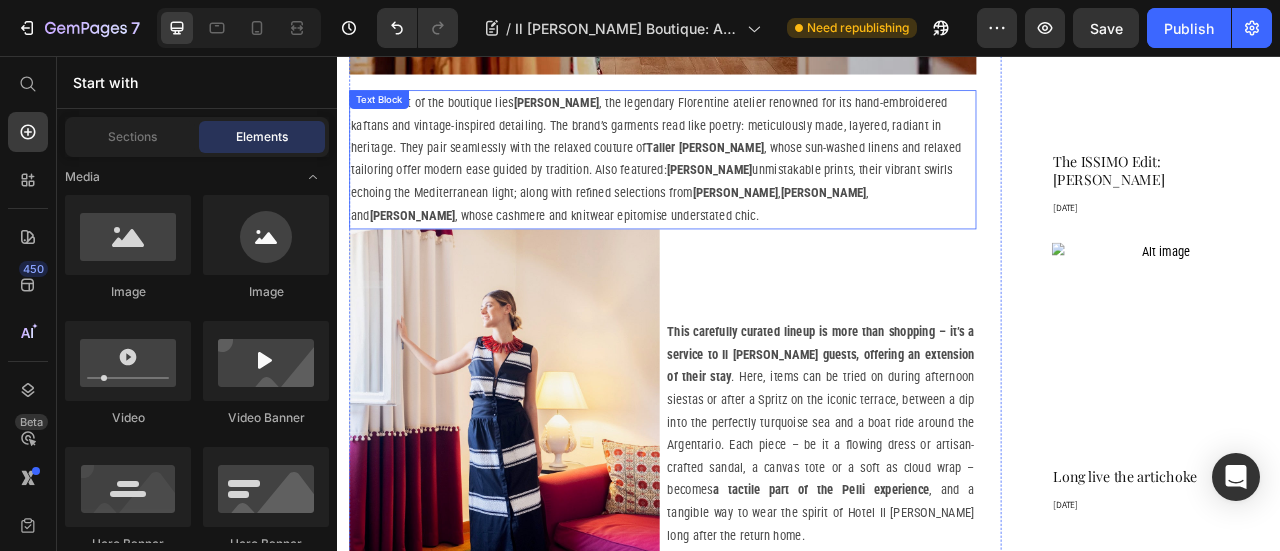 click on "At the heart of the boutique lies  [PERSON_NAME] , the legendary Florentine atelier renowned for its hand-embroidered kaftans and vintage-inspired detailing. The brand’s garments read like poetry: meticulously made, layered, radiant in heritage. They pair seamlessly with the relaxed couture of  Taller [PERSON_NAME] , whose sun-washed linens and relaxed tailoring offer modern ease guided by tradition. Also featured:  [PERSON_NAME]  unmistakable prints, their vibrant swirls echoing the Mediterranean light; along with refined selections from  [PERSON_NAME] ,  [PERSON_NAME] , and  [PERSON_NAME] , whose cashmere and knitwear epitomise understated chic." at bounding box center [751, 187] 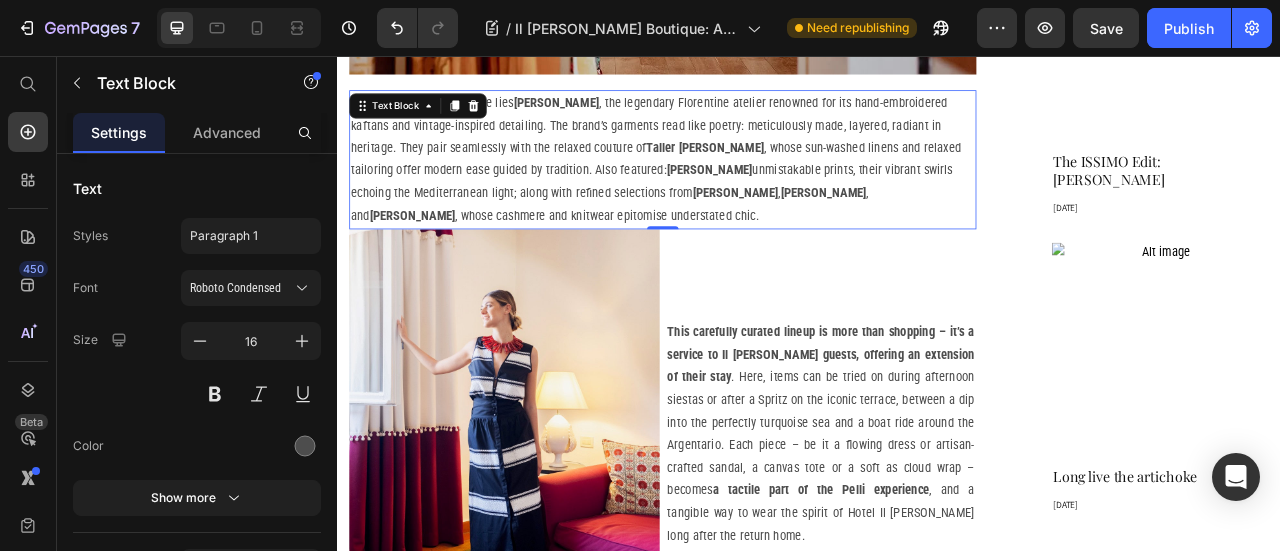 click on "At the heart of the boutique lies  [PERSON_NAME] , the legendary Florentine atelier renowned for its hand-embroidered kaftans and vintage-inspired detailing. The brand’s garments read like poetry: meticulously made, layered, radiant in heritage. They pair seamlessly with the relaxed couture of  Taller [PERSON_NAME] , whose sun-washed linens and relaxed tailoring offer modern ease guided by tradition. Also featured:  [PERSON_NAME]  unmistakable prints, their vibrant swirls echoing the Mediterranean light; along with refined selections from  [PERSON_NAME] ,  [PERSON_NAME] , and  [PERSON_NAME] , whose cashmere and knitwear epitomise understated chic." at bounding box center (751, 187) 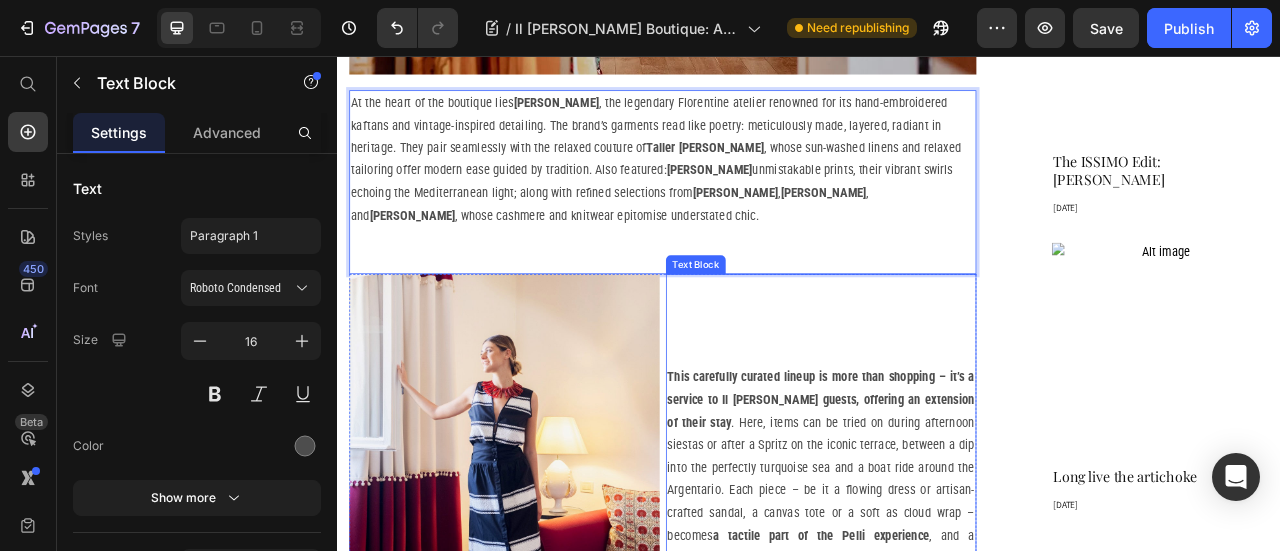 click at bounding box center [952, 407] 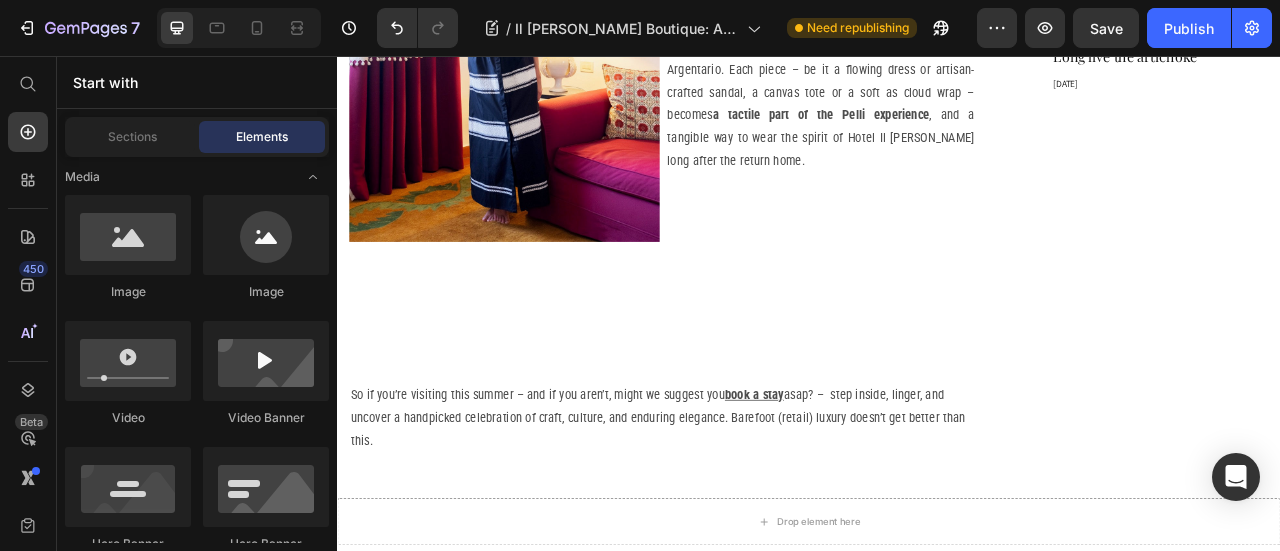 scroll, scrollTop: 2404, scrollLeft: 0, axis: vertical 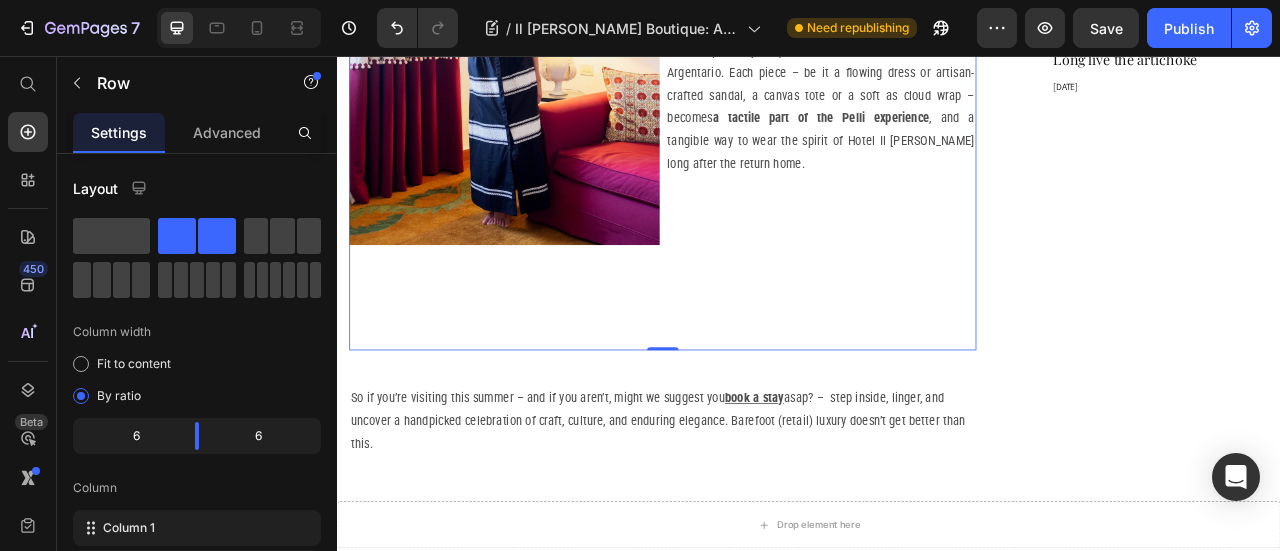 click on "Image" at bounding box center [549, 116] 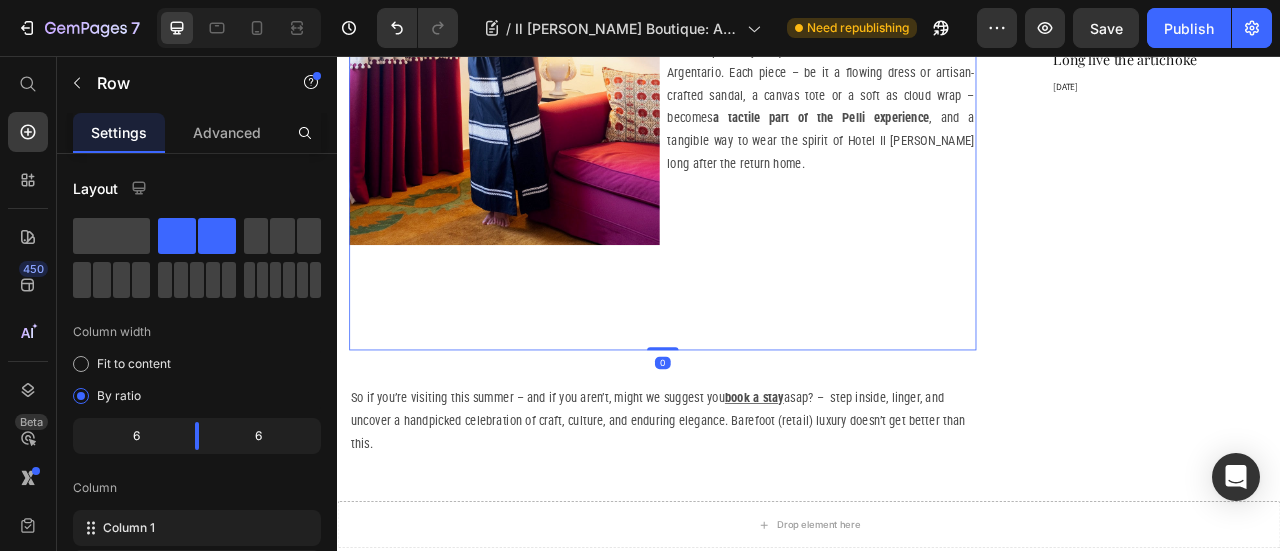 drag, startPoint x: 748, startPoint y: 381, endPoint x: 749, endPoint y: 232, distance: 149.00336 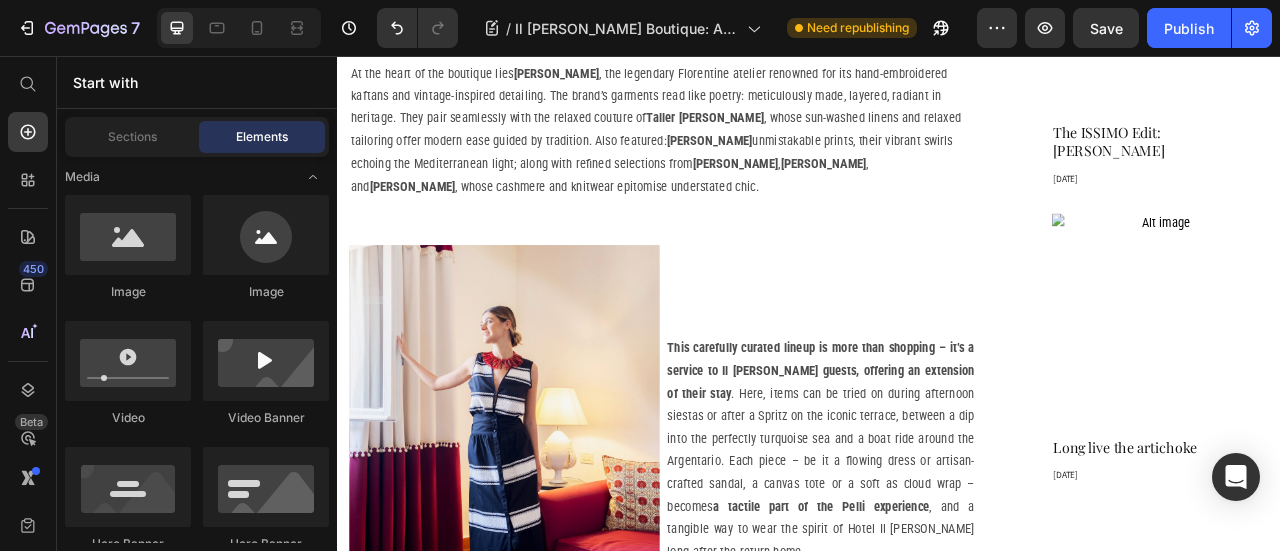 scroll, scrollTop: 1925, scrollLeft: 0, axis: vertical 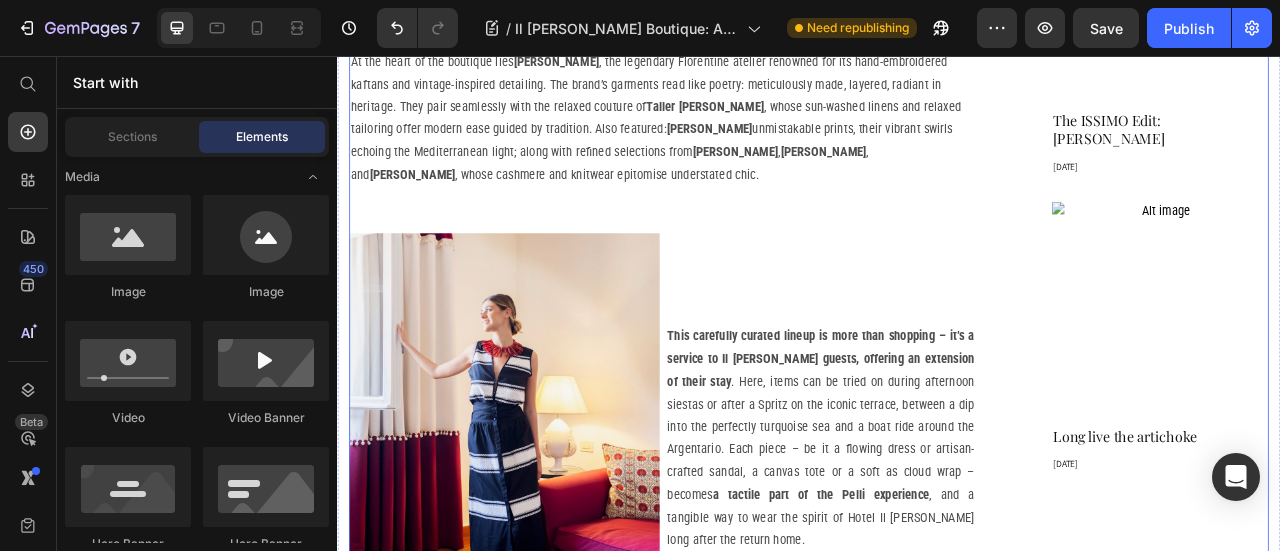 click at bounding box center [952, 384] 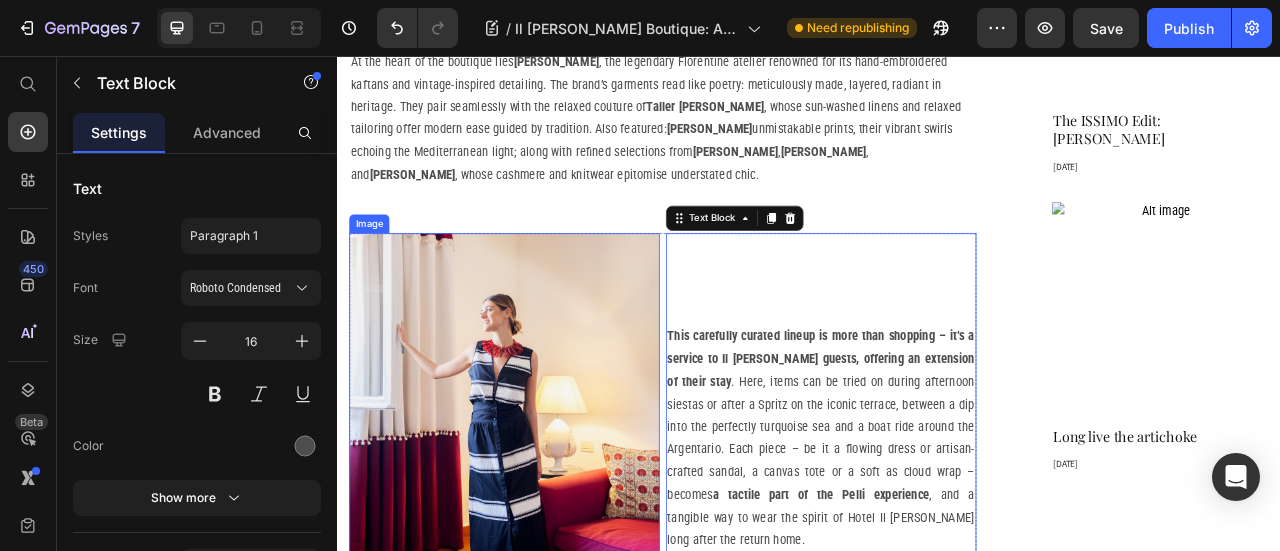 click at bounding box center (549, 527) 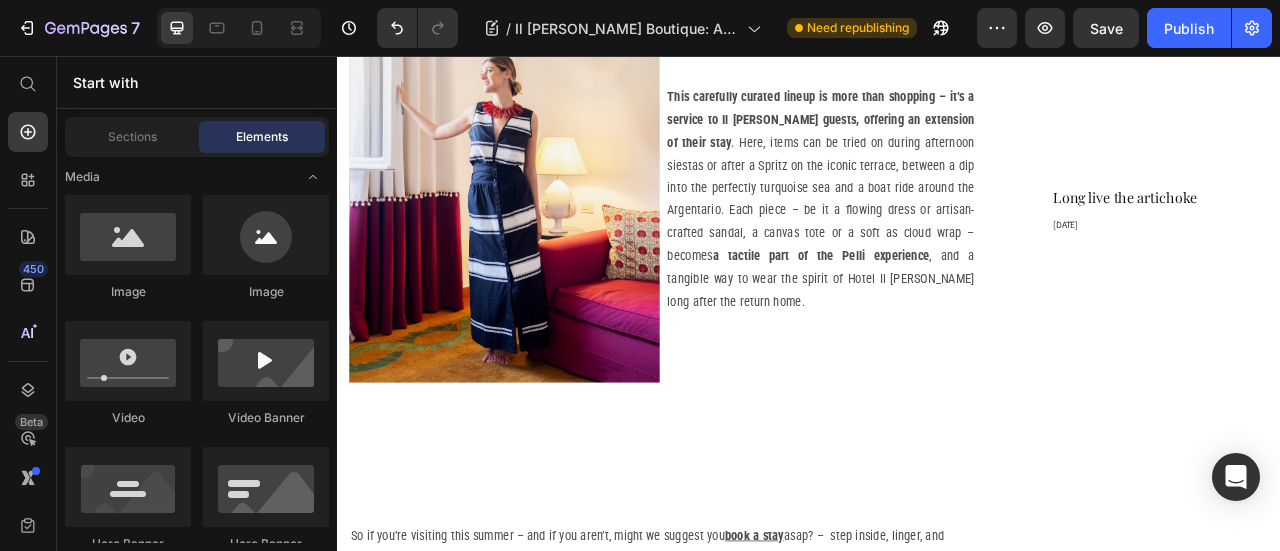 scroll, scrollTop: 2286, scrollLeft: 0, axis: vertical 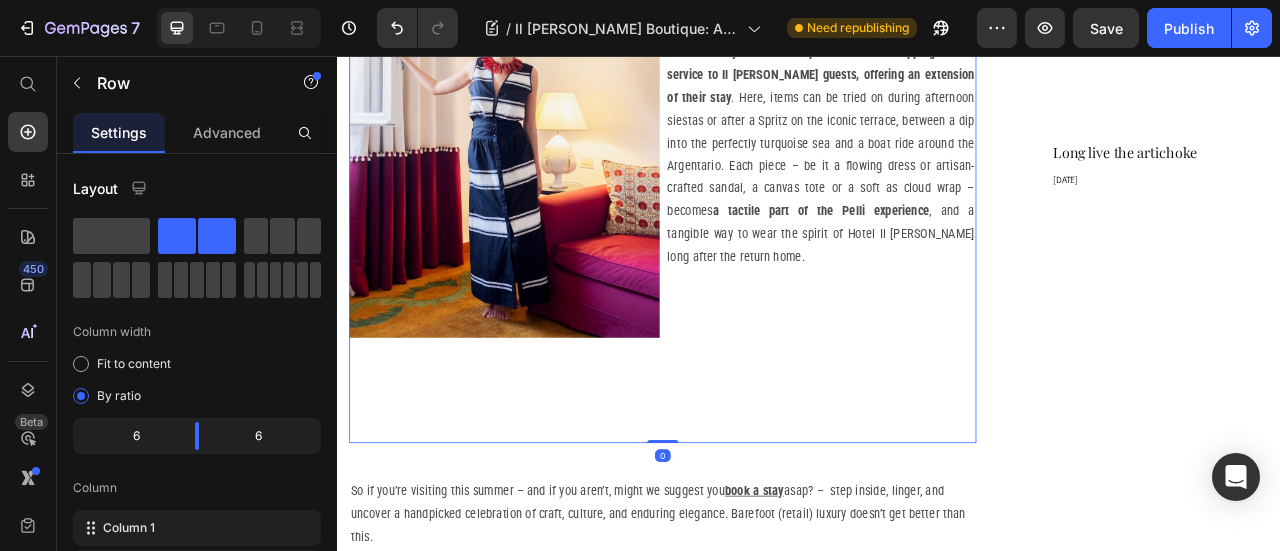 click on "This carefully curated lineup is more than shopping – it’s a service to Il [PERSON_NAME] guests, offering an extension of their stay . Here, items can be tried on during afternoon siestas or after a Spritz on the iconic terrace, between a dip into the perfectly turquoise sea and a boat ride around the Argentario. Each piece – be it a flowing dress or artisan-crafted sandal, a canvas tote or a soft as cloud wrap – becomes  a tactile part of the Pelli experience , and a tangible way to wear the spirit of Hotel Il [PERSON_NAME] long after the return home. Text Block" at bounding box center (952, 234) 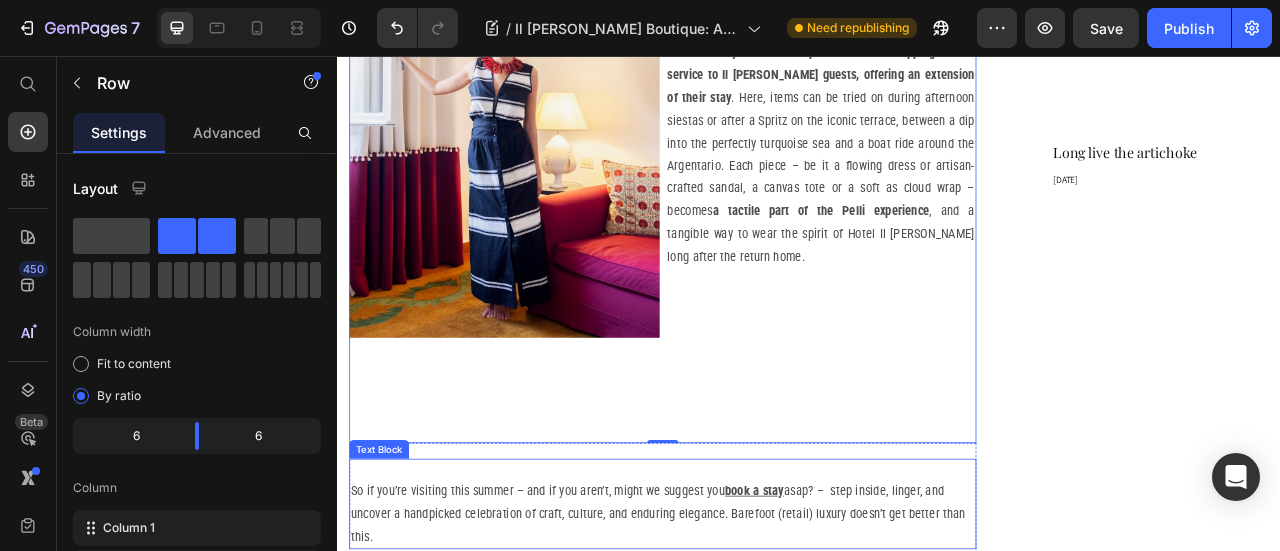 click on "So if you’re visiting this summer – and if you aren’t, might we suggest you  book a stay  asap? –  step inside, linger, and uncover a handpicked celebration of craft, culture, and enduring elegance. Barefoot (retail) luxury doesn’t get better than this." at bounding box center [751, 638] 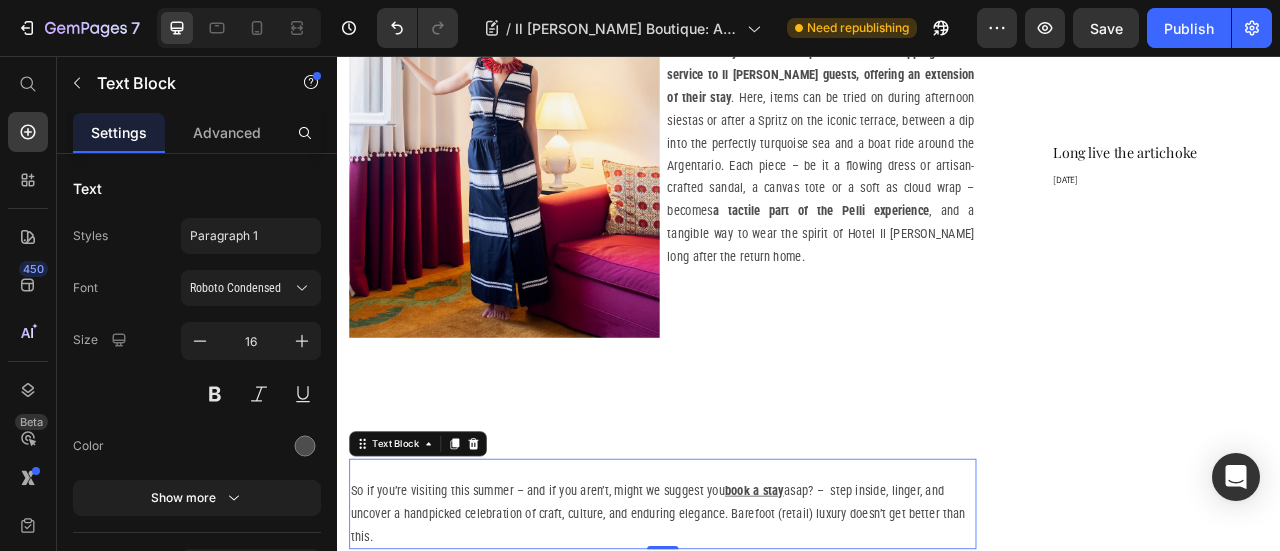 click on "So if you’re visiting this summer – and if you aren’t, might we suggest you  book a stay  asap? –  step inside, linger, and uncover a handpicked celebration of craft, culture, and enduring elegance. Barefoot (retail) luxury doesn’t get better than this." at bounding box center (751, 638) 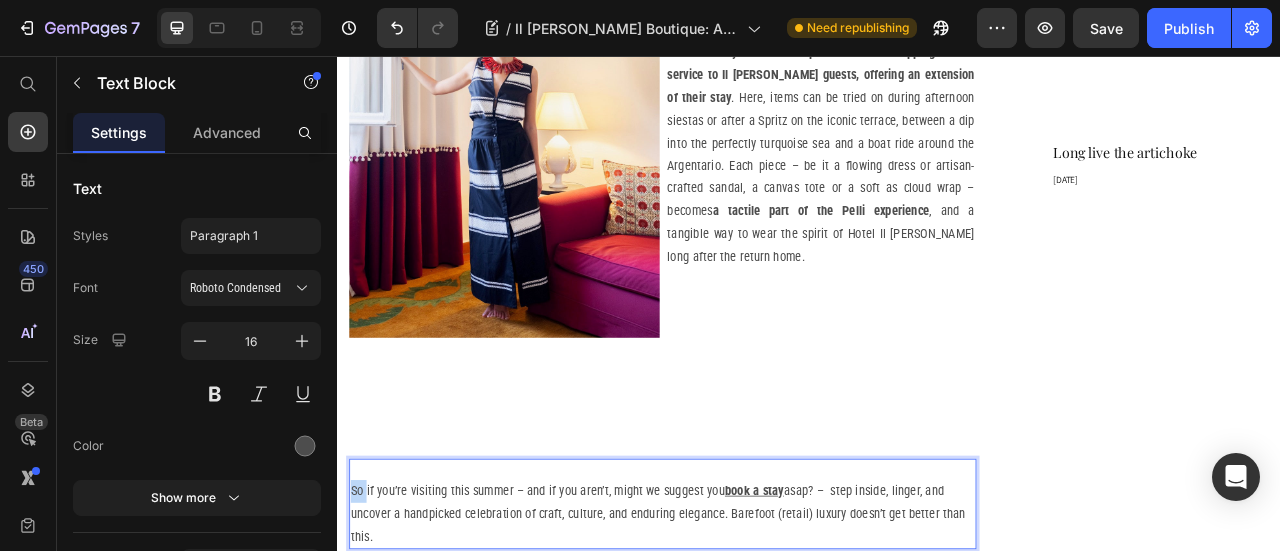 click on "So if you’re visiting this summer – and if you aren’t, might we suggest you  book a stay  asap? –  step inside, linger, and uncover a handpicked celebration of craft, culture, and enduring elegance. Barefoot (retail) luxury doesn’t get better than this." at bounding box center [751, 638] 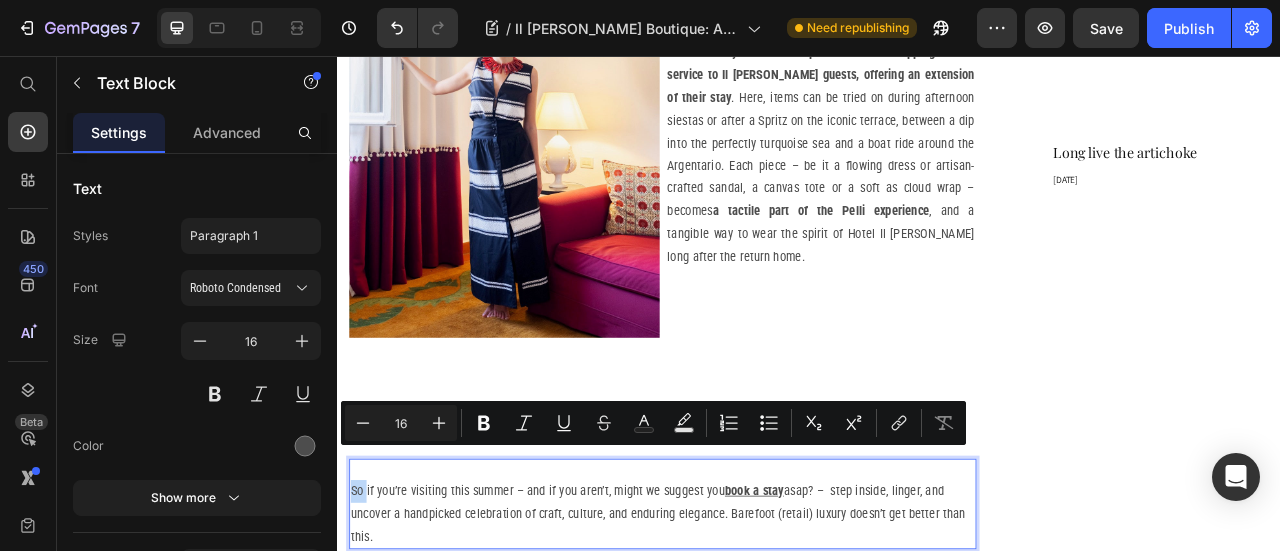 click on "So if you’re visiting this summer – and if you aren’t, might we suggest you  book a stay  asap? –  step inside, linger, and uncover a handpicked celebration of craft, culture, and enduring elegance. Barefoot (retail) luxury doesn’t get better than this." at bounding box center [751, 638] 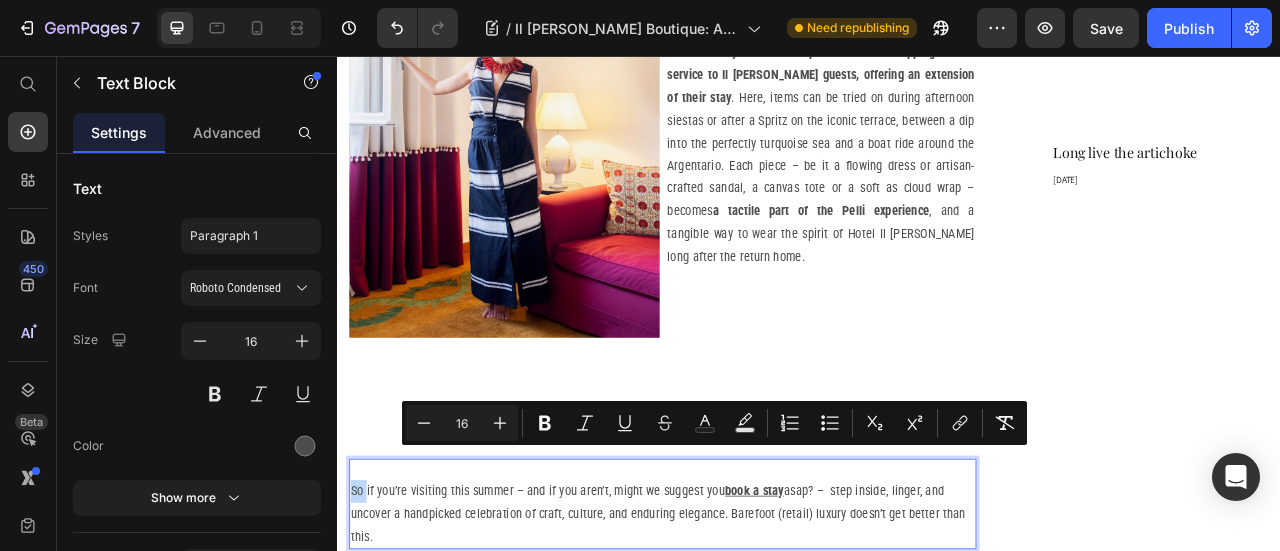 click on "So if you’re visiting this summer – and if you aren’t, might we suggest you  book a stay  asap? –  step inside, linger, and uncover a handpicked celebration of craft, culture, and enduring elegance. Barefoot (retail) luxury doesn’t get better than this." at bounding box center (751, 638) 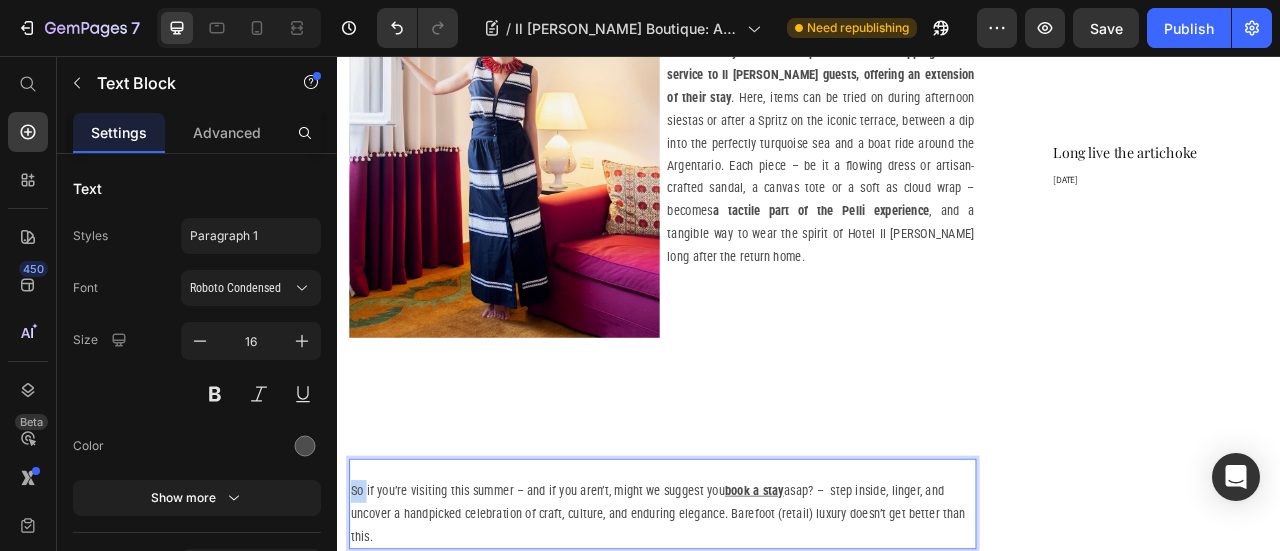 click on "So if you’re visiting this summer – and if you aren’t, might we suggest you  book a stay  asap? –  step inside, linger, and uncover a handpicked celebration of craft, culture, and enduring elegance. Barefoot (retail) luxury doesn’t get better than this." at bounding box center (751, 638) 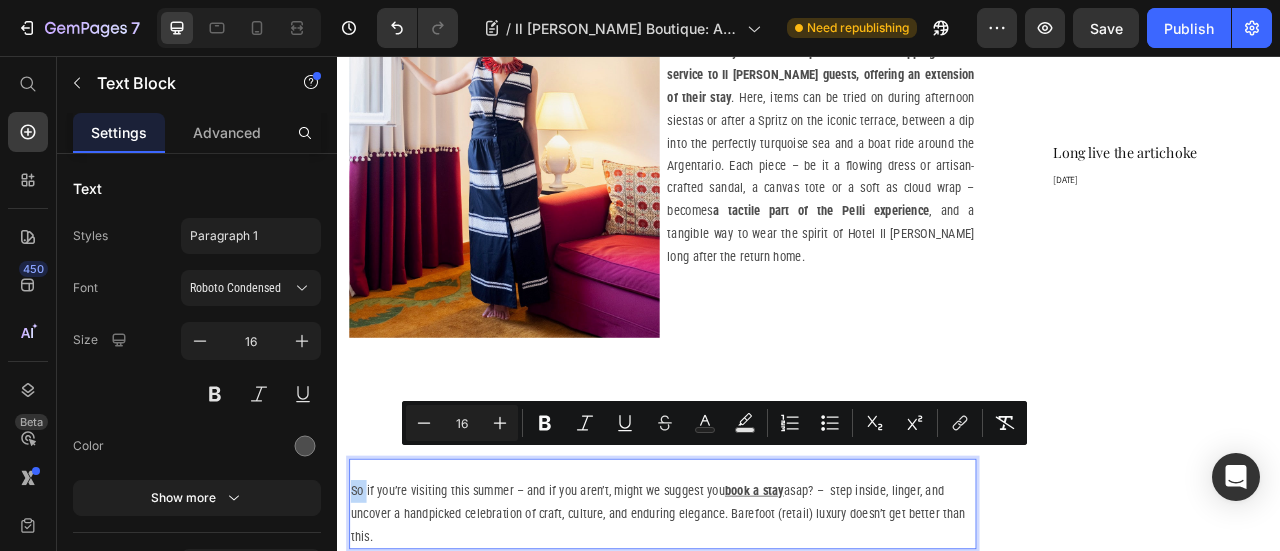 click on "So if you’re visiting this summer – and if you aren’t, might we suggest you  book a stay  asap? –  step inside, linger, and uncover a handpicked celebration of craft, culture, and enduring elegance. Barefoot (retail) luxury doesn’t get better than this." at bounding box center [751, 638] 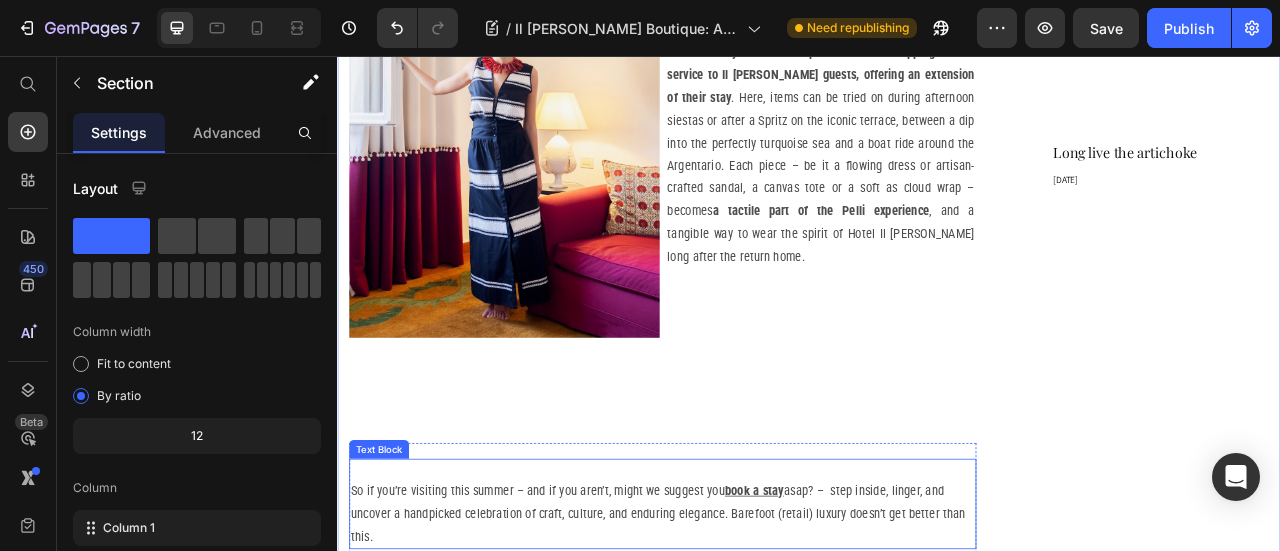 click on "So if you’re visiting this summer – and if you aren’t, might we suggest you  book a stay  asap? –  step inside, linger, and uncover a handpicked celebration of craft, culture, and enduring elegance. Barefoot (retail) luxury doesn’t get better than this." at bounding box center (751, 638) 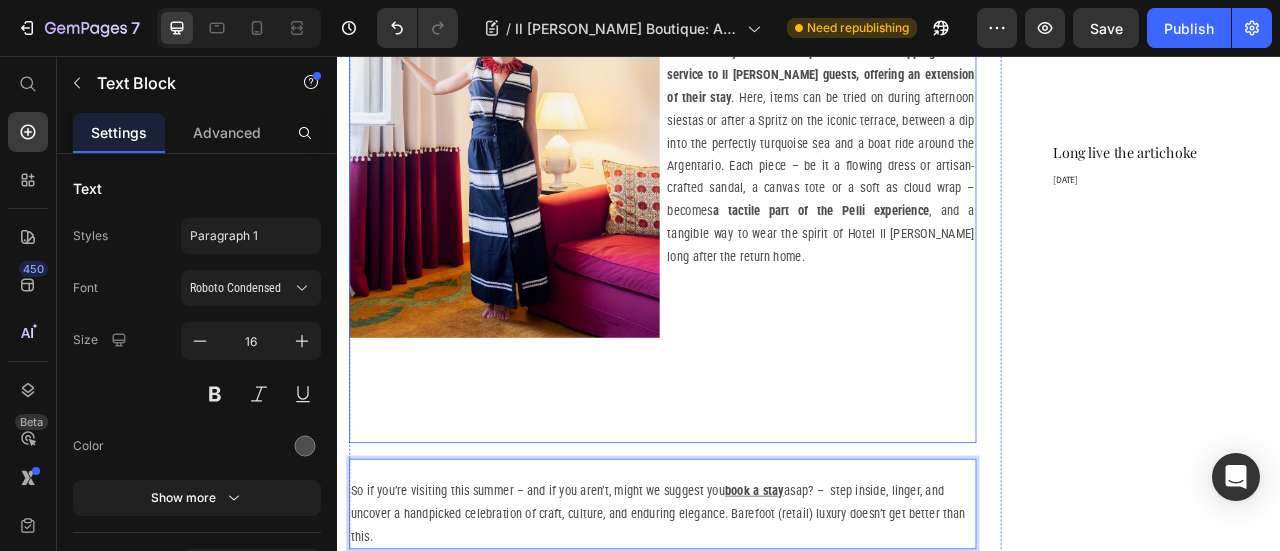 click on "This carefully curated lineup is more than shopping – it’s a service to Il [PERSON_NAME] guests, offering an extension of their stay . Here, items can be tried on during afternoon siestas or after a Spritz on the iconic terrace, between a dip into the perfectly turquoise sea and a boat ride around the Argentario. Each piece – be it a flowing dress or artisan-crafted sandal, a canvas tote or a soft as cloud wrap – becomes  a tactile part of the Pelli experience , and a tangible way to wear the spirit of Hotel Il [PERSON_NAME] long after the return home. Text Block" at bounding box center (952, 234) 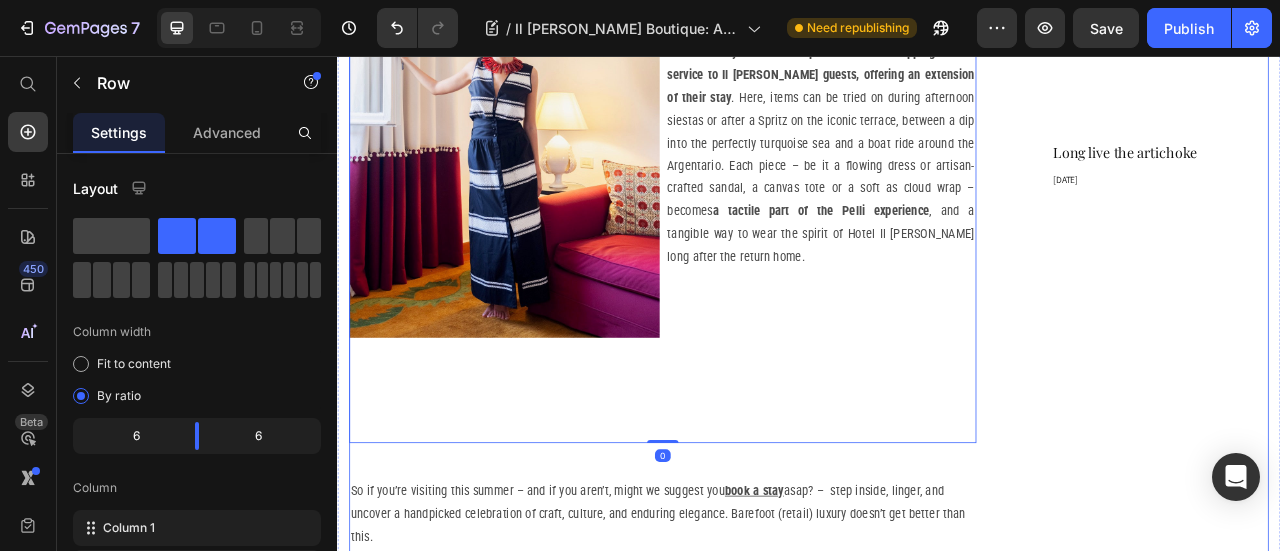 click on "Il [PERSON_NAME] Boutique: A Curated Alchemy of Craft and Elegance Heading Step inside our wanderlusty shop Heading Image Shopping in the summer, for the summer, can sometimes feel like a feat . The weather is sweltering, the jumble of new arrivals and markdowns too chaotic to navigate, the lighting inside the fitting rooms all wrong when you are yet not tanned but desperately need a new swimsuit. Text Block But every now and then, an exception slips in . A place where summer shopping feels exactly as it should: slow, sensorial, and beautifully curated. Enter Il [PERSON_NAME] Boutique, one of our all-time favourite stores. Text Block Row Tucked just steps away from the shimmering pool of Il [PERSON_NAME], this  treasure trove of all-things (life)style  is a testament to CEO and Creative Director’s [PERSON_NAME]‑[PERSON_NAME] Sciò’s vision for our Tuscan retreat: a place within the iconic [GEOGRAPHIC_DATA] hideaway where  contemporary aesthetics meet the excellence of Italian craftsmanship , and  niche but oh-so covetable labels . Row" at bounding box center [937, -618] 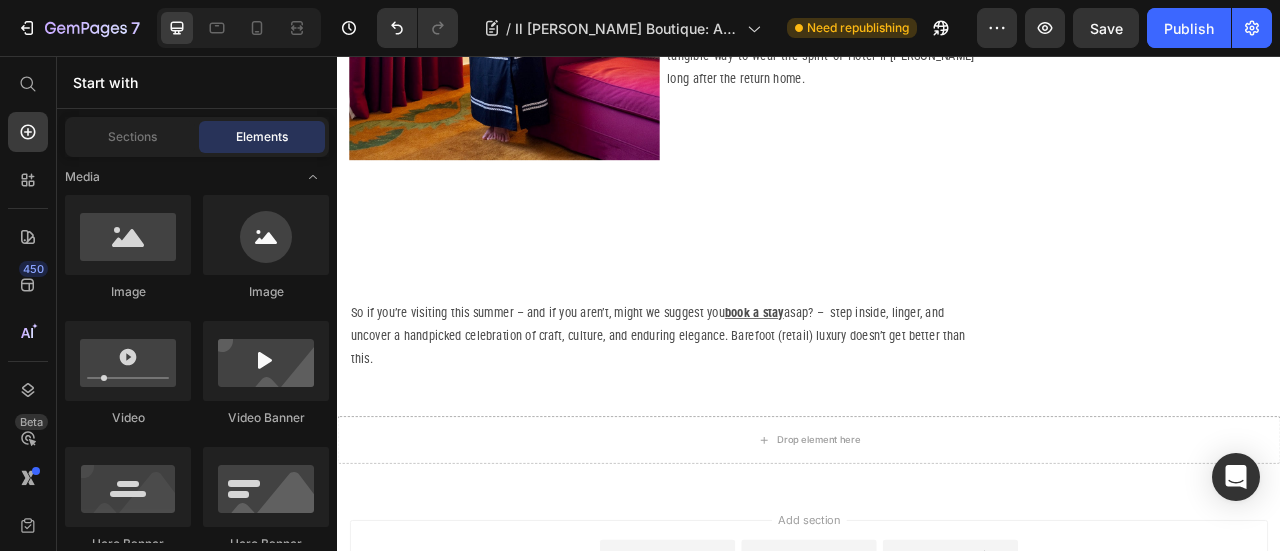 scroll, scrollTop: 2530, scrollLeft: 0, axis: vertical 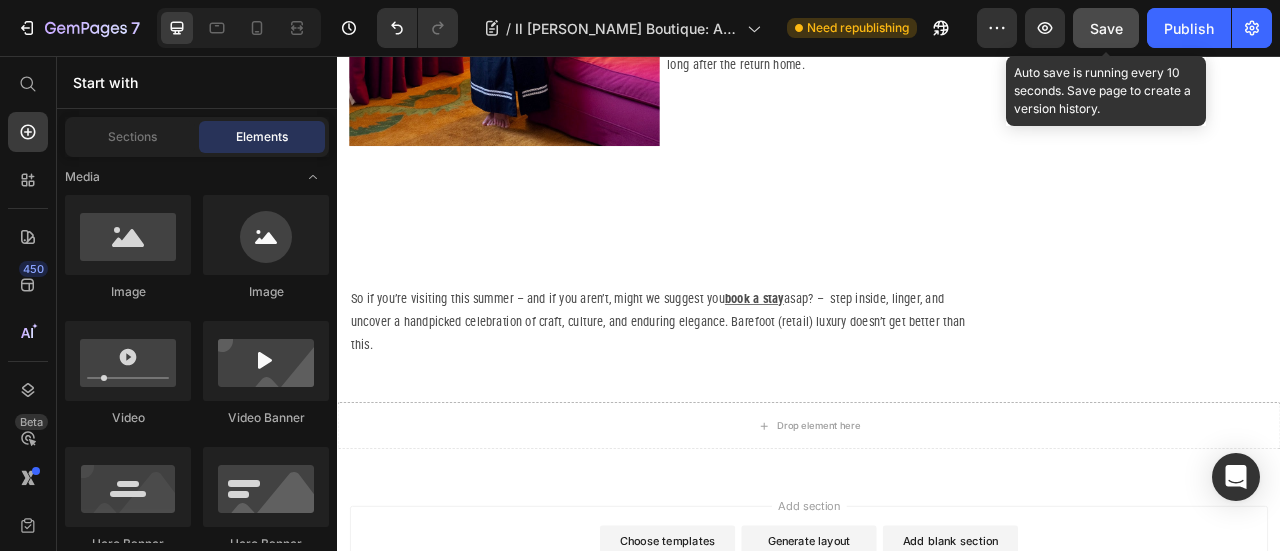 click on "Save" at bounding box center [1106, 28] 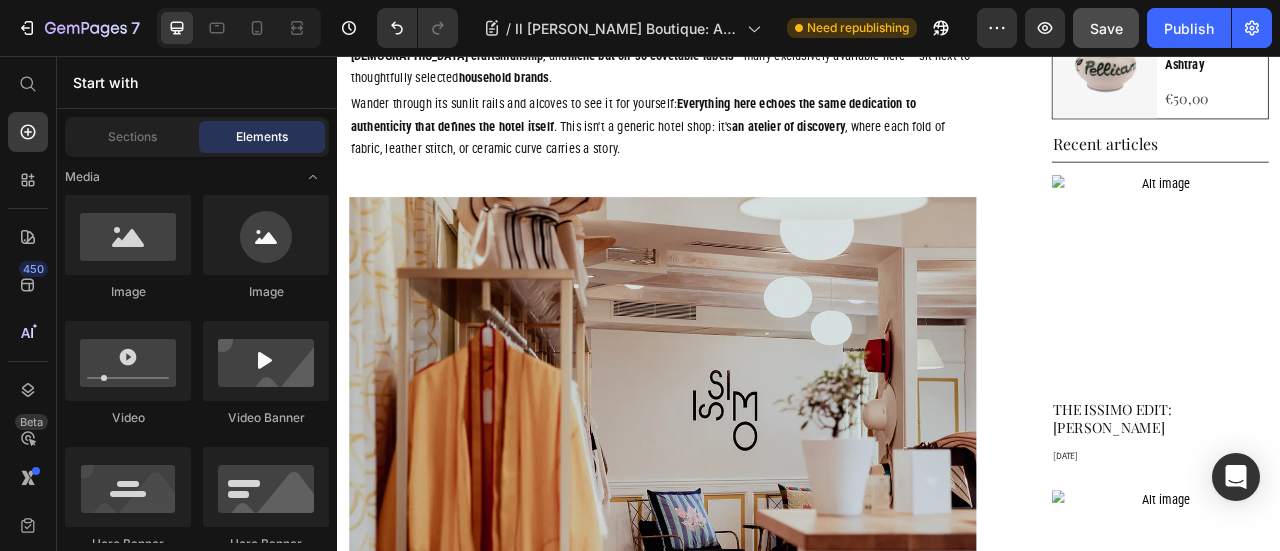 scroll, scrollTop: 1042, scrollLeft: 0, axis: vertical 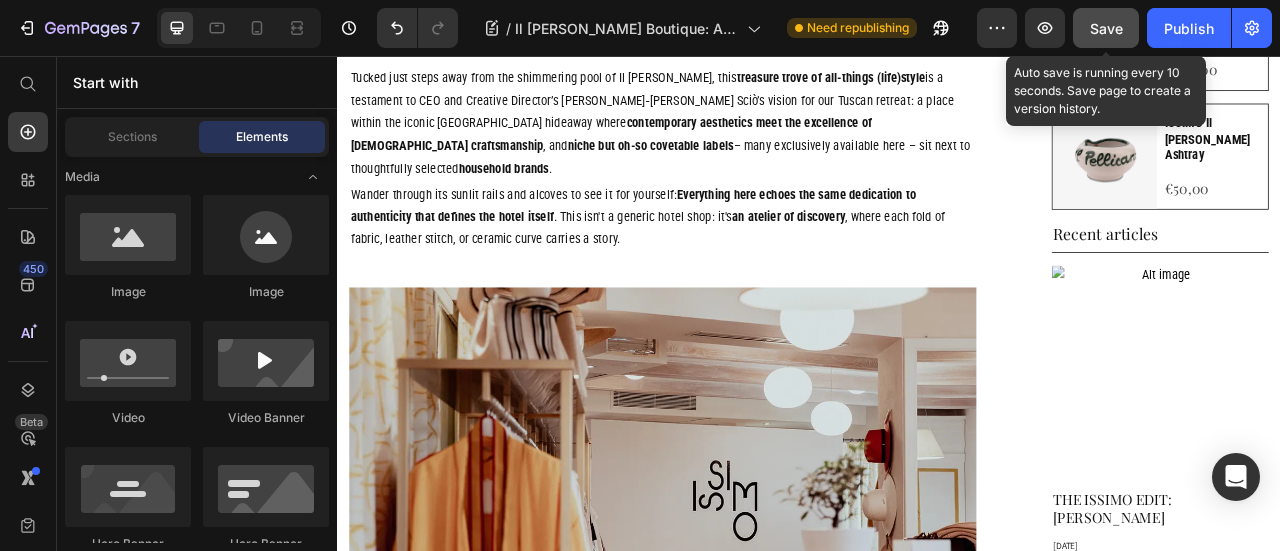 click on "Save" at bounding box center (1106, 28) 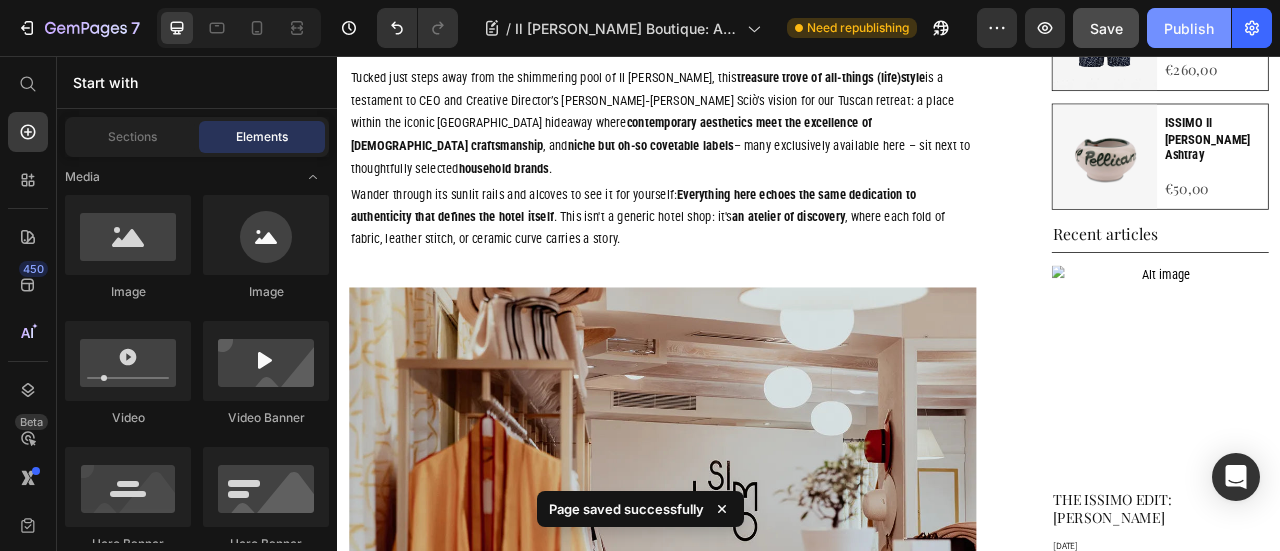 click on "Publish" at bounding box center [1189, 28] 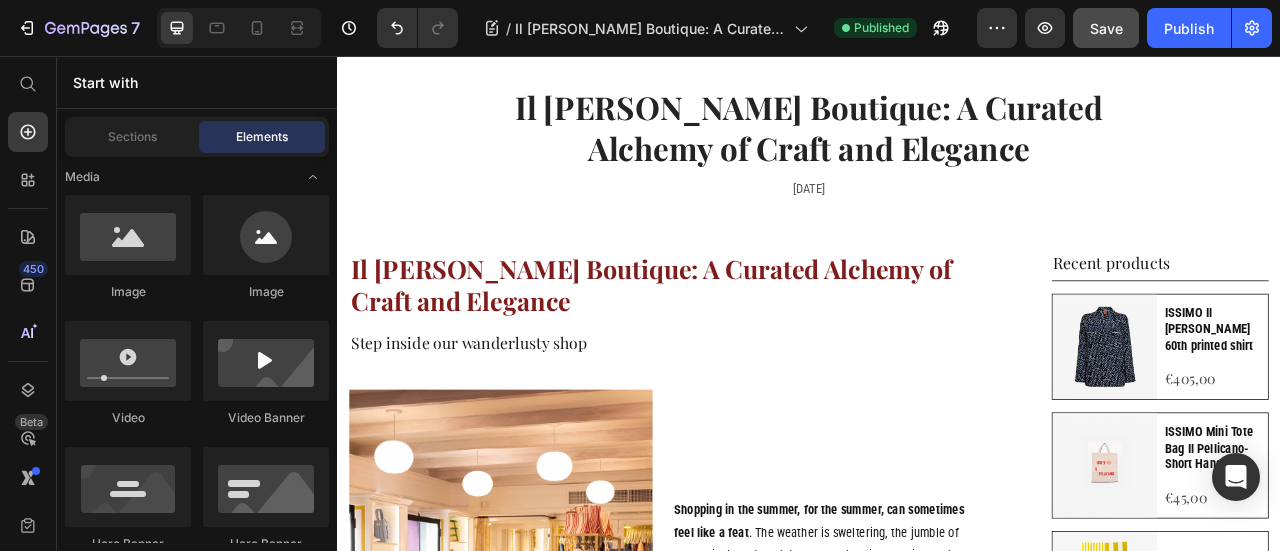 scroll, scrollTop: 0, scrollLeft: 0, axis: both 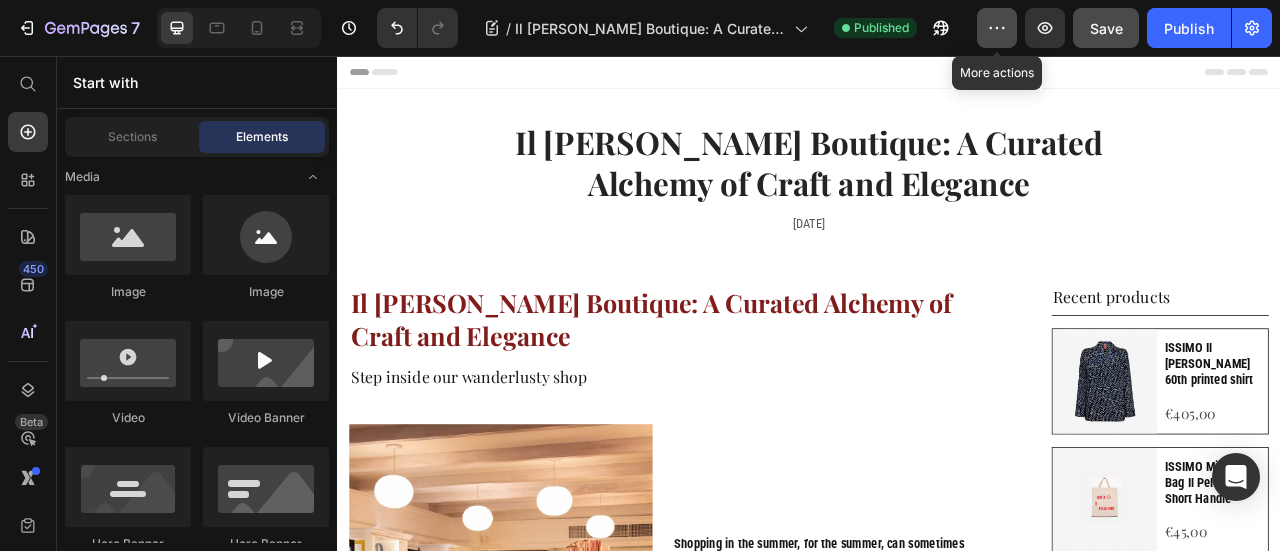 click 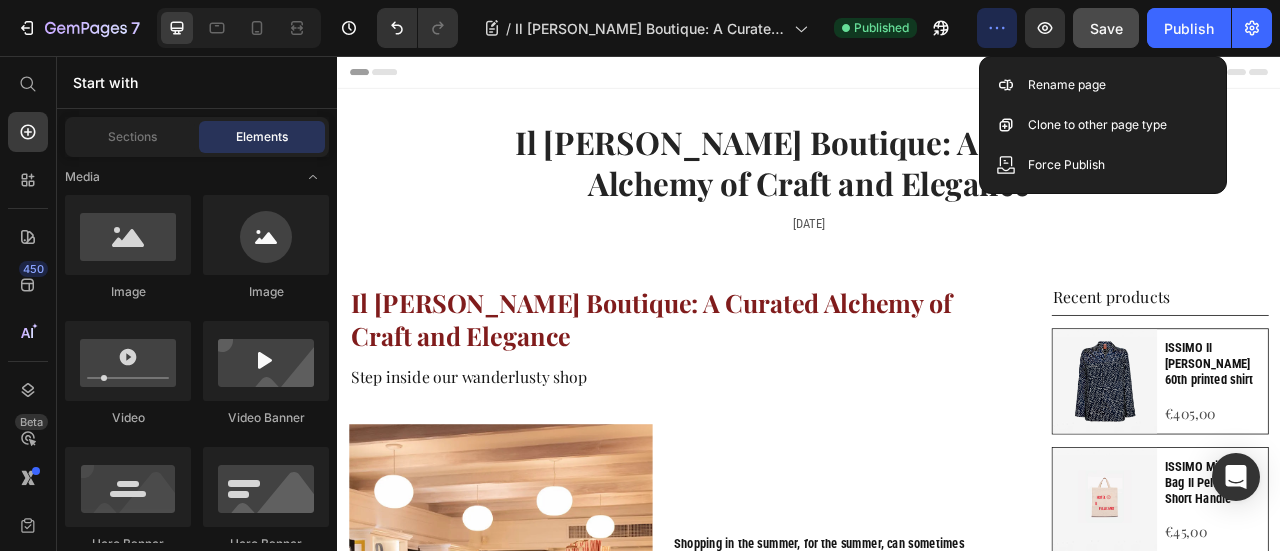 click 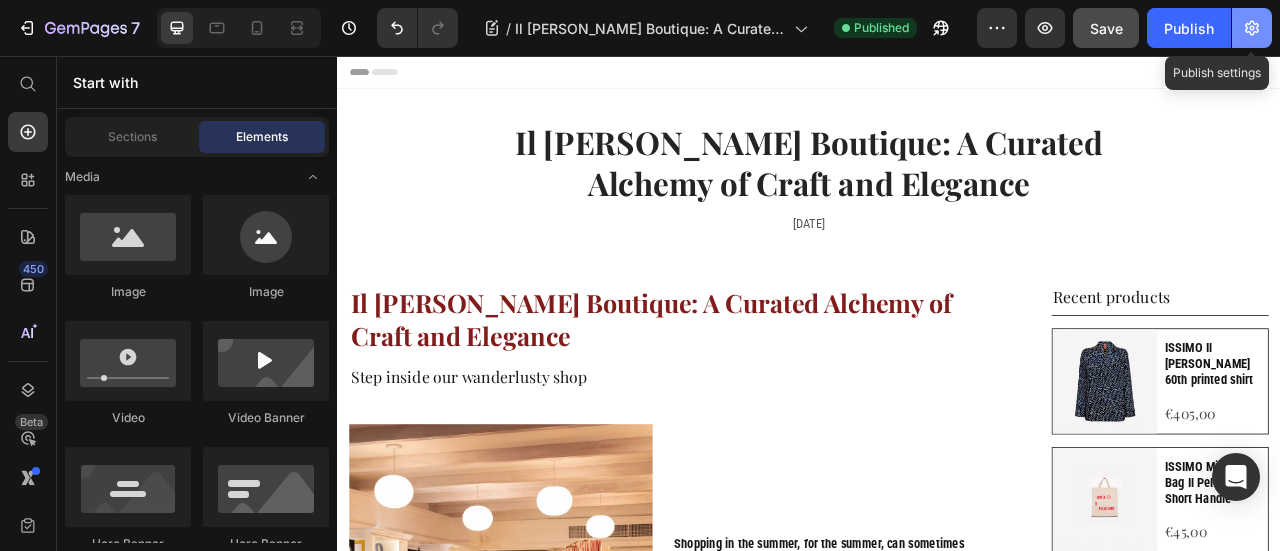 click 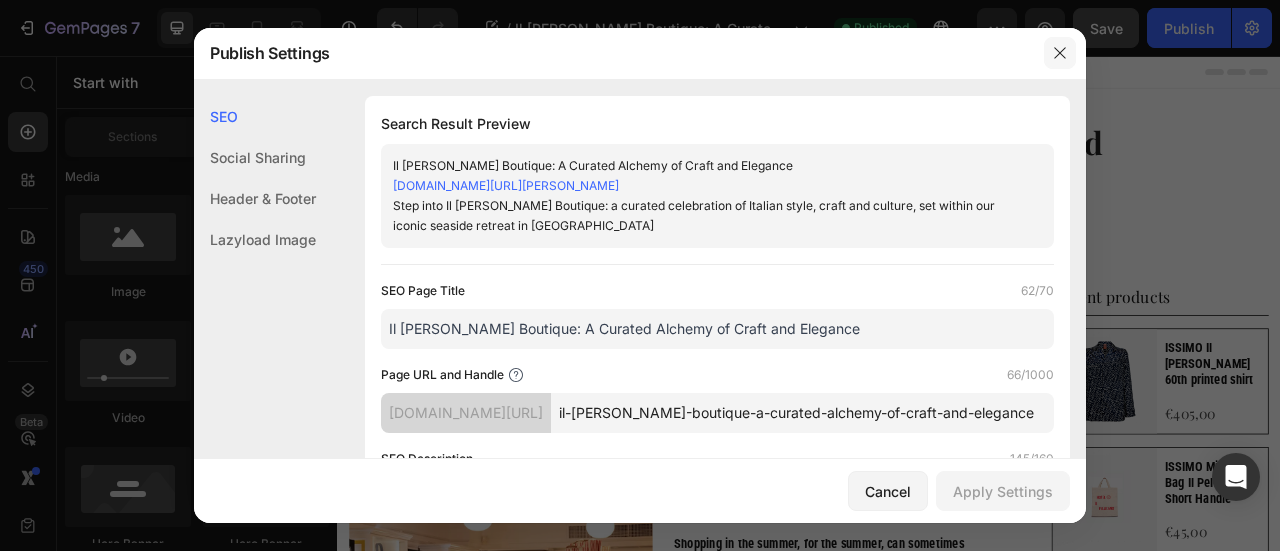 click at bounding box center (1060, 53) 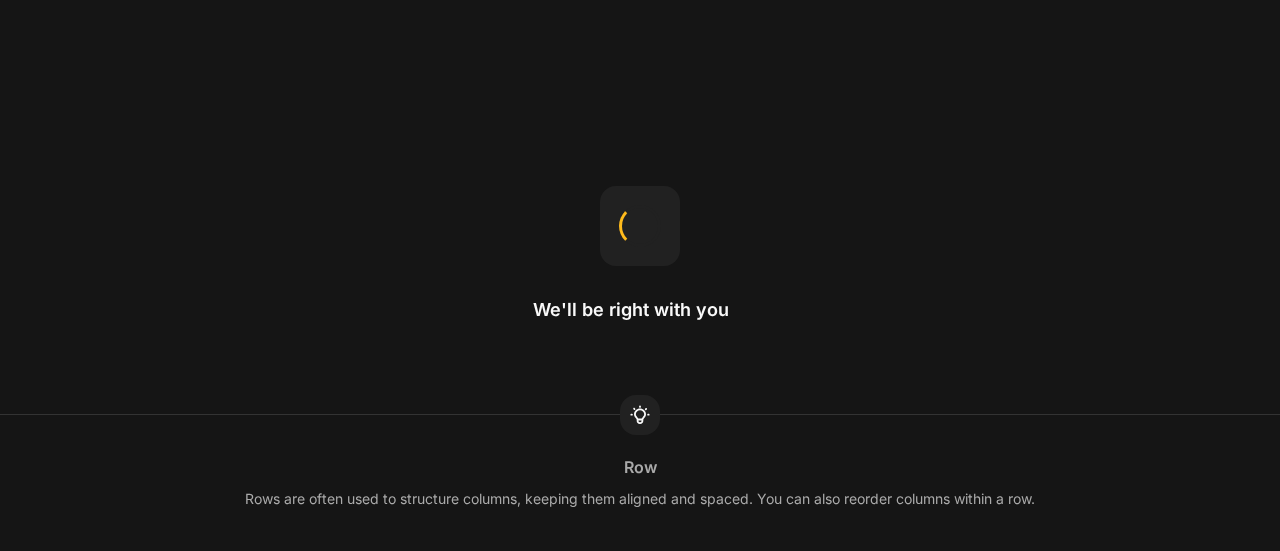 scroll, scrollTop: 0, scrollLeft: 0, axis: both 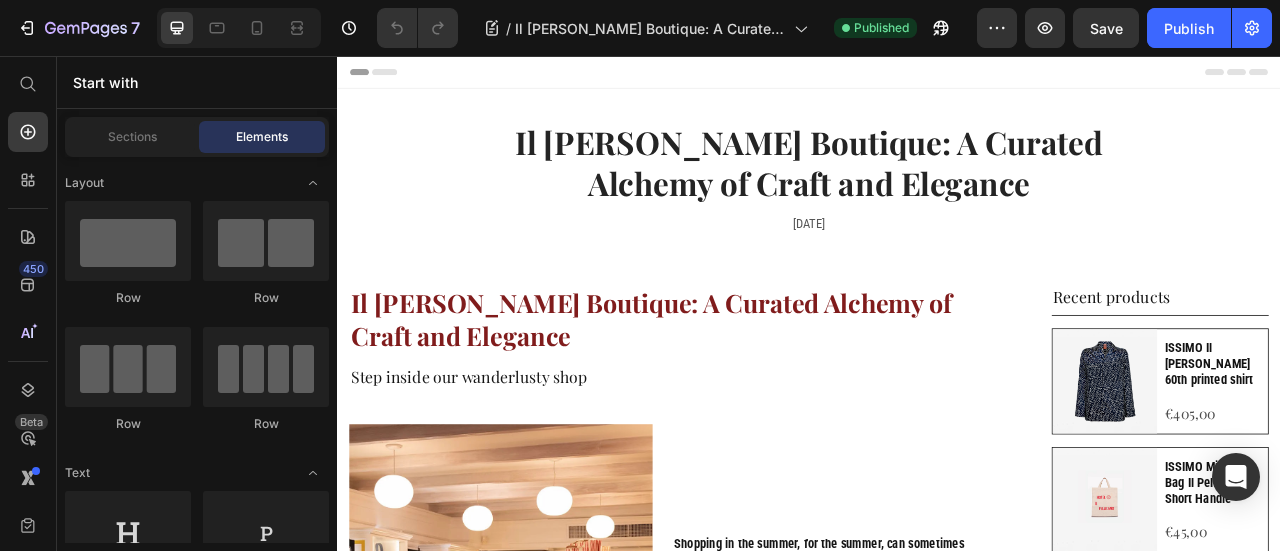 click on "Preview  Save   Publish" at bounding box center [1124, 28] 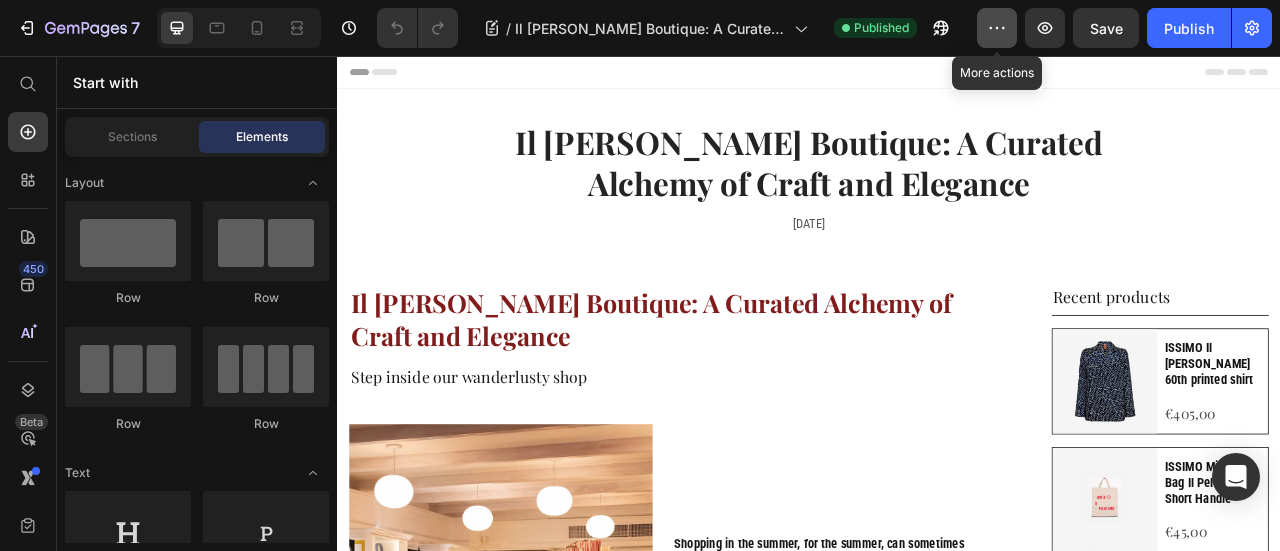 click 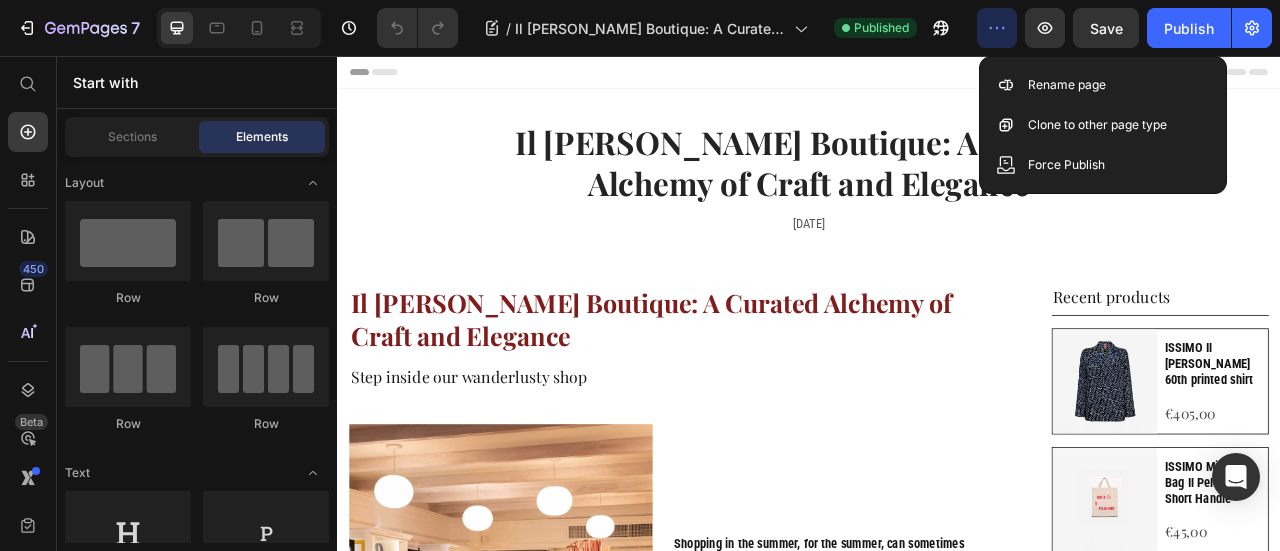 scroll, scrollTop: 0, scrollLeft: 0, axis: both 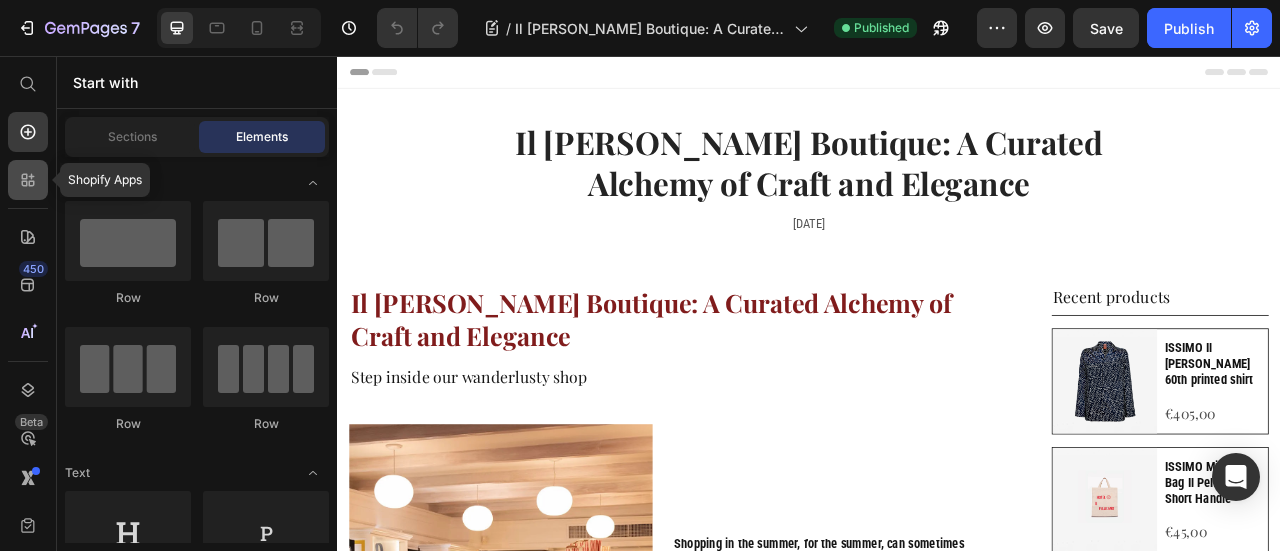 click 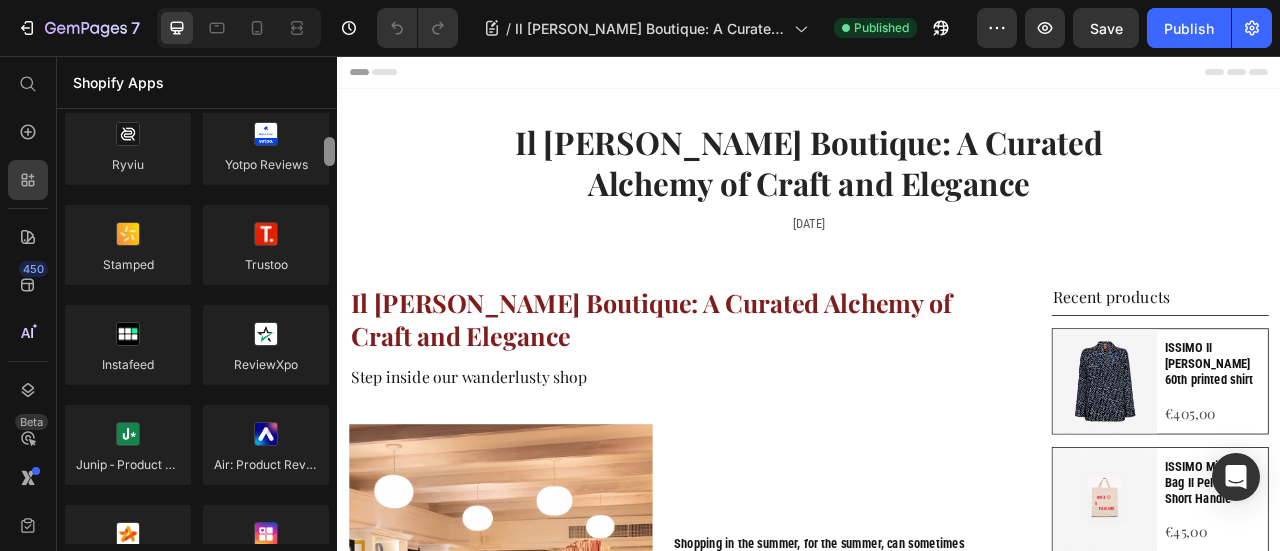 scroll, scrollTop: 410, scrollLeft: 0, axis: vertical 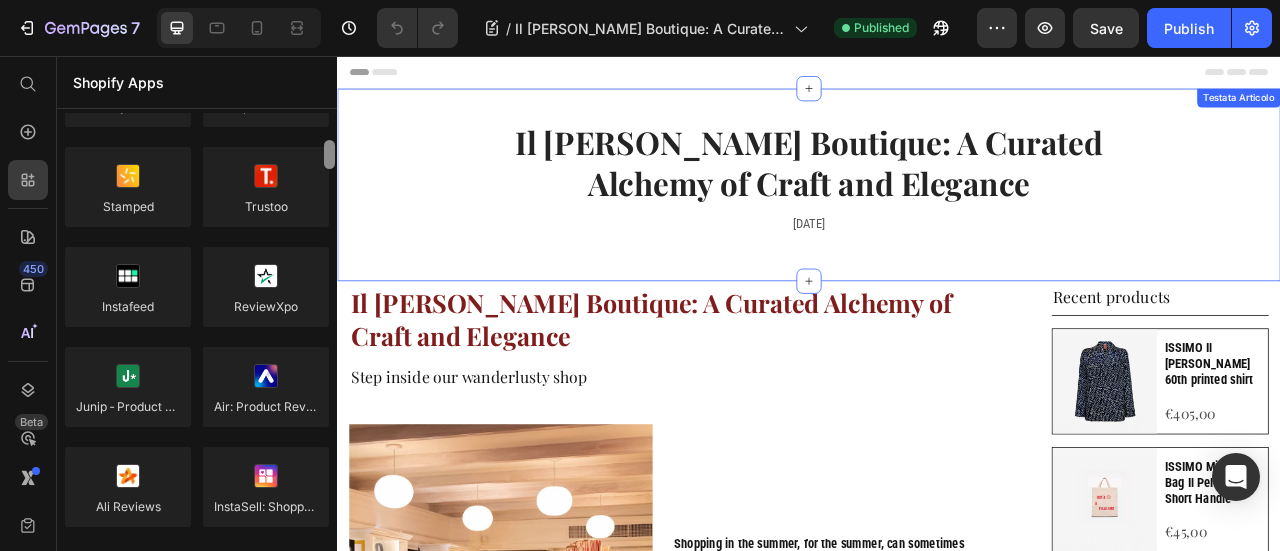 drag, startPoint x: 663, startPoint y: 183, endPoint x: 338, endPoint y: 232, distance: 328.6731 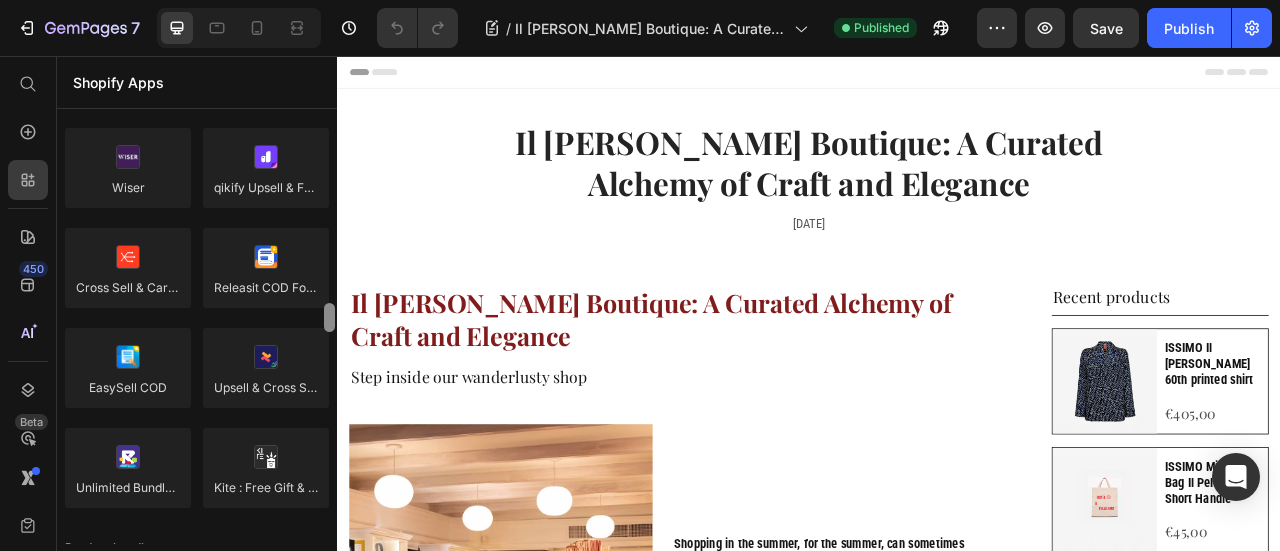 scroll, scrollTop: 1143, scrollLeft: 0, axis: vertical 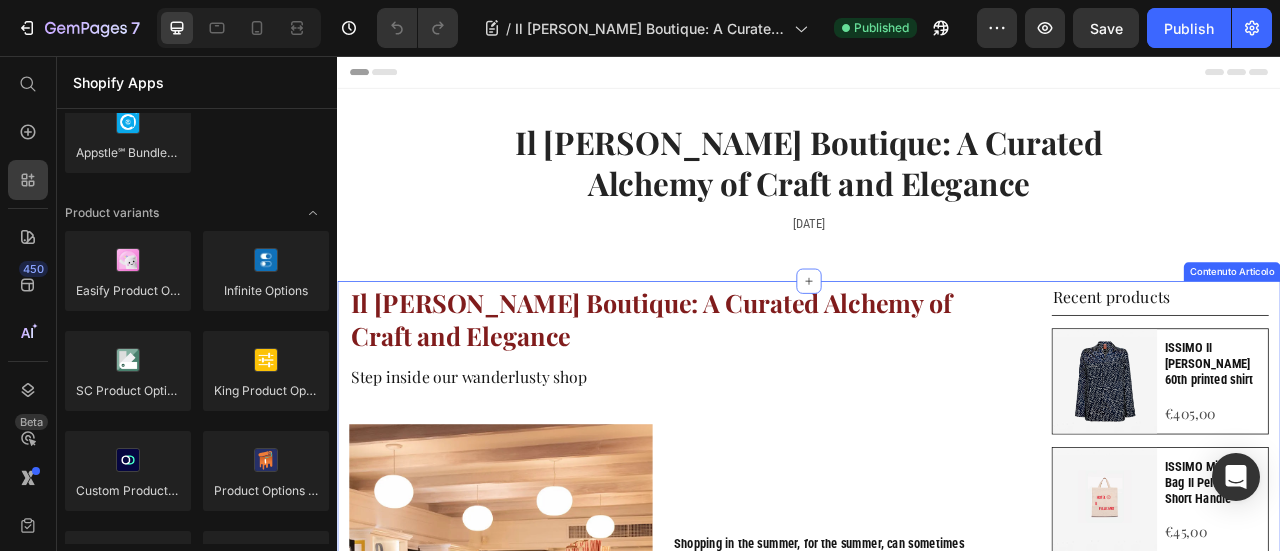 drag, startPoint x: 331, startPoint y: 202, endPoint x: 329, endPoint y: 271, distance: 69.02898 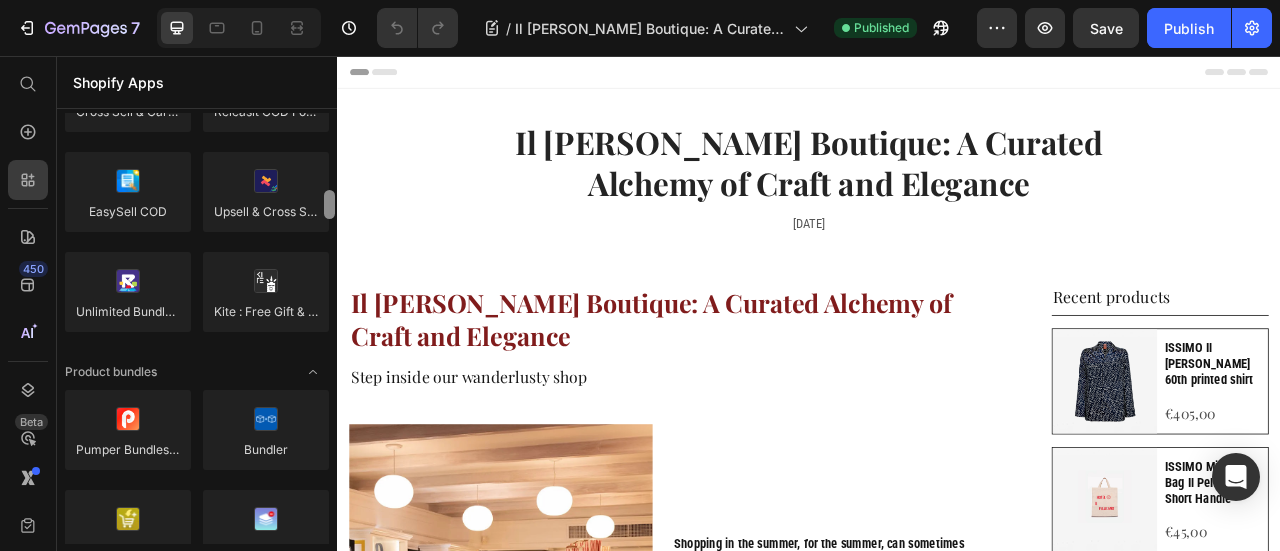 scroll, scrollTop: 1158, scrollLeft: 0, axis: vertical 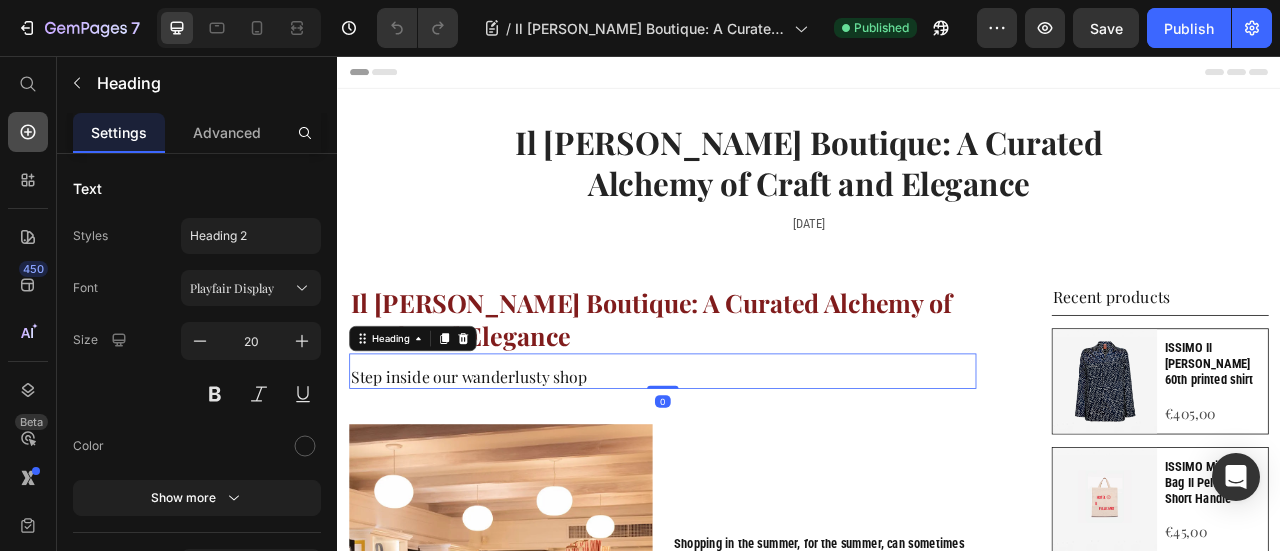 click 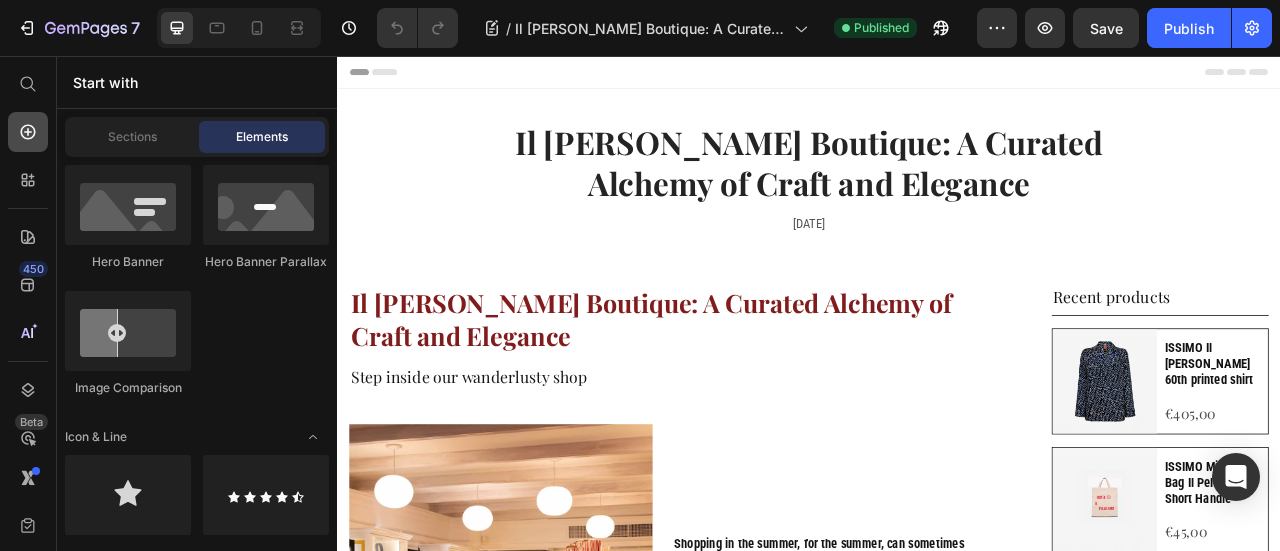 click 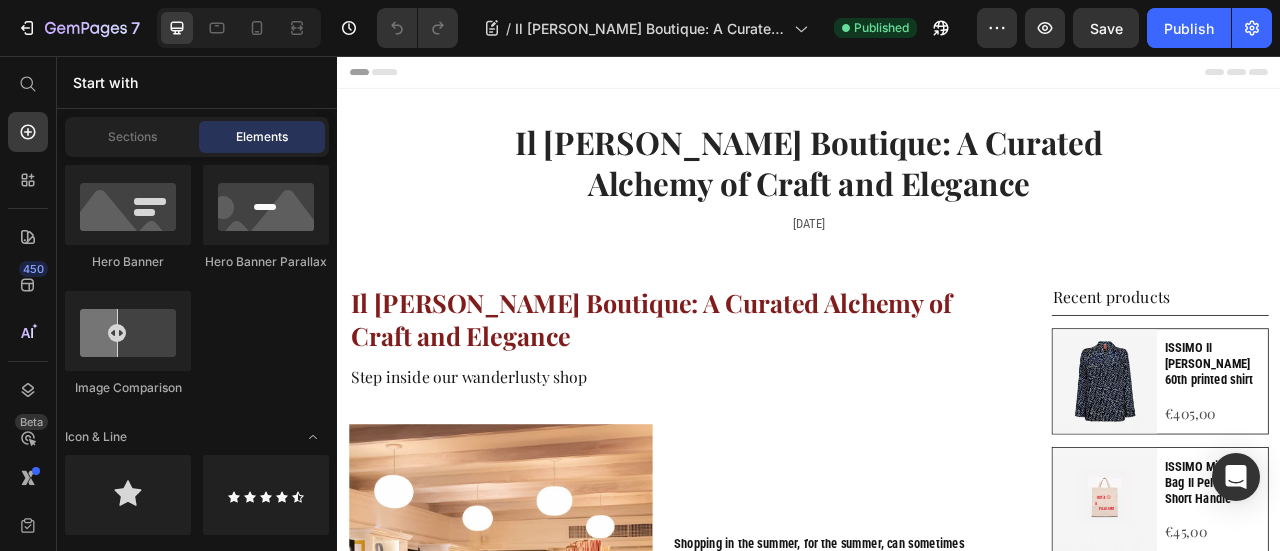 scroll, scrollTop: 1188, scrollLeft: 0, axis: vertical 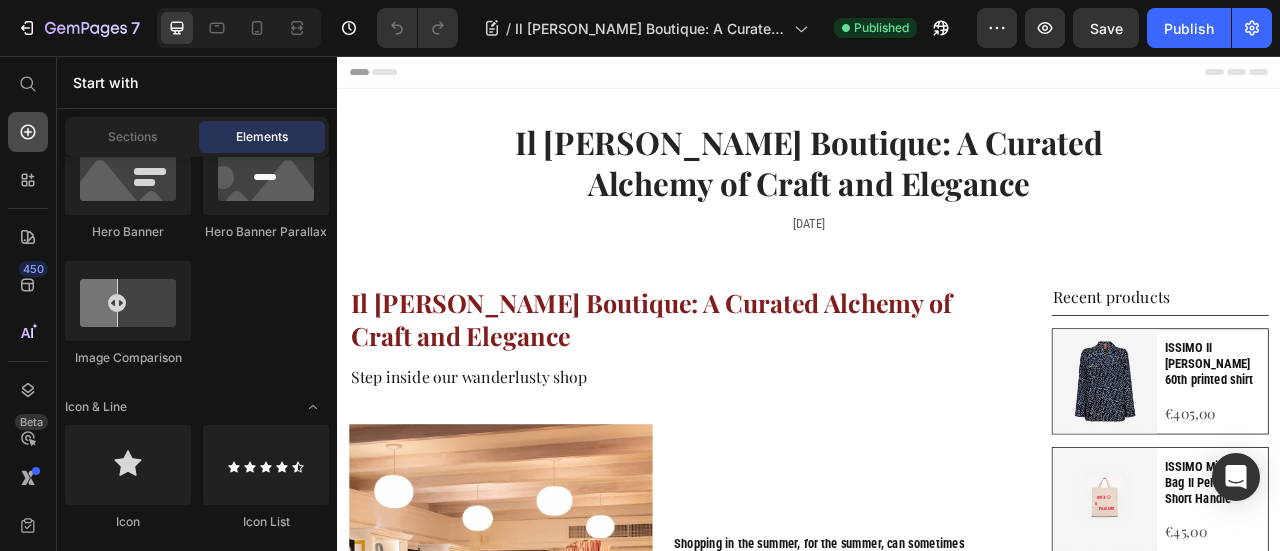 click 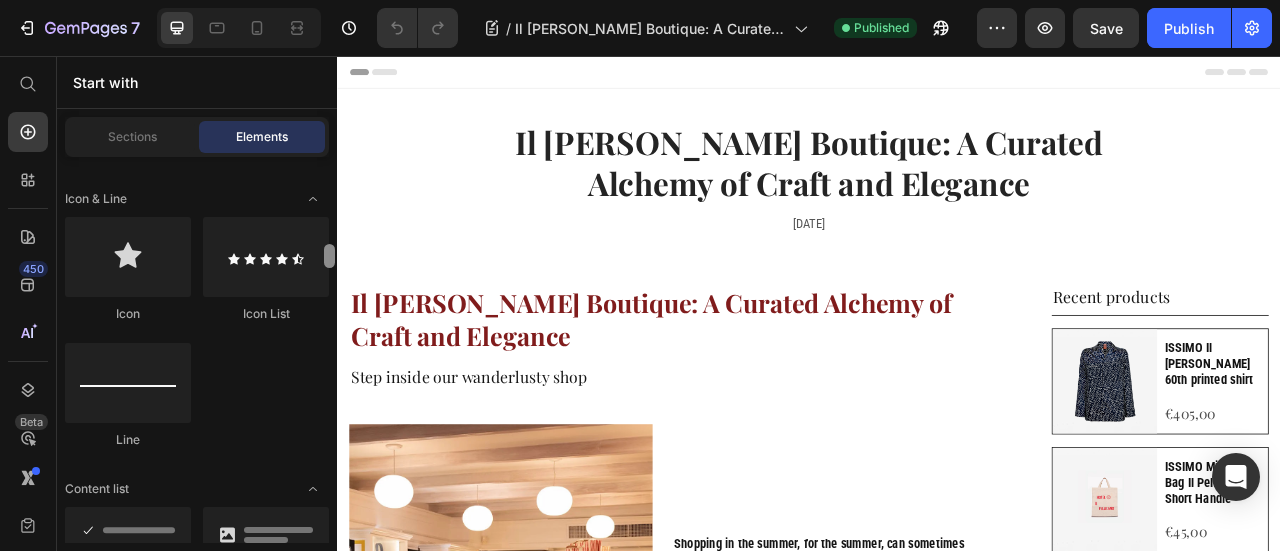 scroll, scrollTop: 1492, scrollLeft: 0, axis: vertical 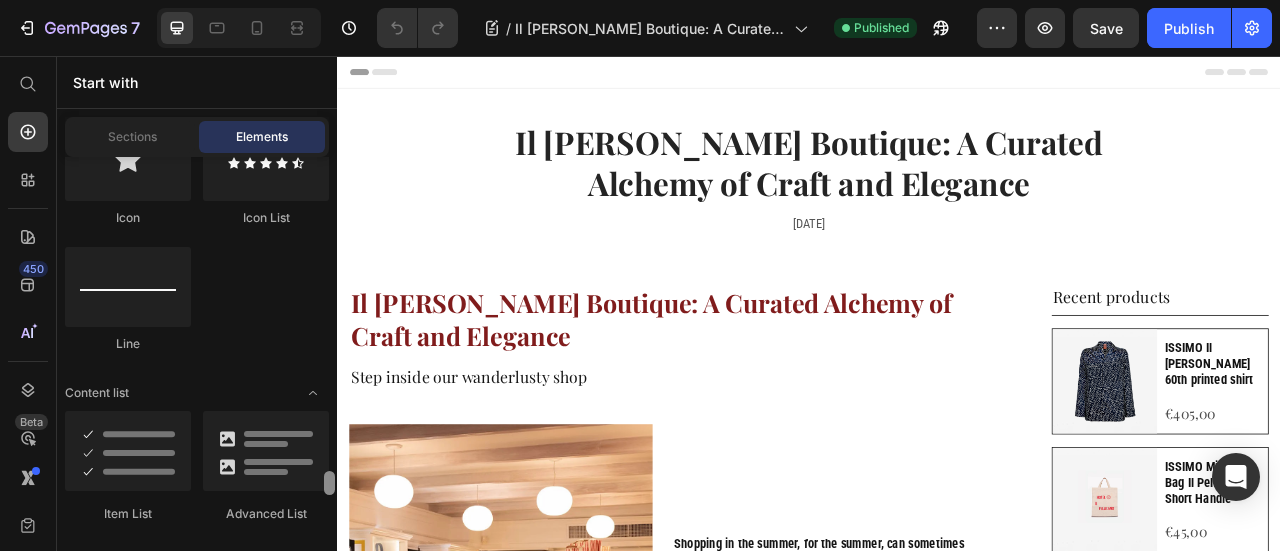 drag, startPoint x: 329, startPoint y: 248, endPoint x: 330, endPoint y: 276, distance: 28.01785 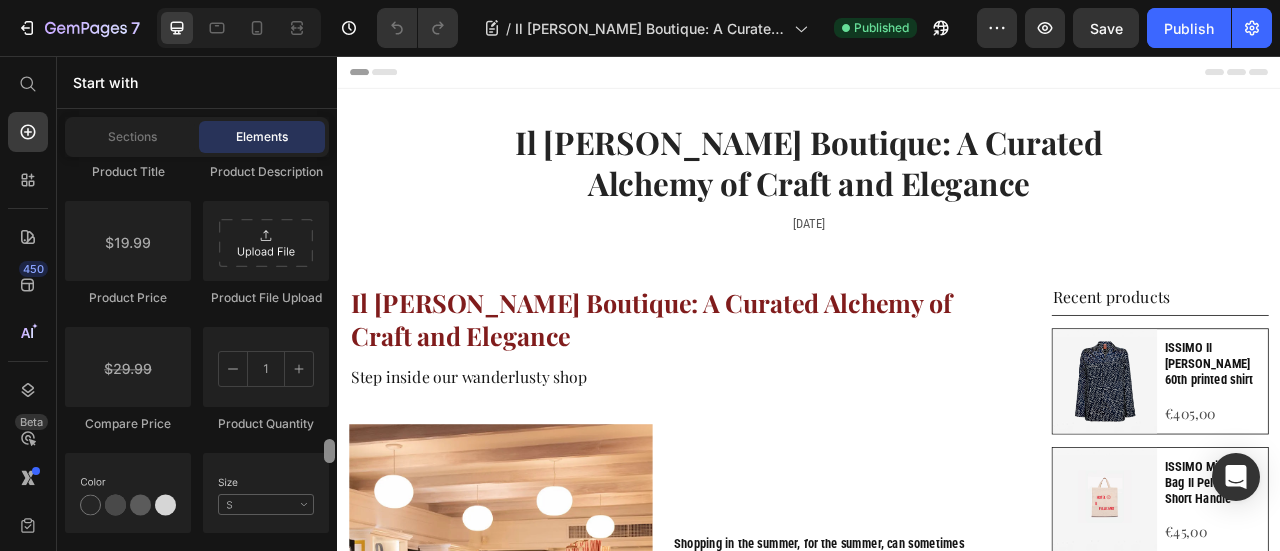 scroll, scrollTop: 3636, scrollLeft: 0, axis: vertical 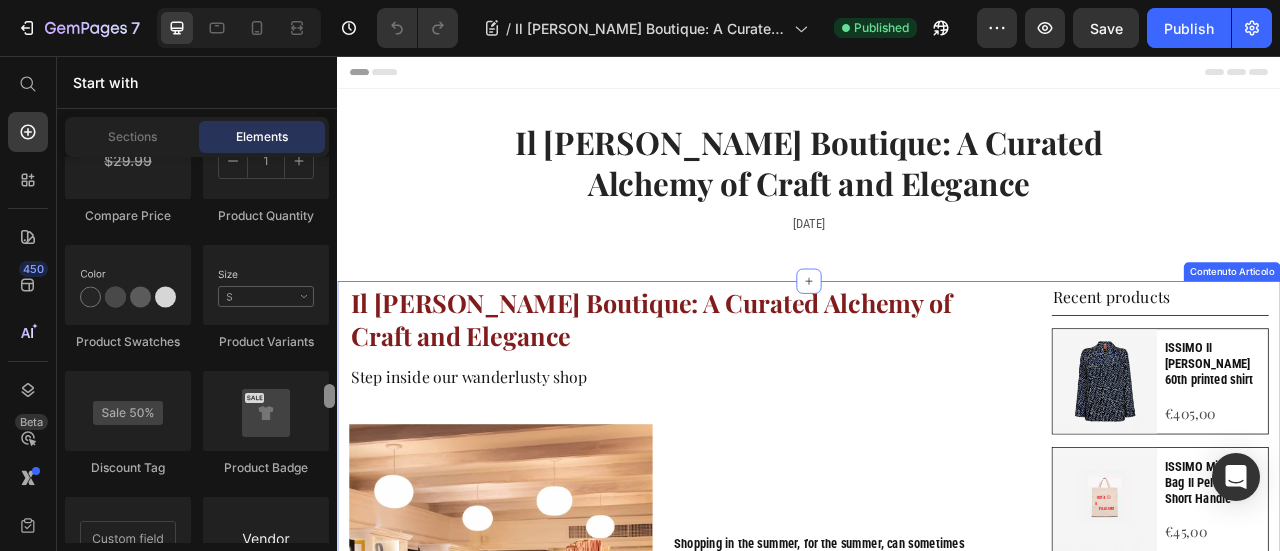 drag, startPoint x: 330, startPoint y: 273, endPoint x: 334, endPoint y: 412, distance: 139.05754 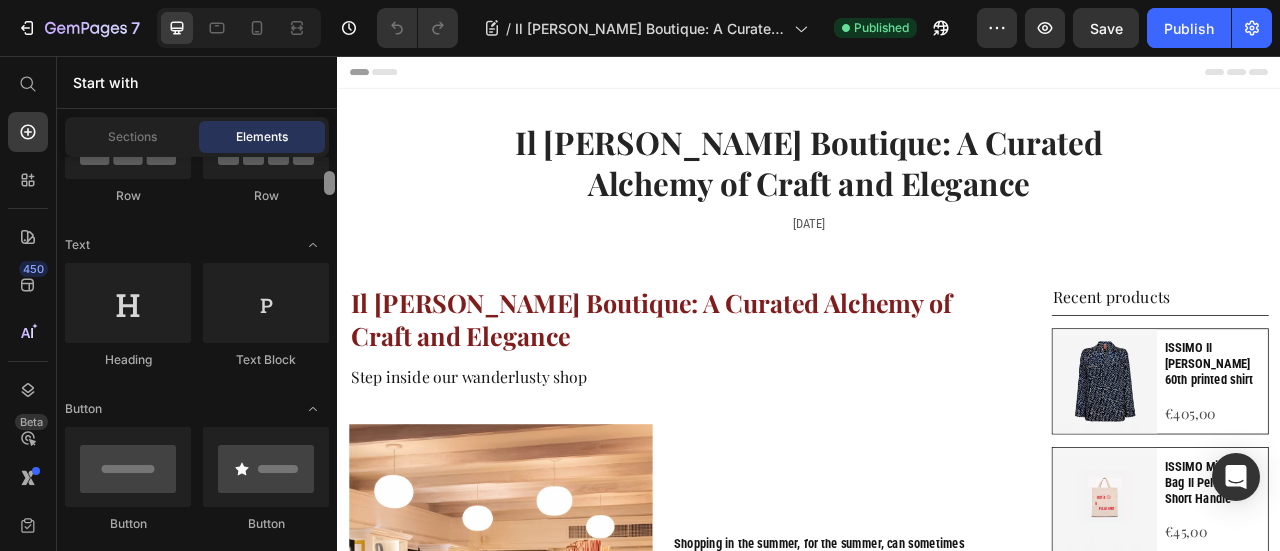 scroll, scrollTop: 0, scrollLeft: 0, axis: both 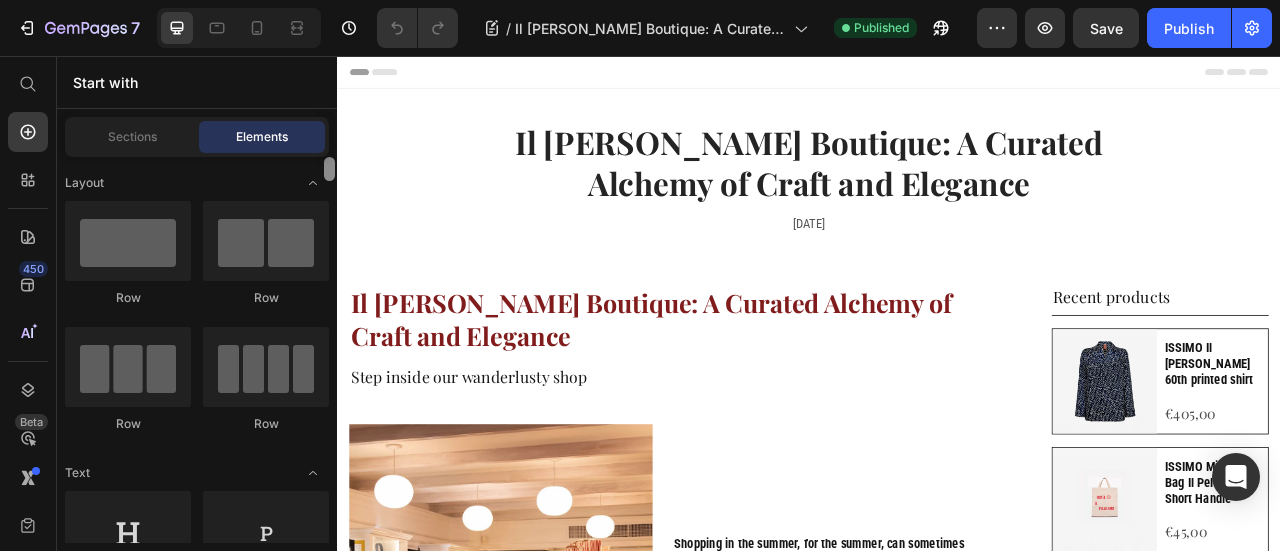drag, startPoint x: 333, startPoint y: 408, endPoint x: 326, endPoint y: 147, distance: 261.09384 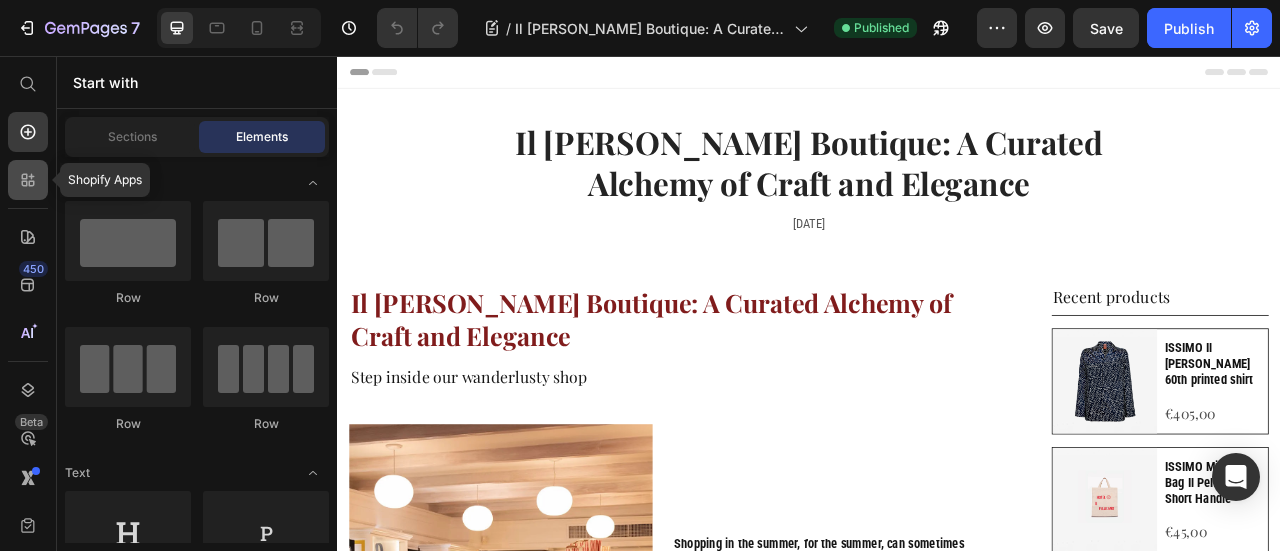 click 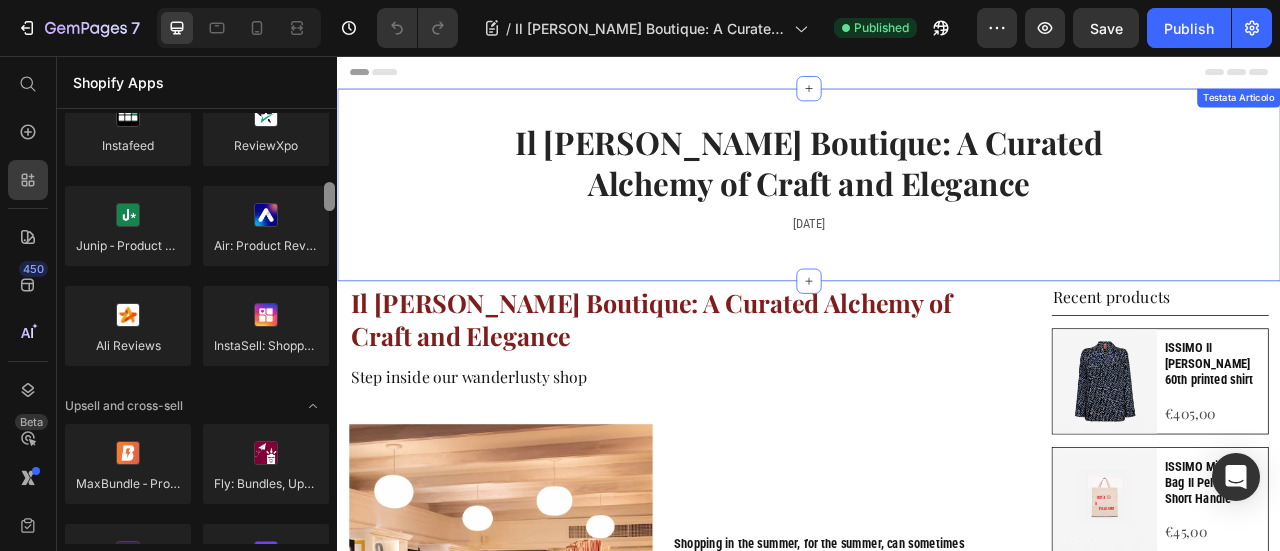 scroll, scrollTop: 600, scrollLeft: 0, axis: vertical 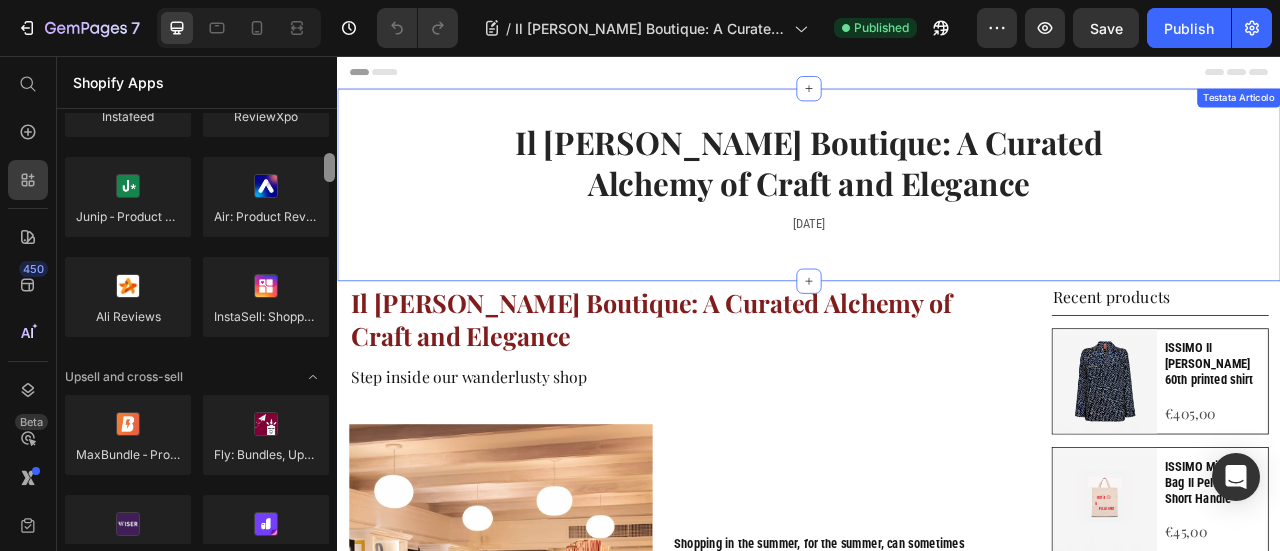 drag, startPoint x: 327, startPoint y: 134, endPoint x: 336, endPoint y: 185, distance: 51.78803 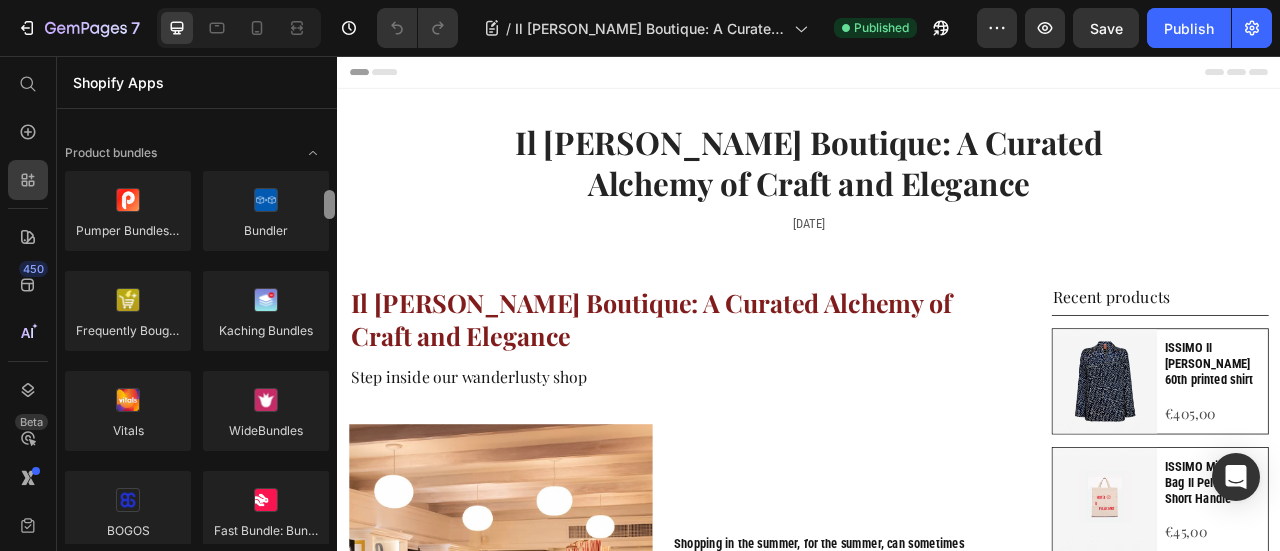 scroll, scrollTop: 1421, scrollLeft: 0, axis: vertical 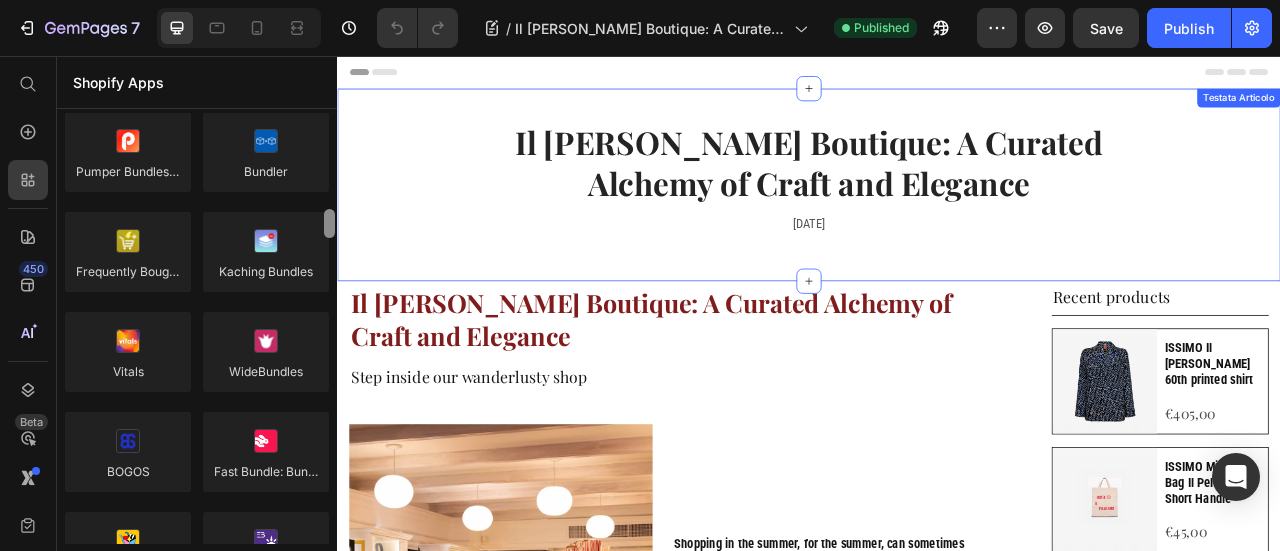 drag, startPoint x: 665, startPoint y: 231, endPoint x: 338, endPoint y: 313, distance: 337.1246 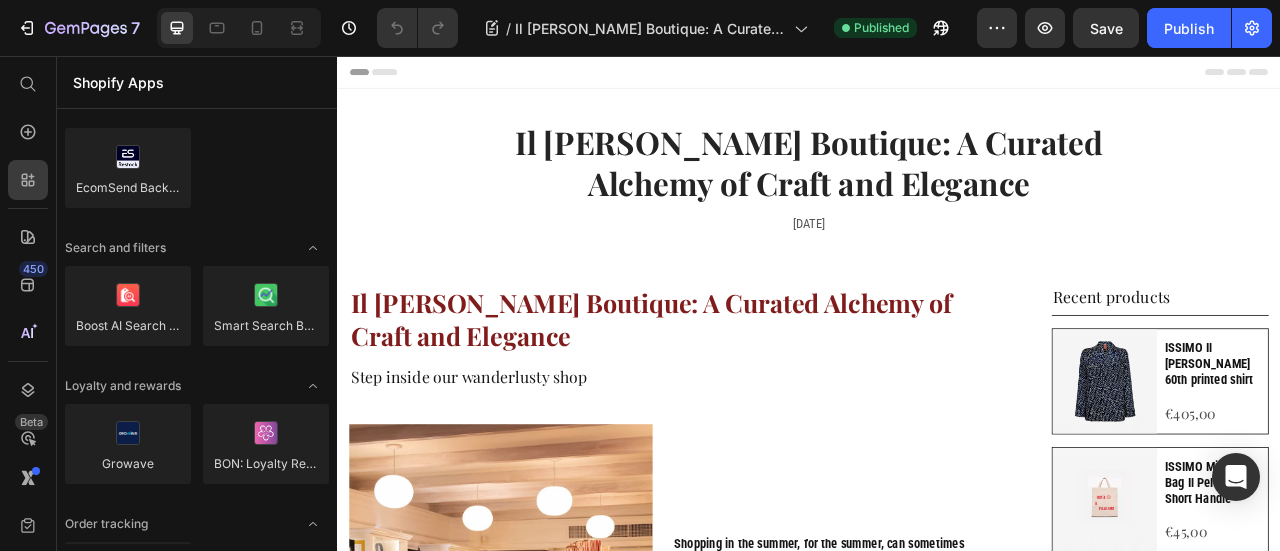 scroll, scrollTop: 410, scrollLeft: 0, axis: vertical 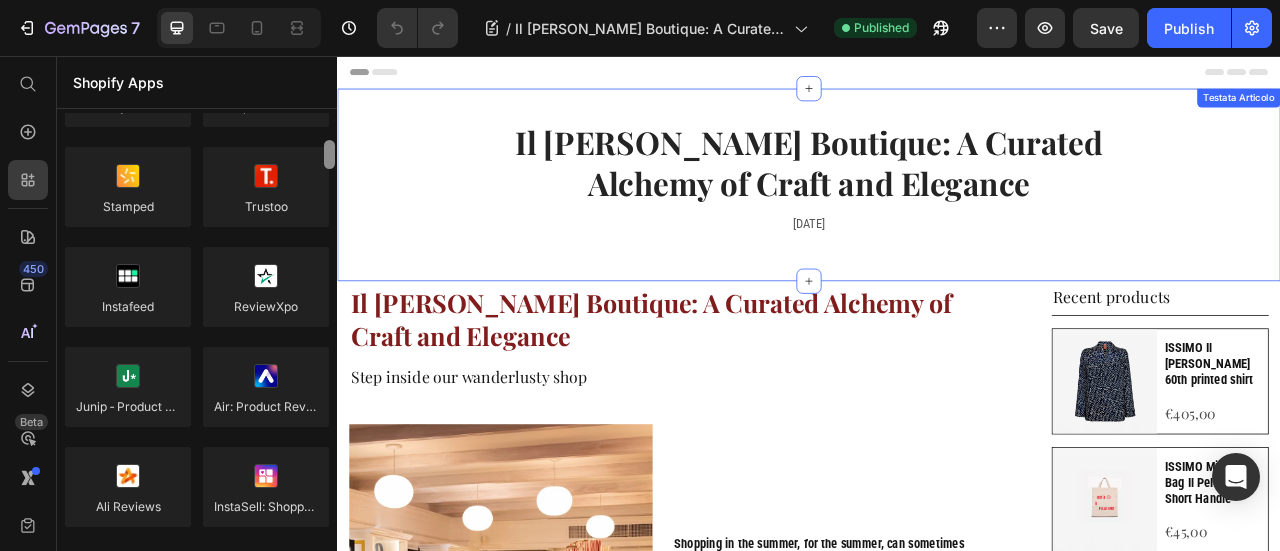 click on "Il Pellicano Boutique: A Curated Alchemy of Craft and Elegance Heading June 11, 2025 Text block Row" at bounding box center (937, 219) 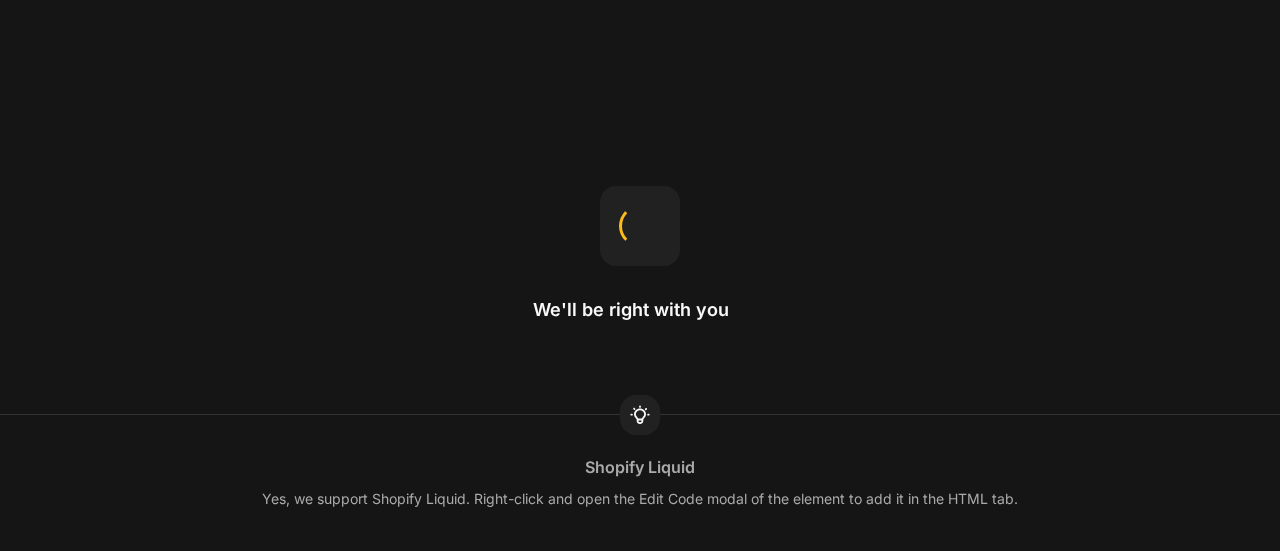 scroll, scrollTop: 0, scrollLeft: 0, axis: both 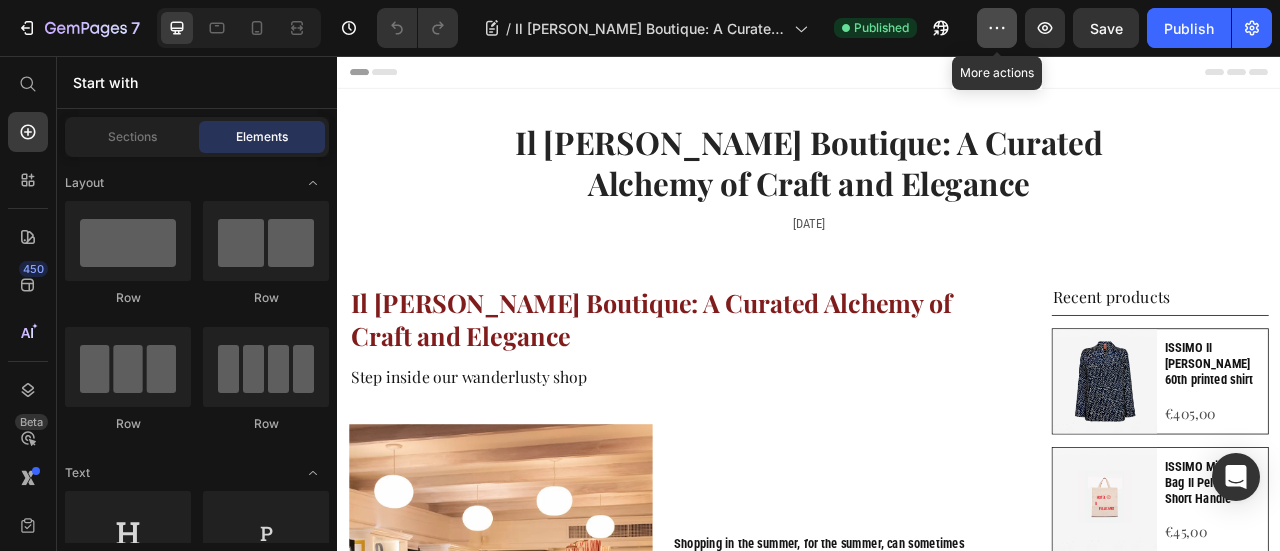 click 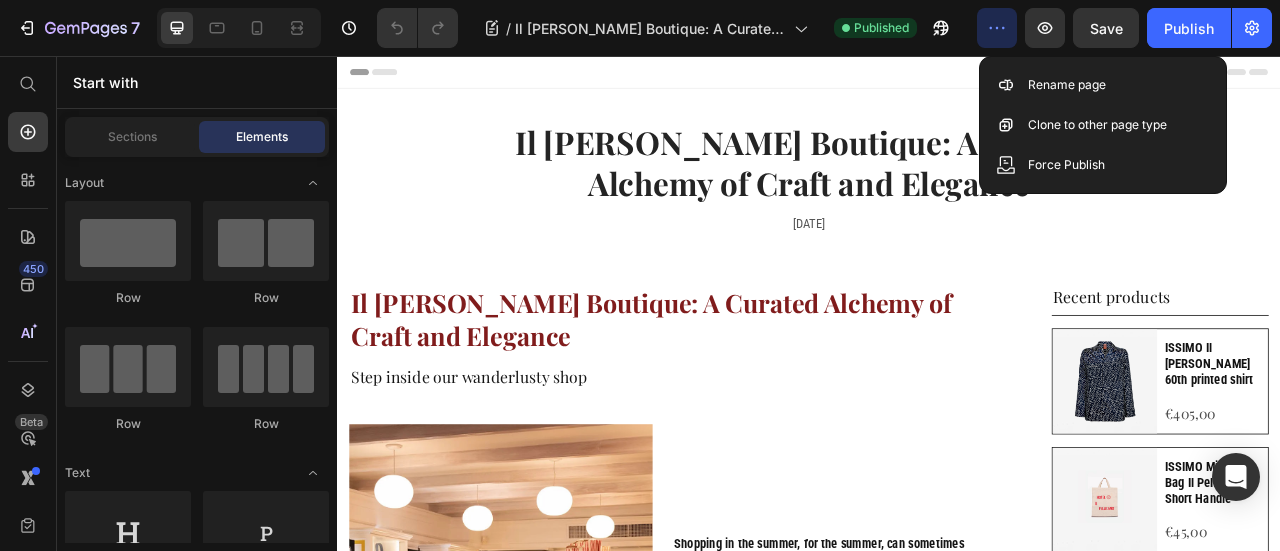 click 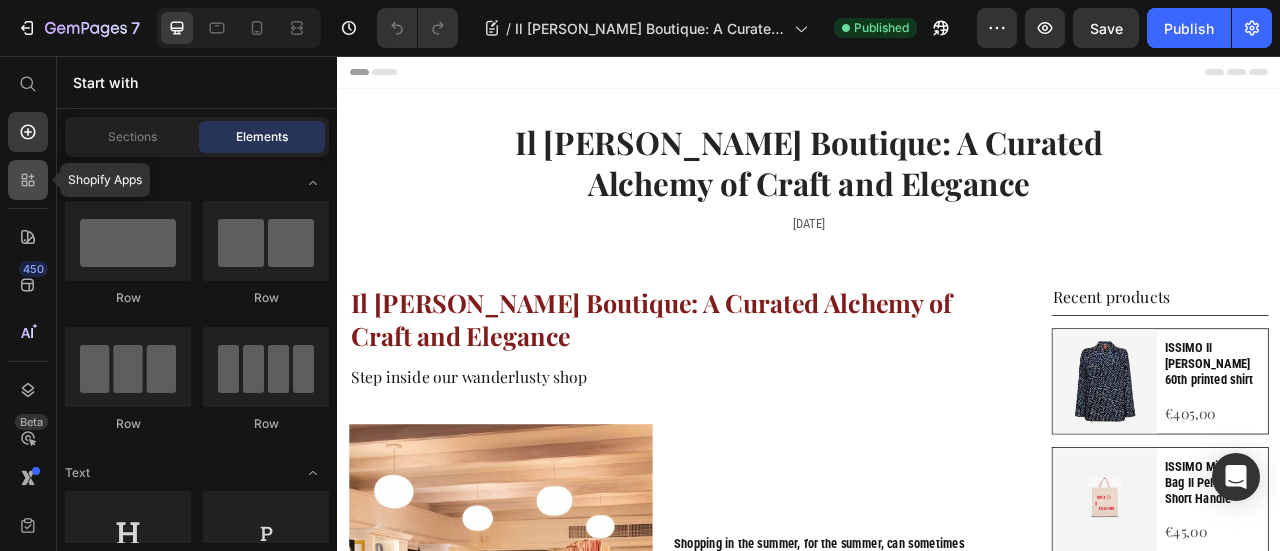 click 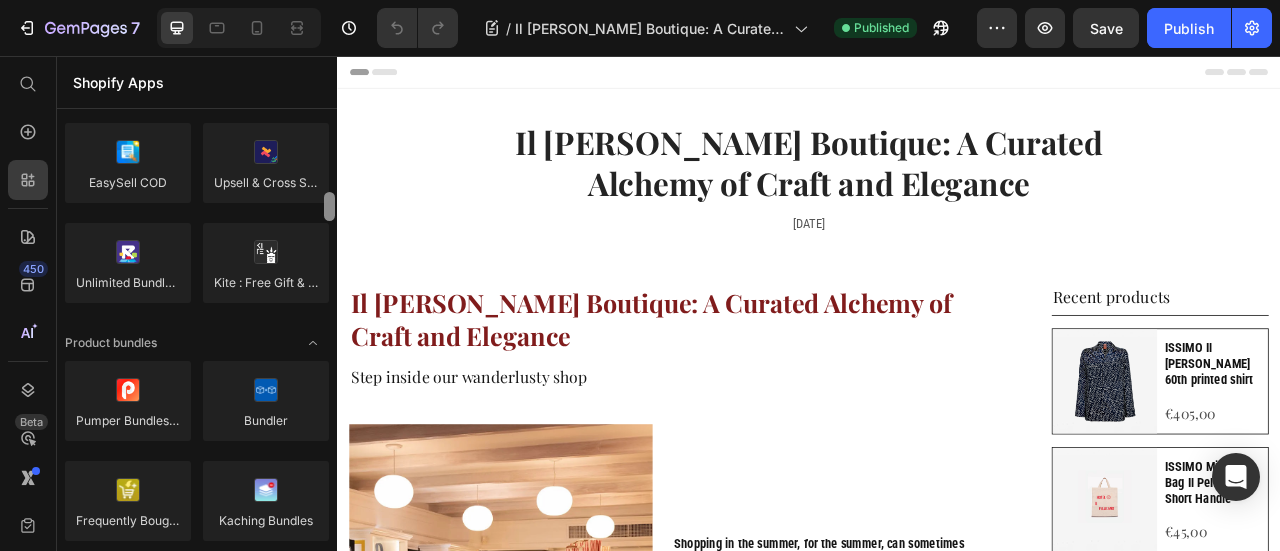 scroll, scrollTop: 1143, scrollLeft: 0, axis: vertical 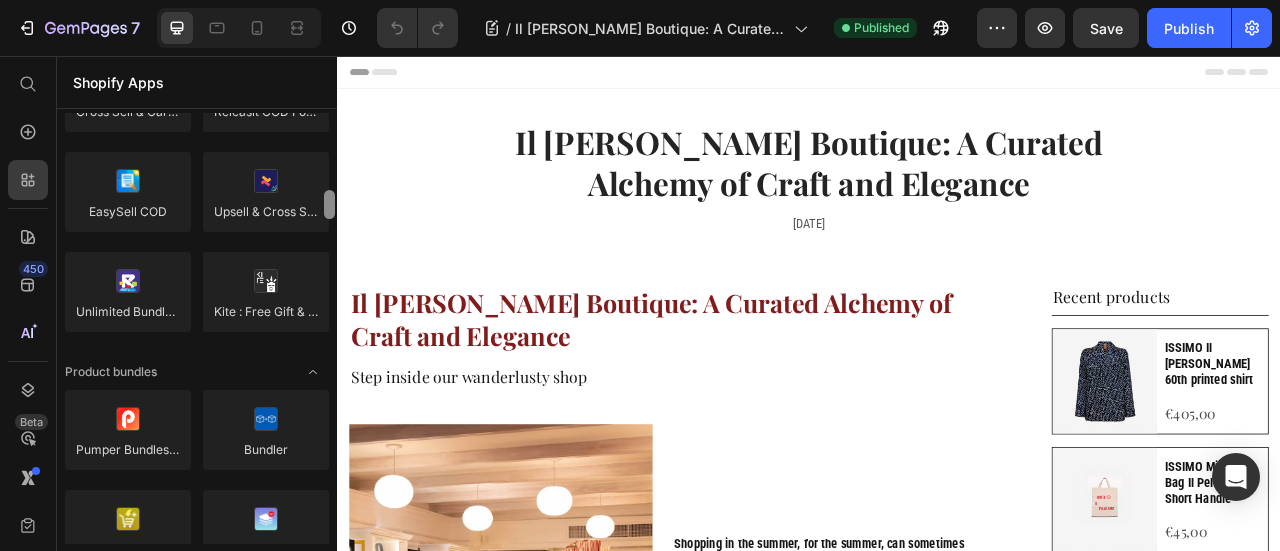 drag, startPoint x: 330, startPoint y: 123, endPoint x: 333, endPoint y: 201, distance: 78.05767 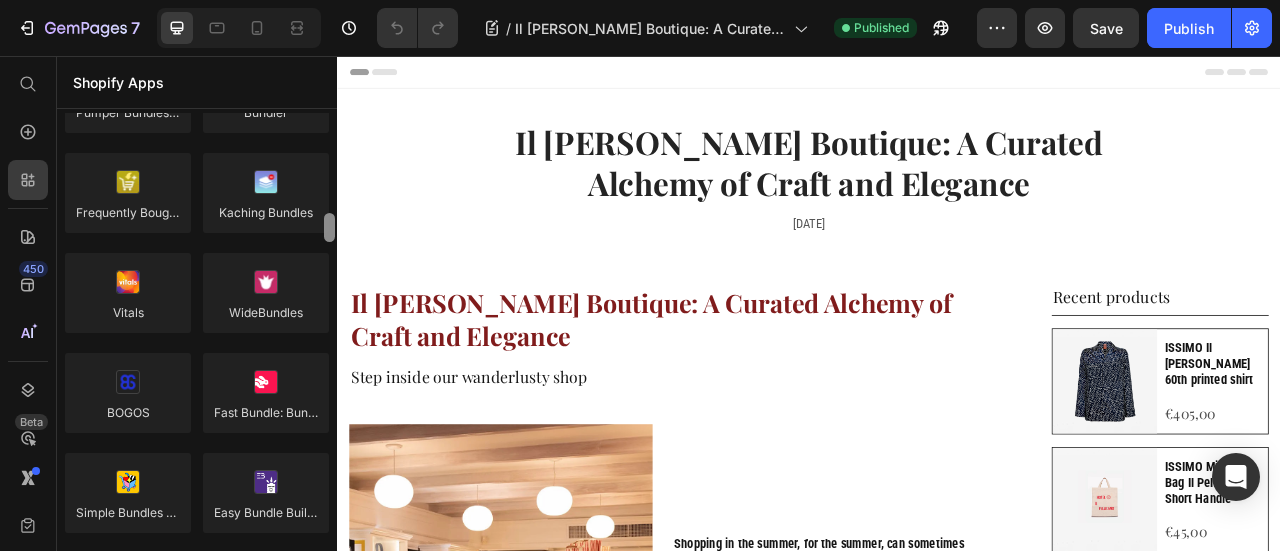 scroll, scrollTop: 1524, scrollLeft: 0, axis: vertical 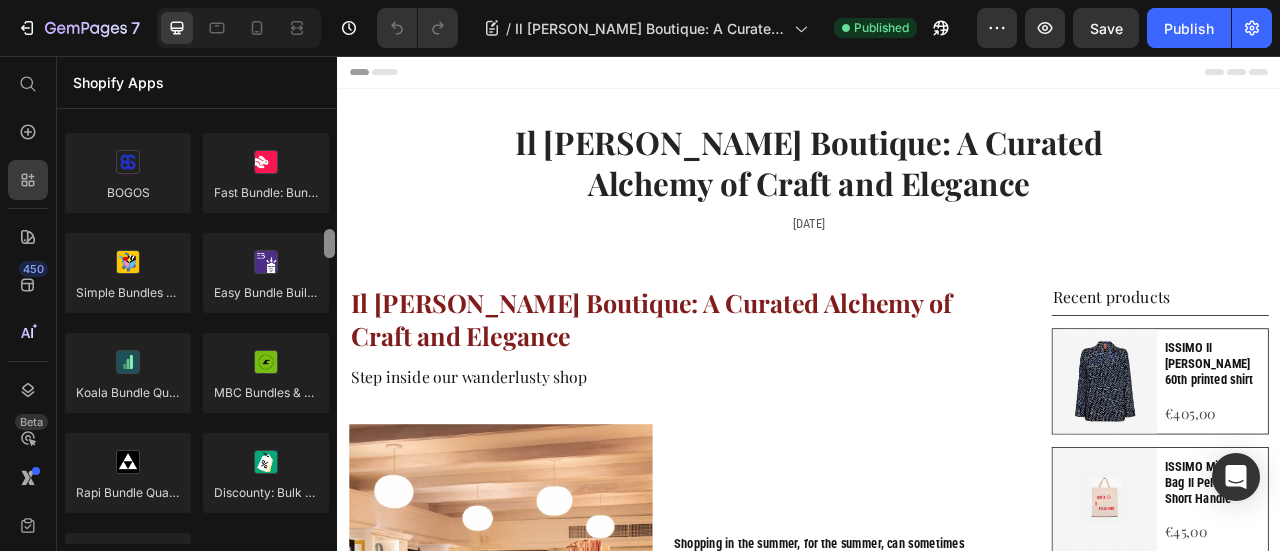 drag, startPoint x: 328, startPoint y: 205, endPoint x: 332, endPoint y: 242, distance: 37.215588 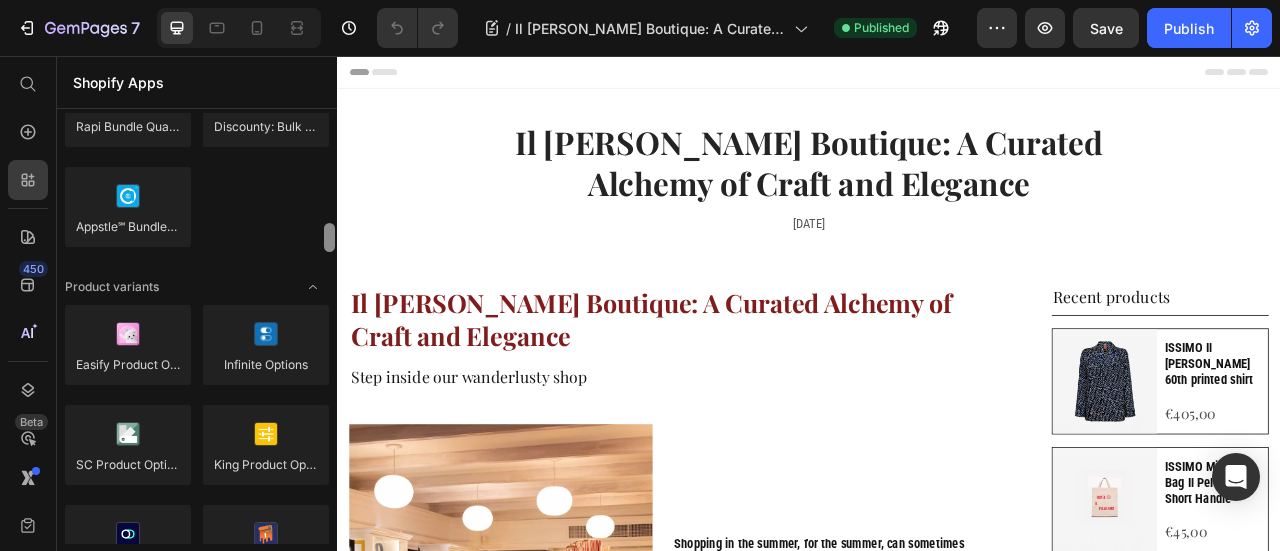 scroll, scrollTop: 2095, scrollLeft: 0, axis: vertical 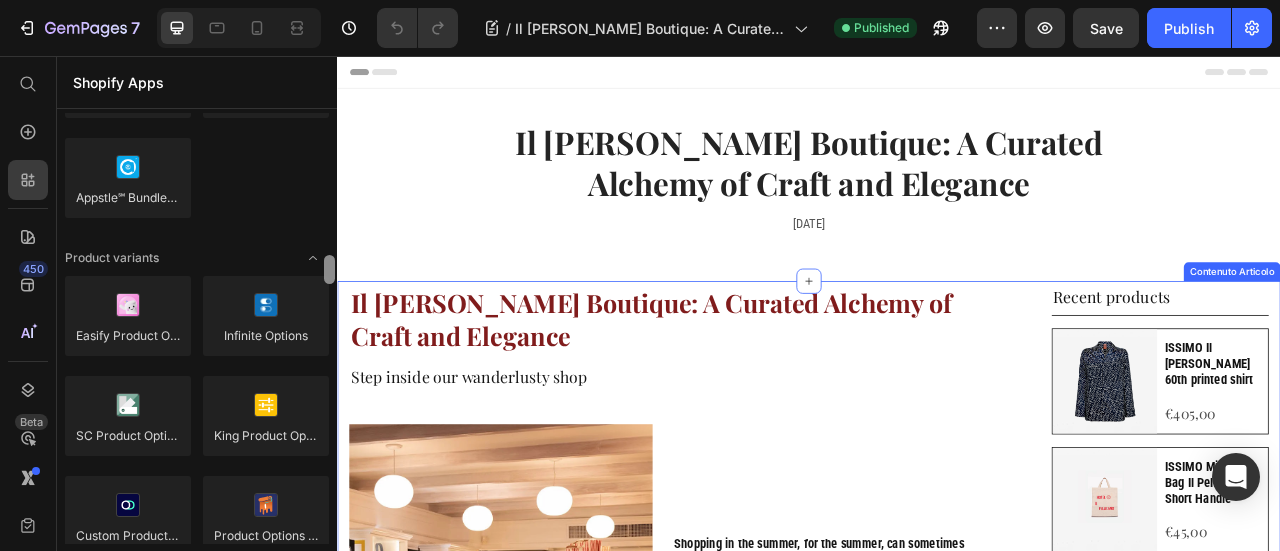 drag, startPoint x: 669, startPoint y: 297, endPoint x: 339, endPoint y: 344, distance: 333.33017 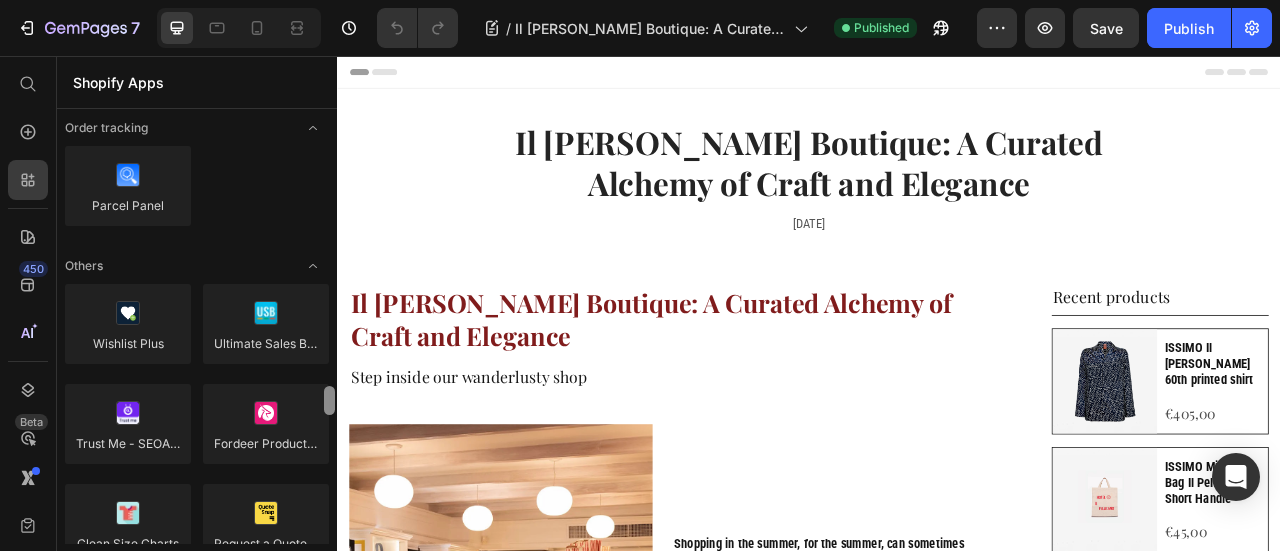 scroll, scrollTop: 4030, scrollLeft: 0, axis: vertical 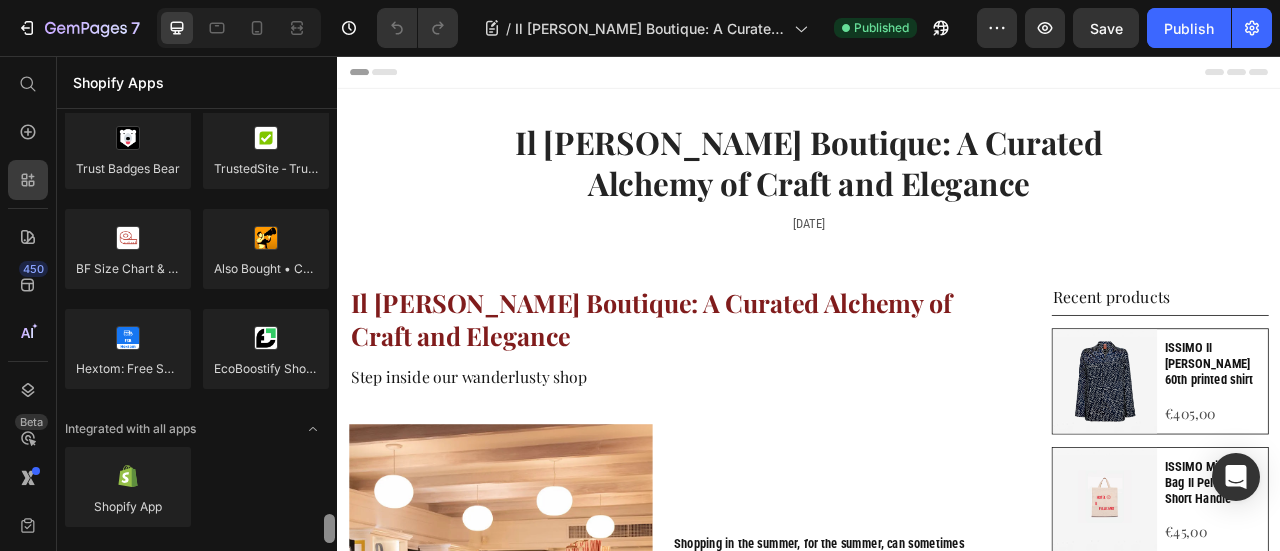 drag, startPoint x: 331, startPoint y: 401, endPoint x: 329, endPoint y: 539, distance: 138.0145 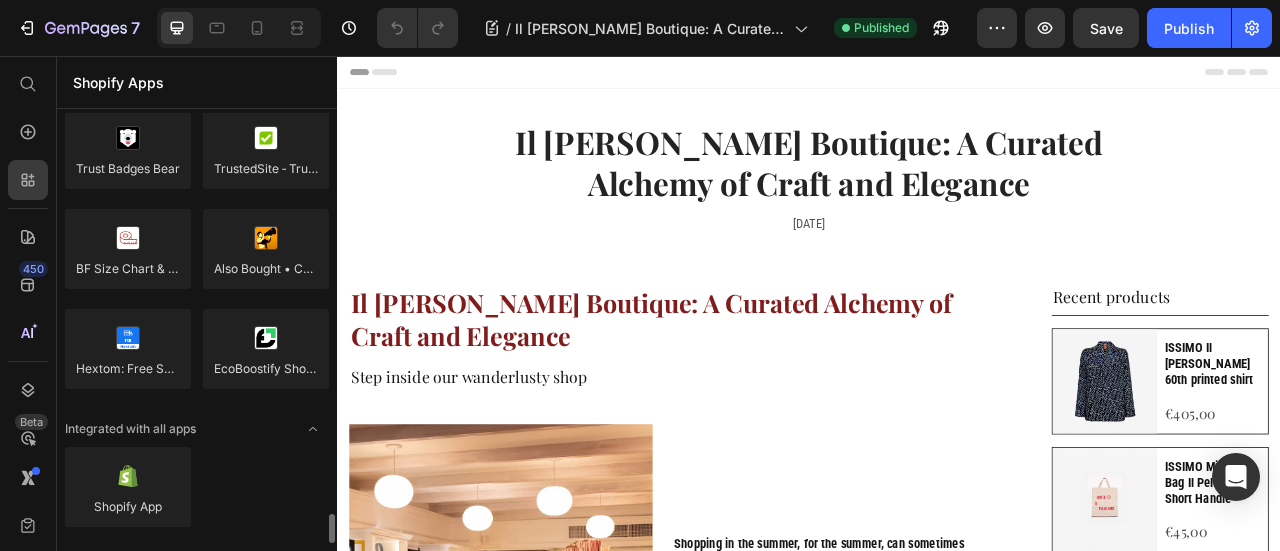 drag, startPoint x: 253, startPoint y: 488, endPoint x: 228, endPoint y: 485, distance: 25.179358 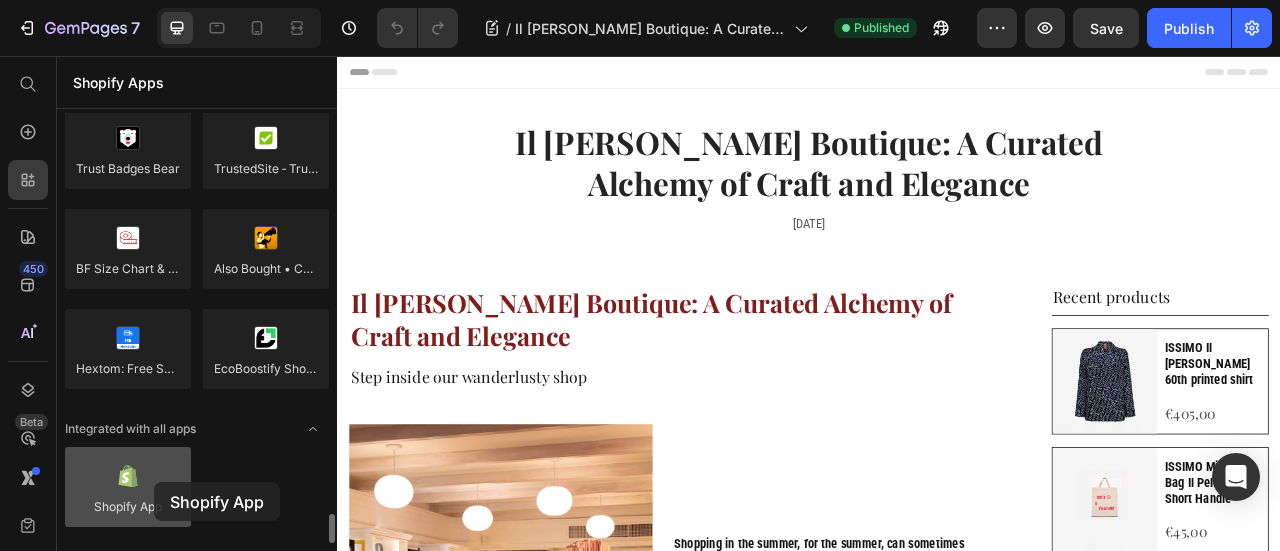 click at bounding box center [128, 487] 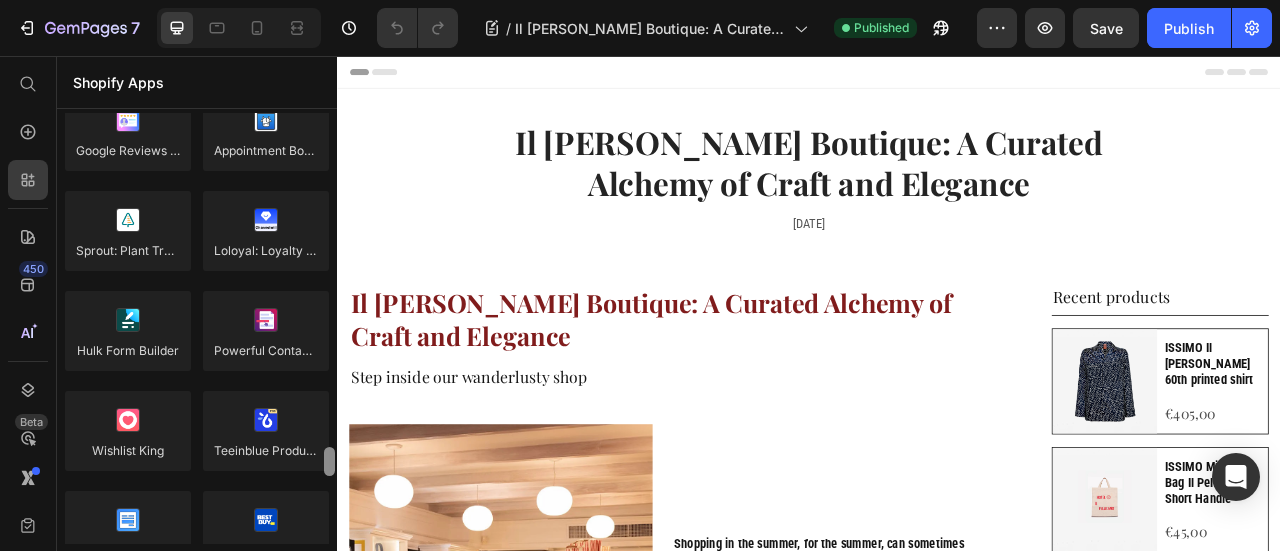 scroll, scrollTop: 4938, scrollLeft: 0, axis: vertical 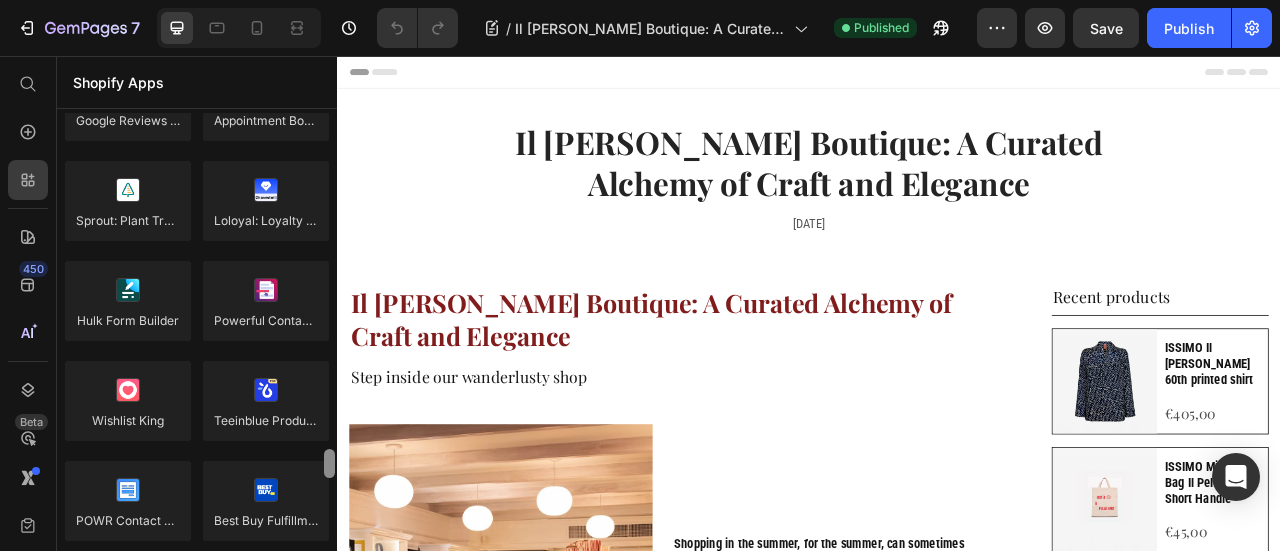 drag, startPoint x: 332, startPoint y: 521, endPoint x: 320, endPoint y: 456, distance: 66.09841 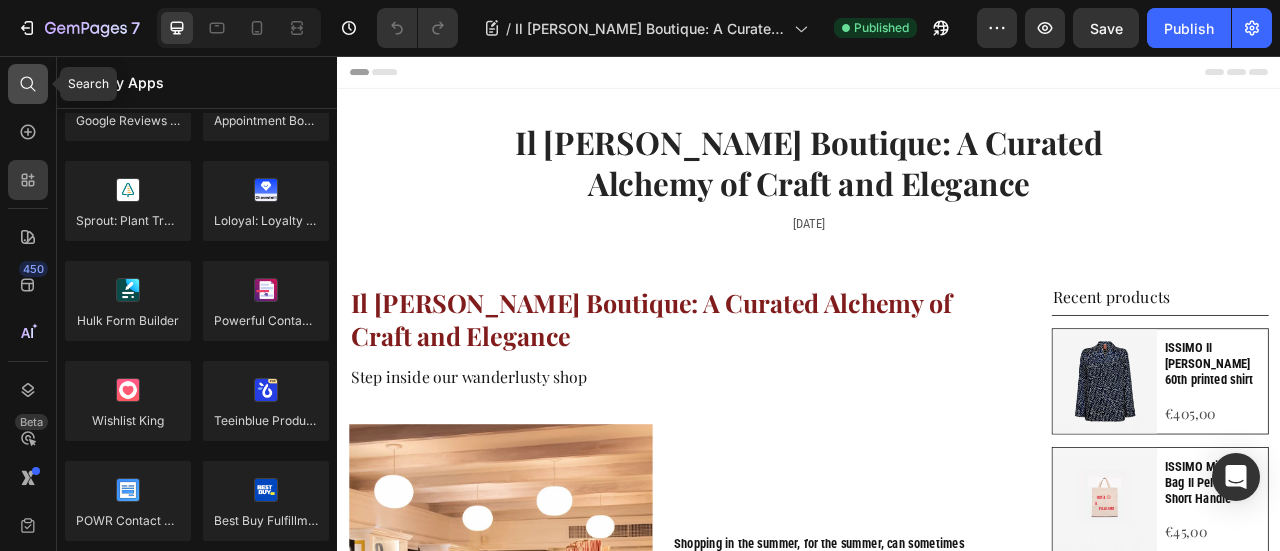 click 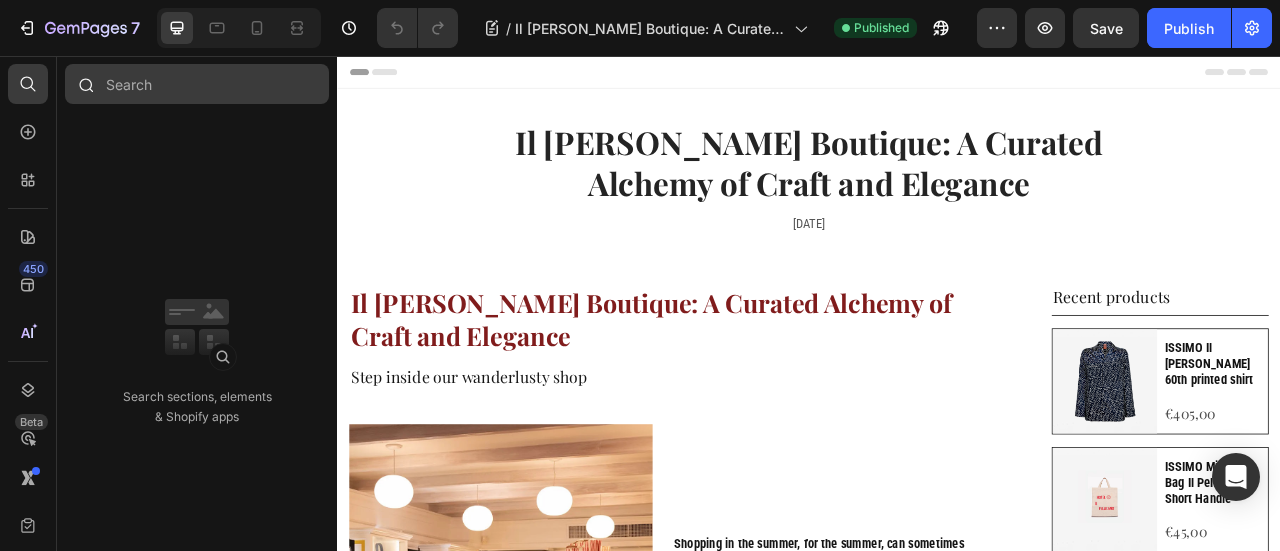 click at bounding box center (197, 84) 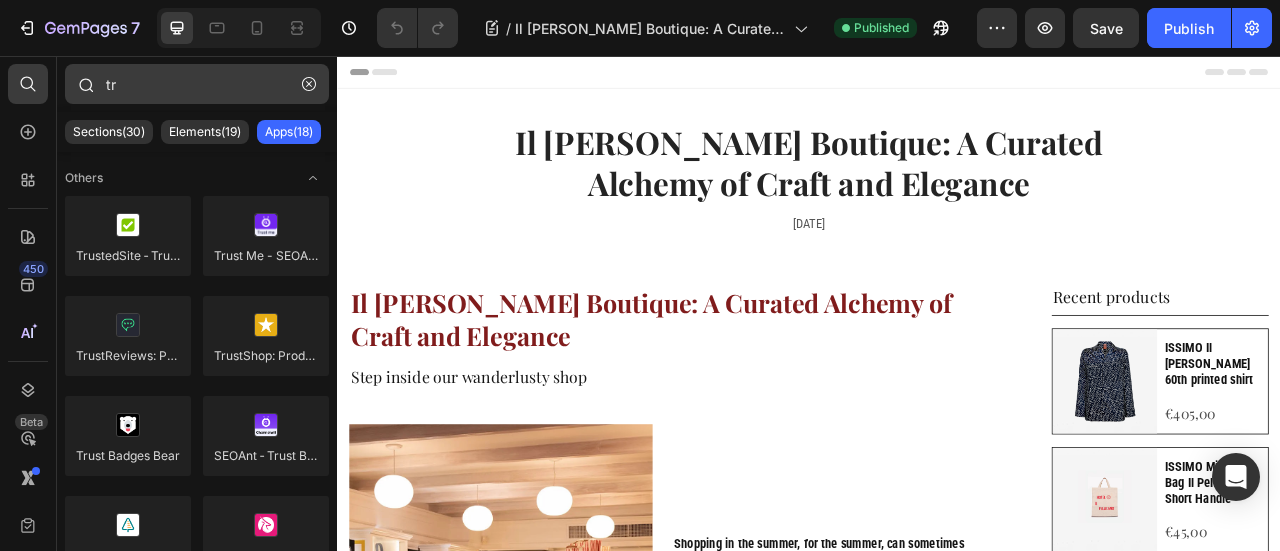 type on "t" 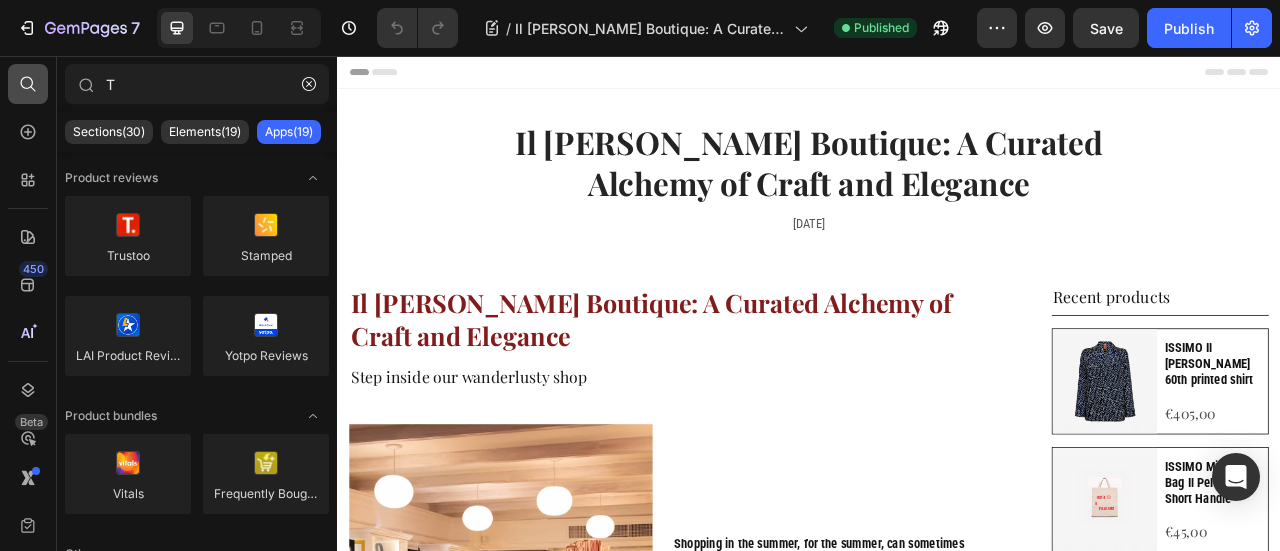 type on "T" 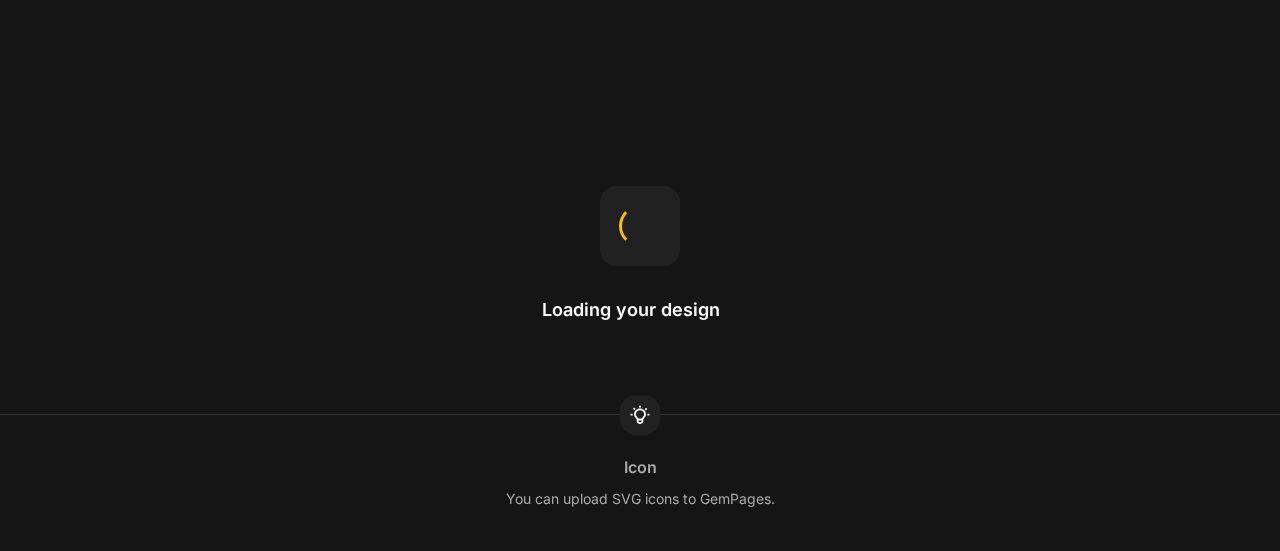 scroll, scrollTop: 0, scrollLeft: 0, axis: both 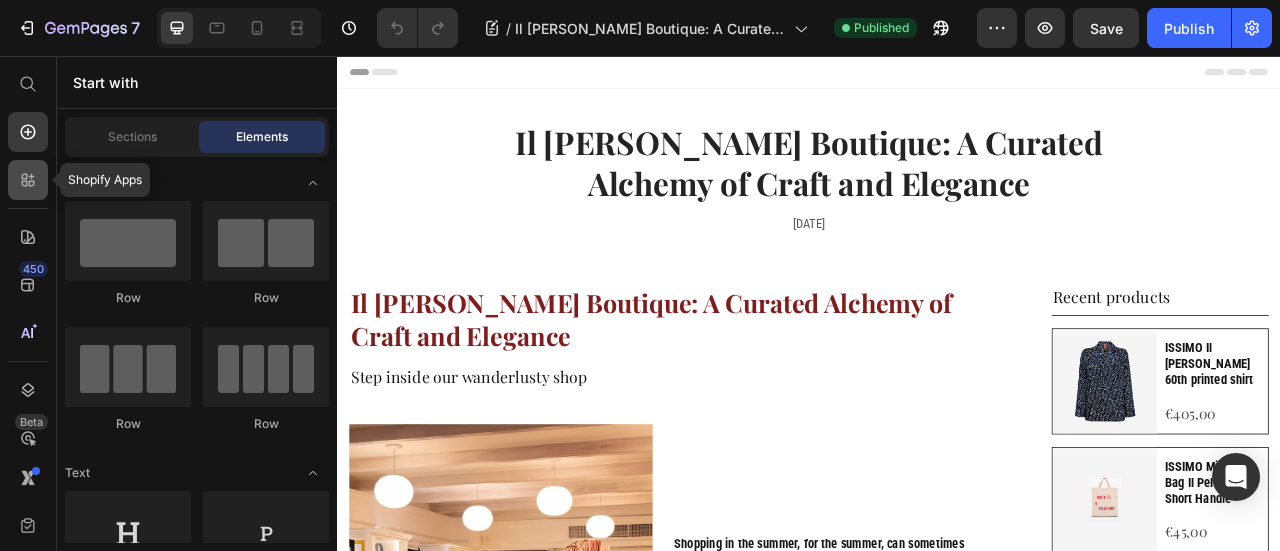 click 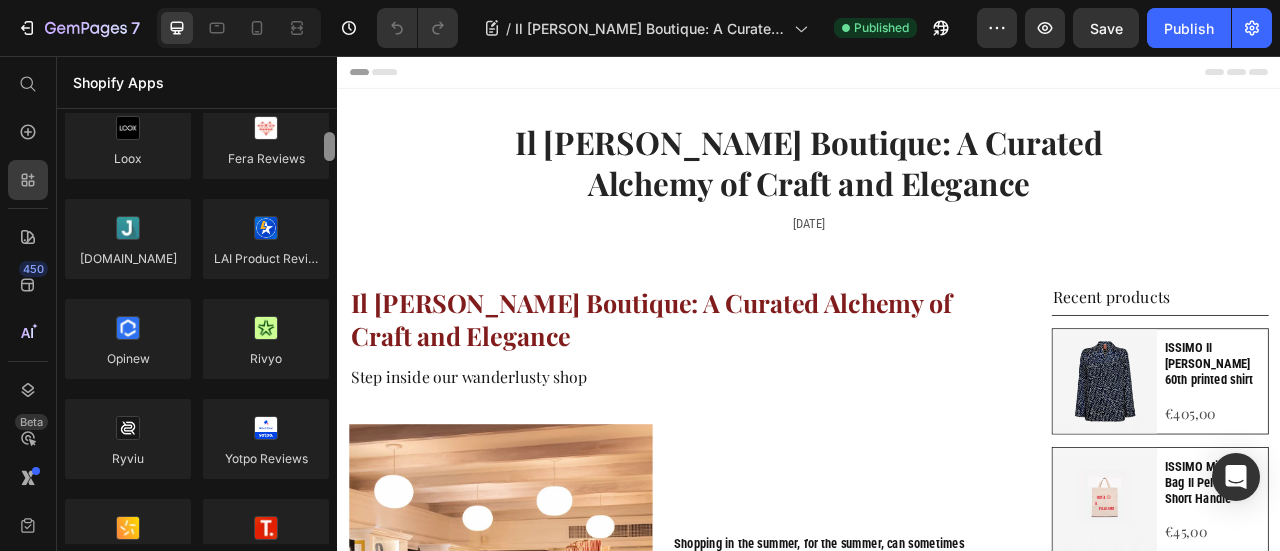 scroll, scrollTop: 73, scrollLeft: 0, axis: vertical 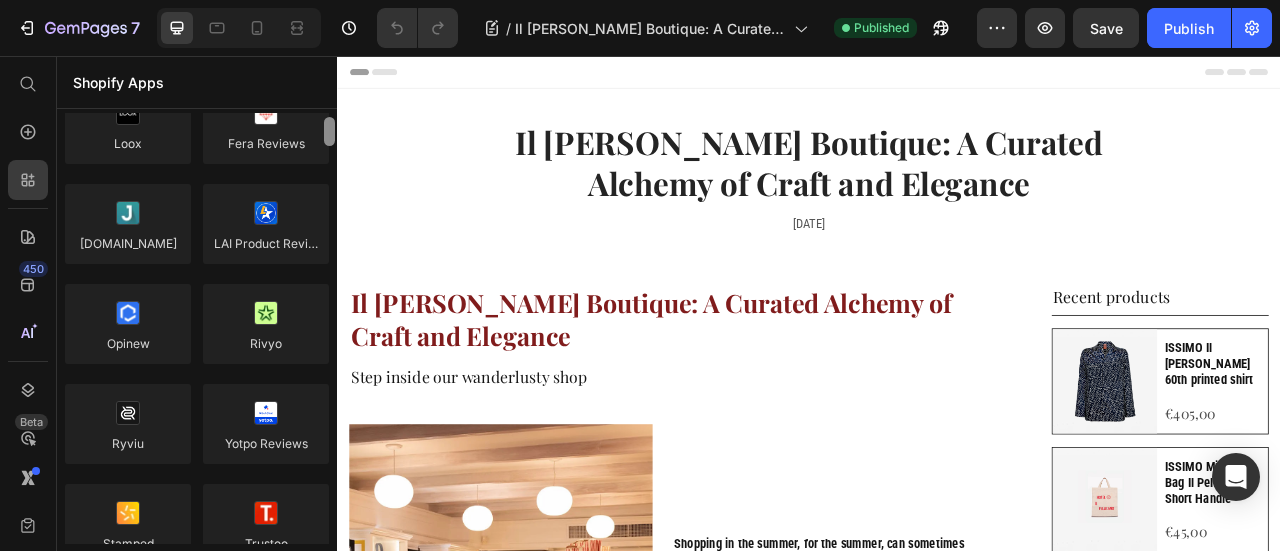click at bounding box center (329, 131) 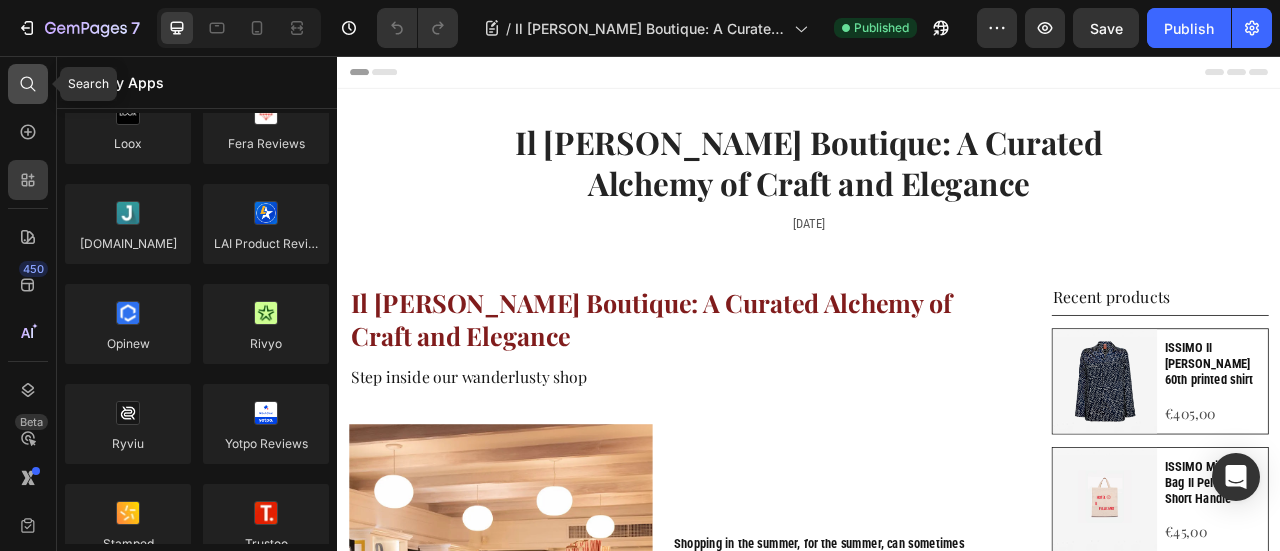 click 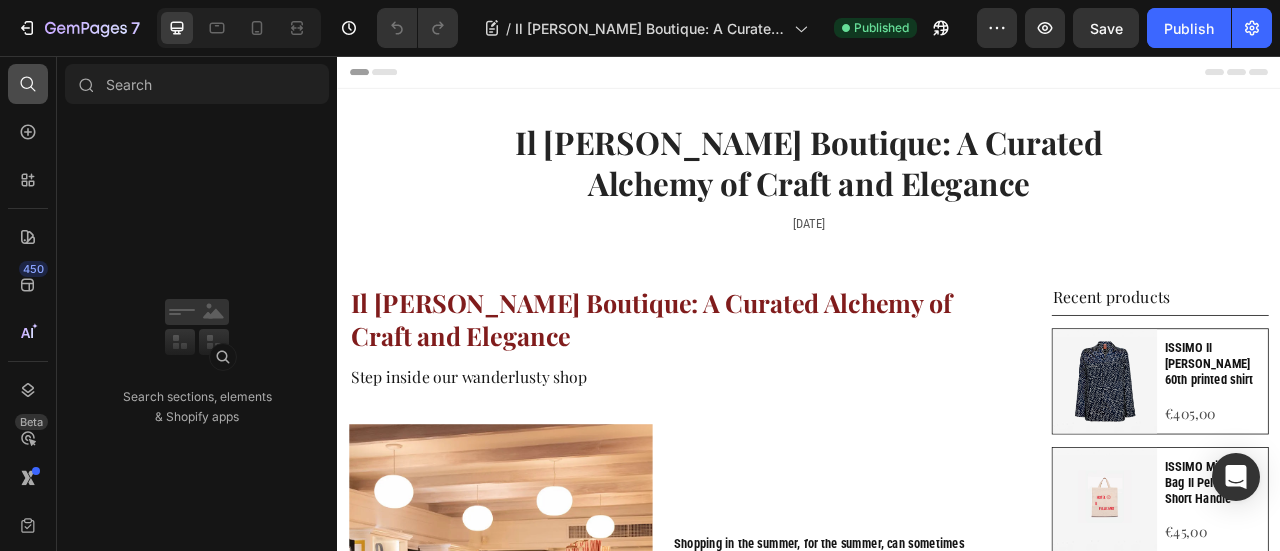 click 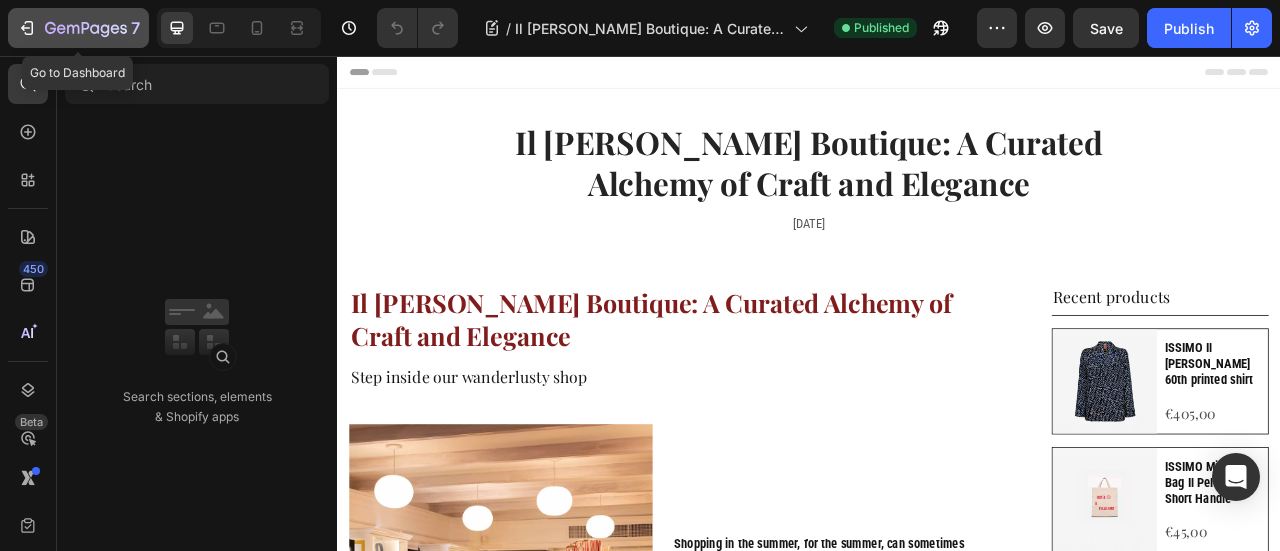 click 